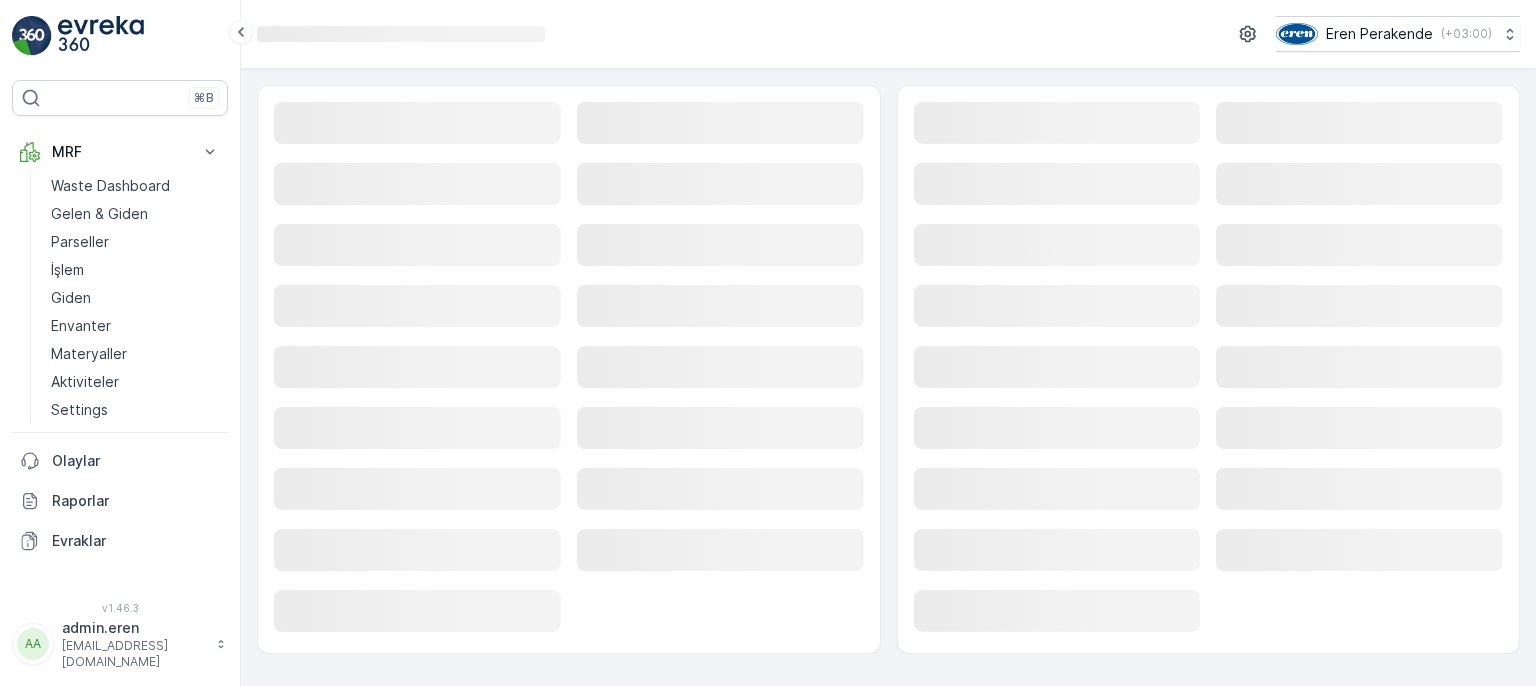 scroll, scrollTop: 0, scrollLeft: 0, axis: both 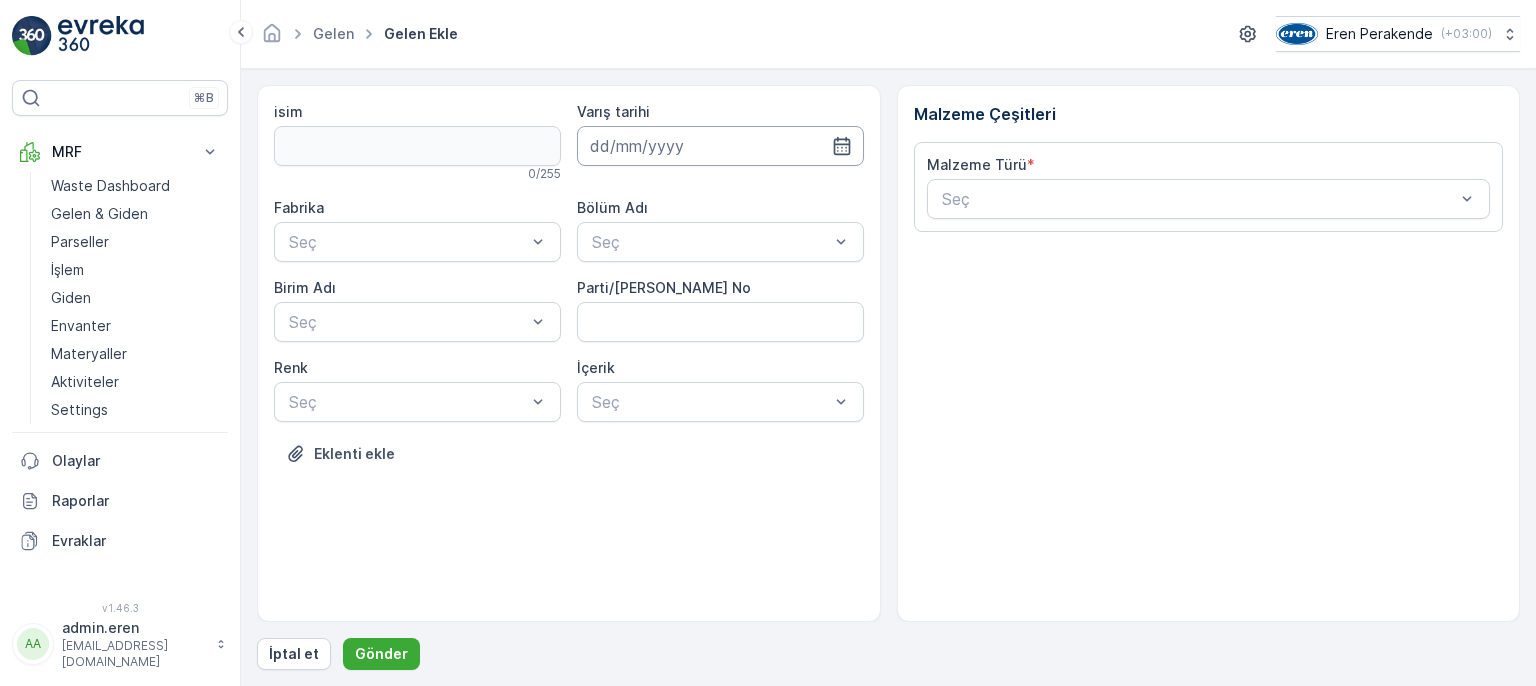 click at bounding box center [720, 146] 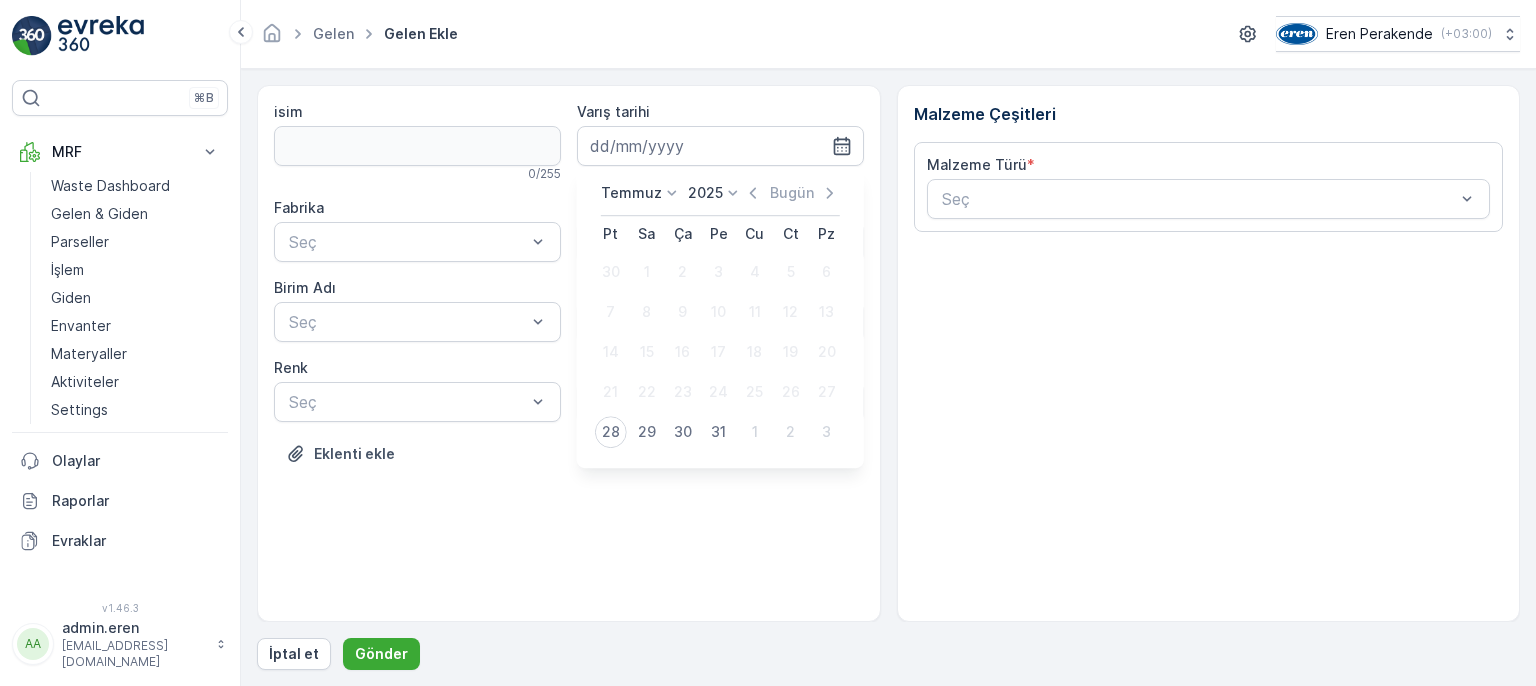 drag, startPoint x: 604, startPoint y: 437, endPoint x: 598, endPoint y: 369, distance: 68.26419 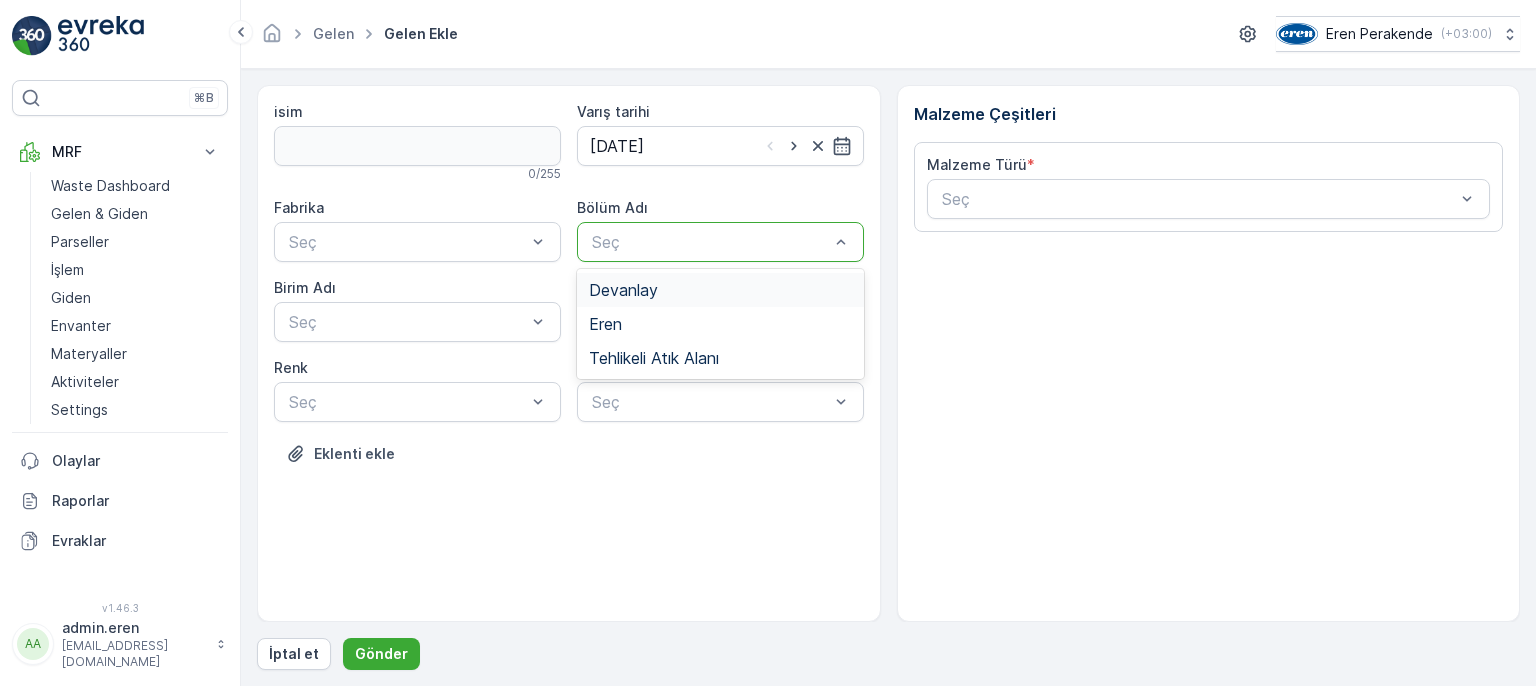 click on "Devanlay" at bounding box center [623, 290] 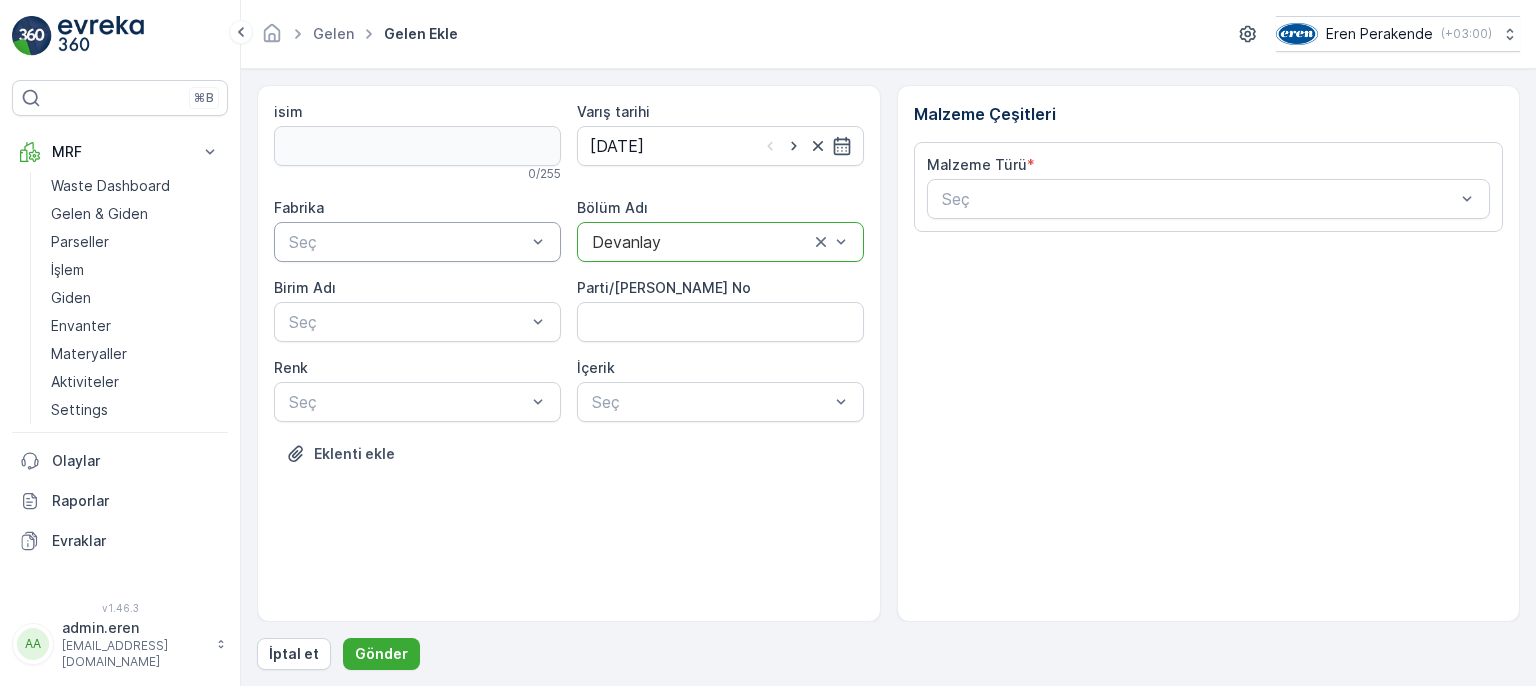 click at bounding box center (407, 242) 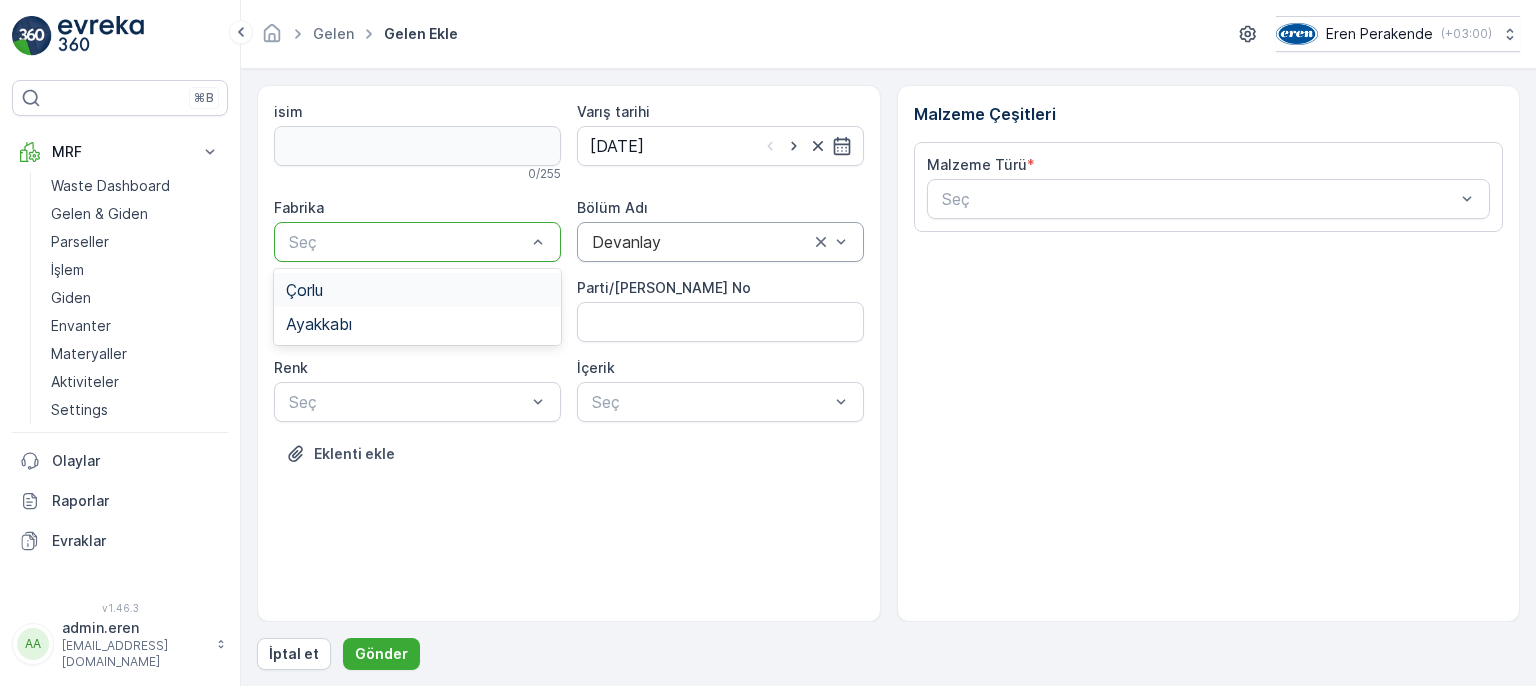 drag, startPoint x: 394, startPoint y: 287, endPoint x: 383, endPoint y: 313, distance: 28.231188 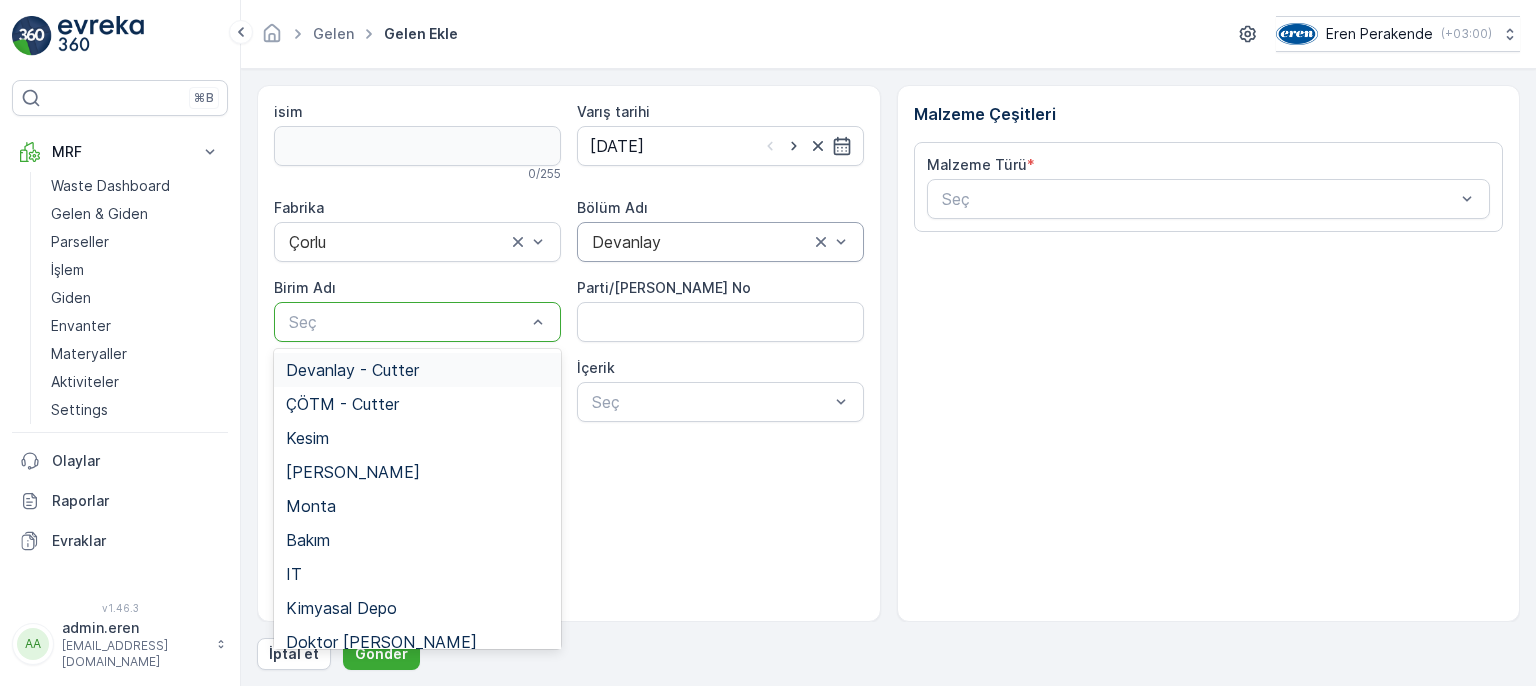 drag, startPoint x: 383, startPoint y: 317, endPoint x: 388, endPoint y: 365, distance: 48.259712 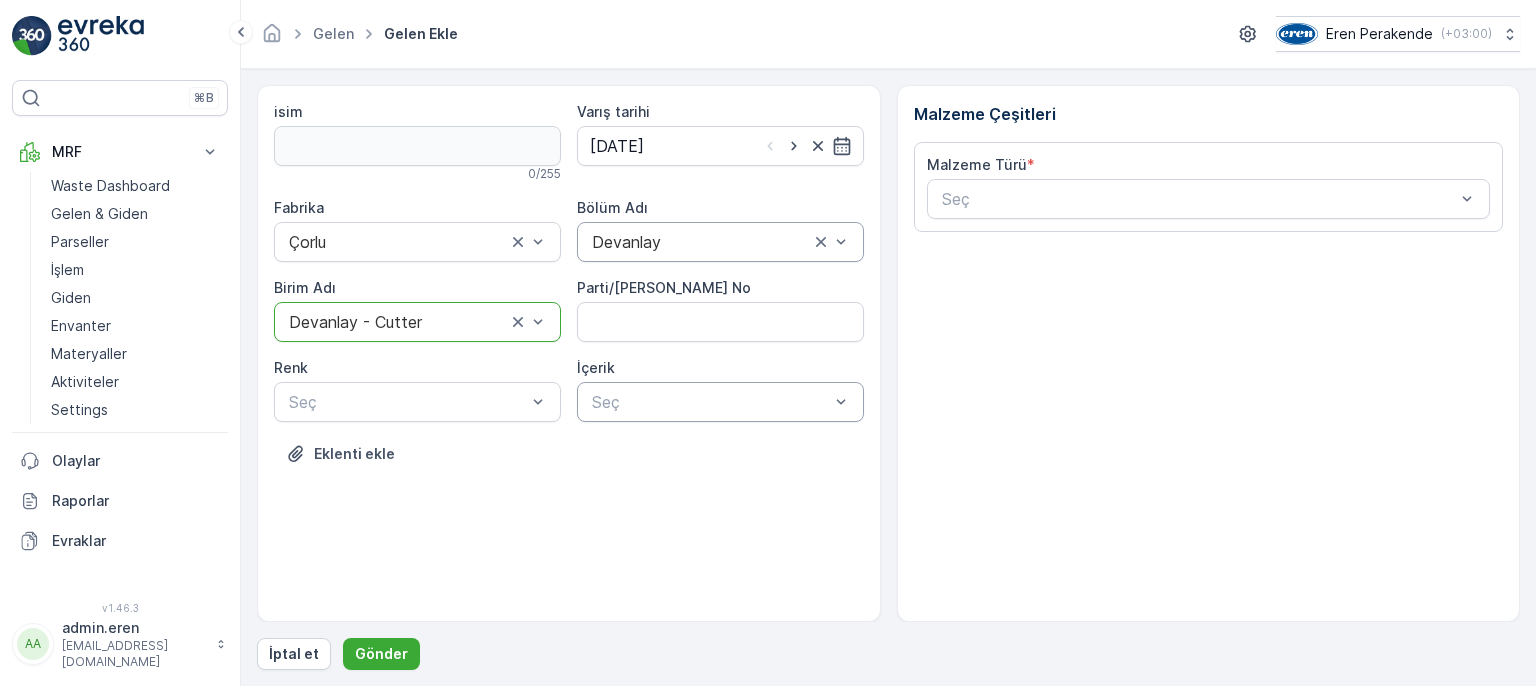click on "Seç" at bounding box center [720, 402] 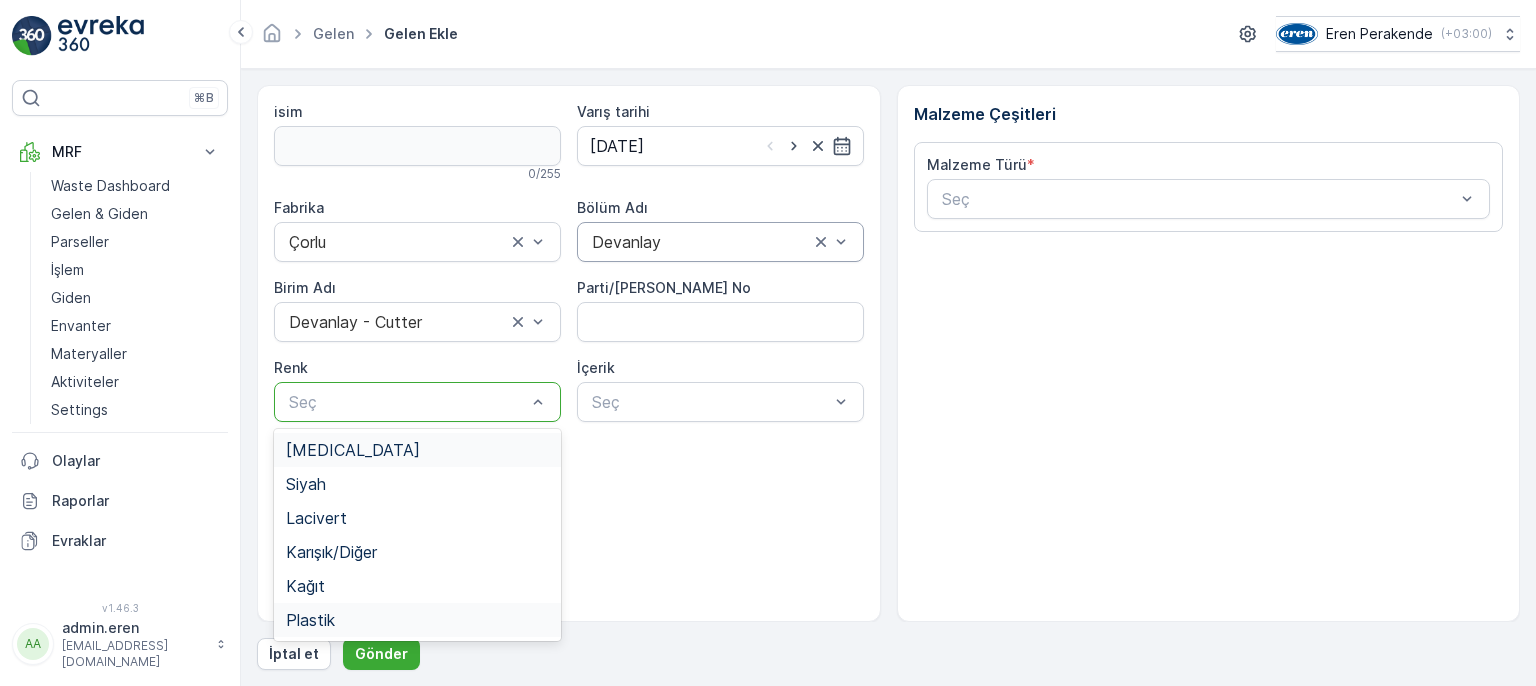 drag, startPoint x: 482, startPoint y: 414, endPoint x: 467, endPoint y: 606, distance: 192.58505 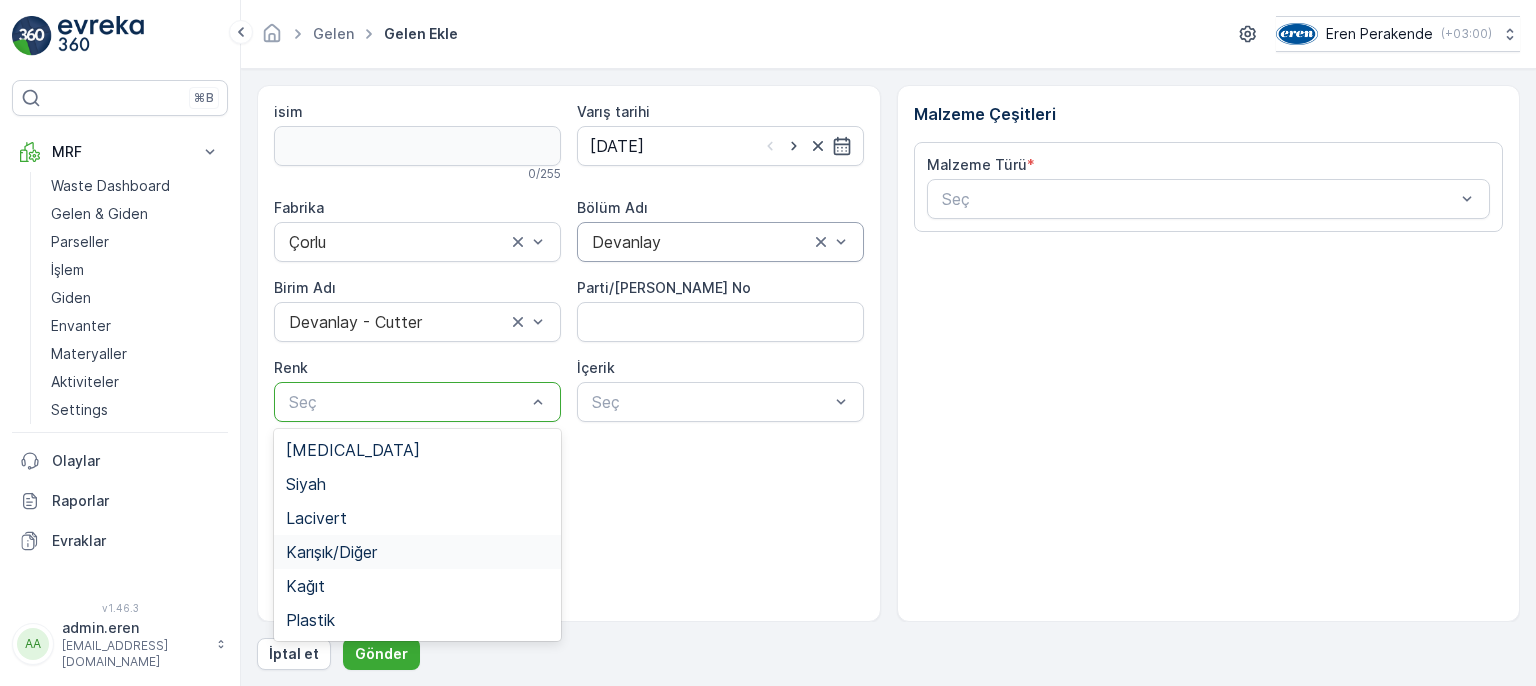 click on "Karışık/Diğer" at bounding box center [417, 552] 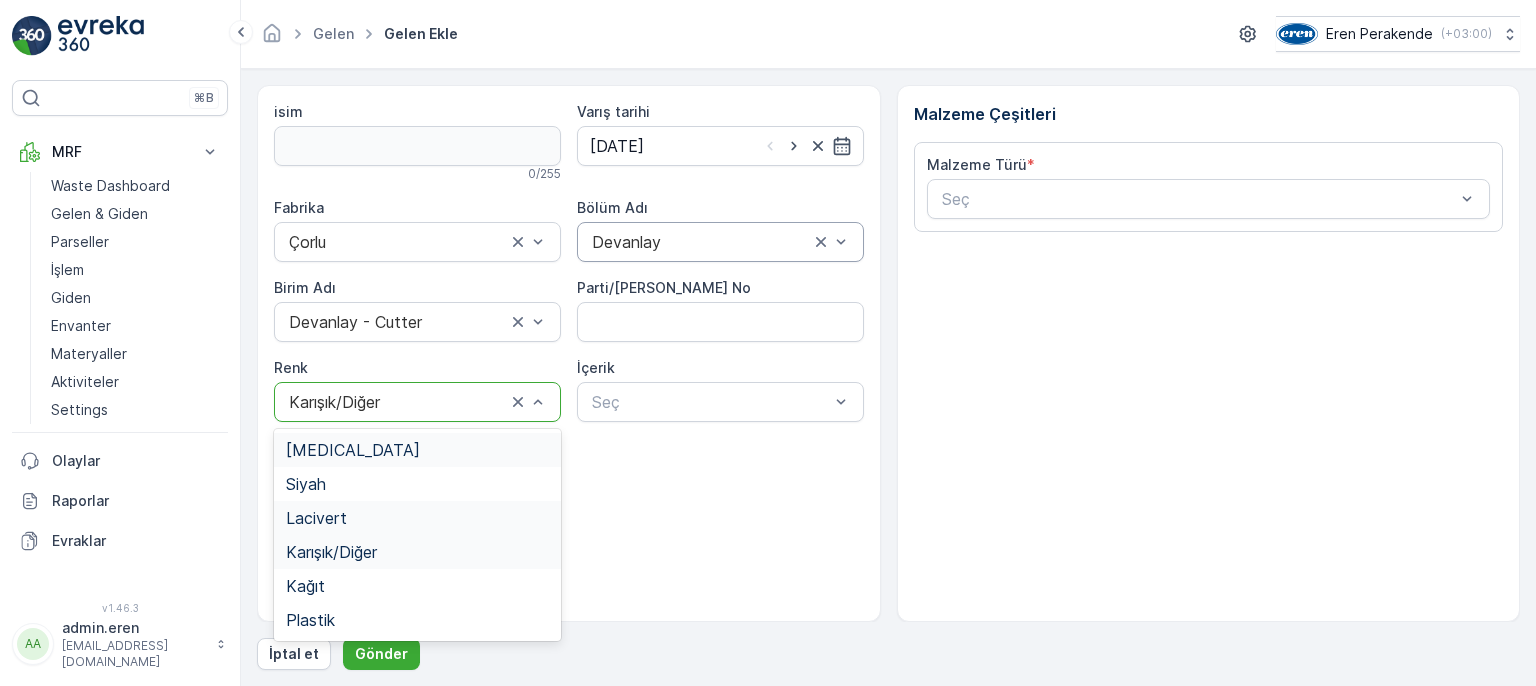 drag, startPoint x: 472, startPoint y: 402, endPoint x: 382, endPoint y: 518, distance: 146.81961 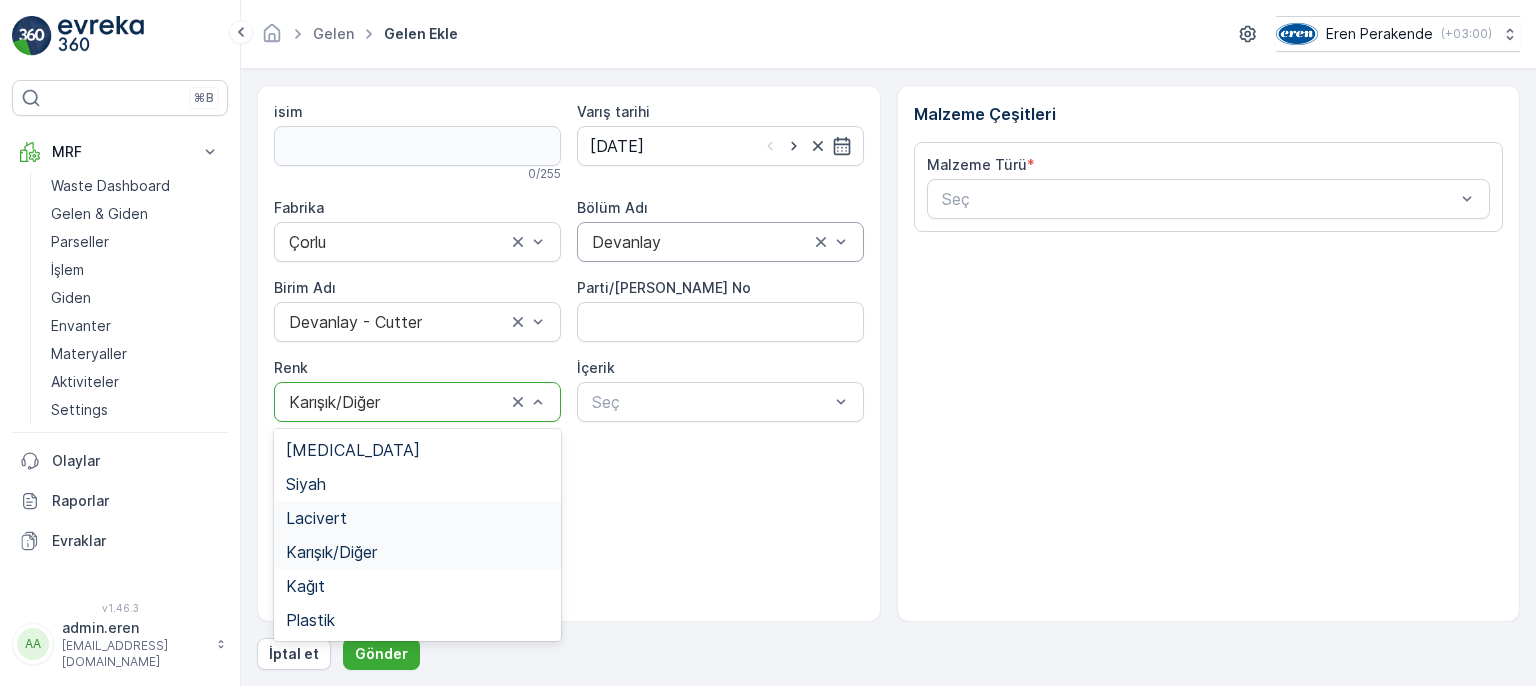 click on "Lacivert" at bounding box center (417, 518) 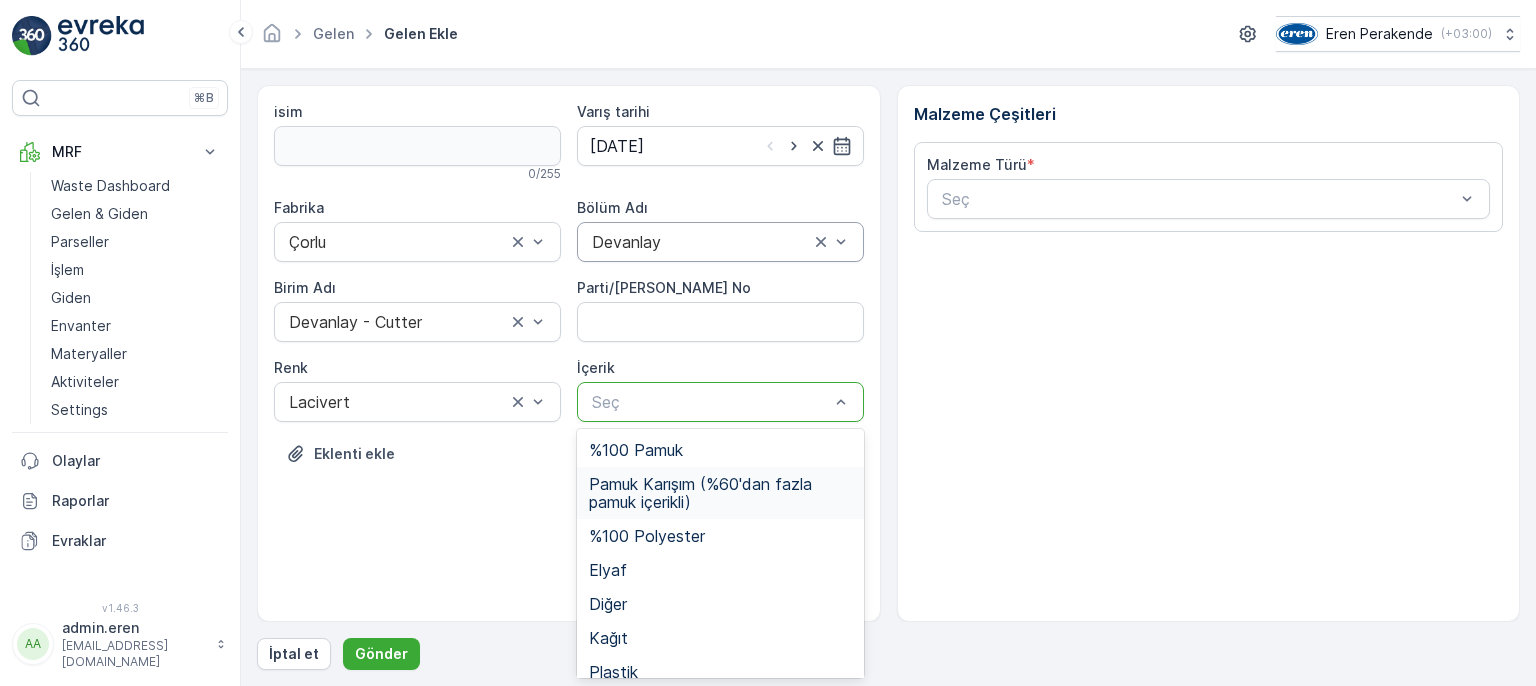 click on "Pamuk Karışım (%60'dan fazla pamuk içerikli)" at bounding box center [720, 493] 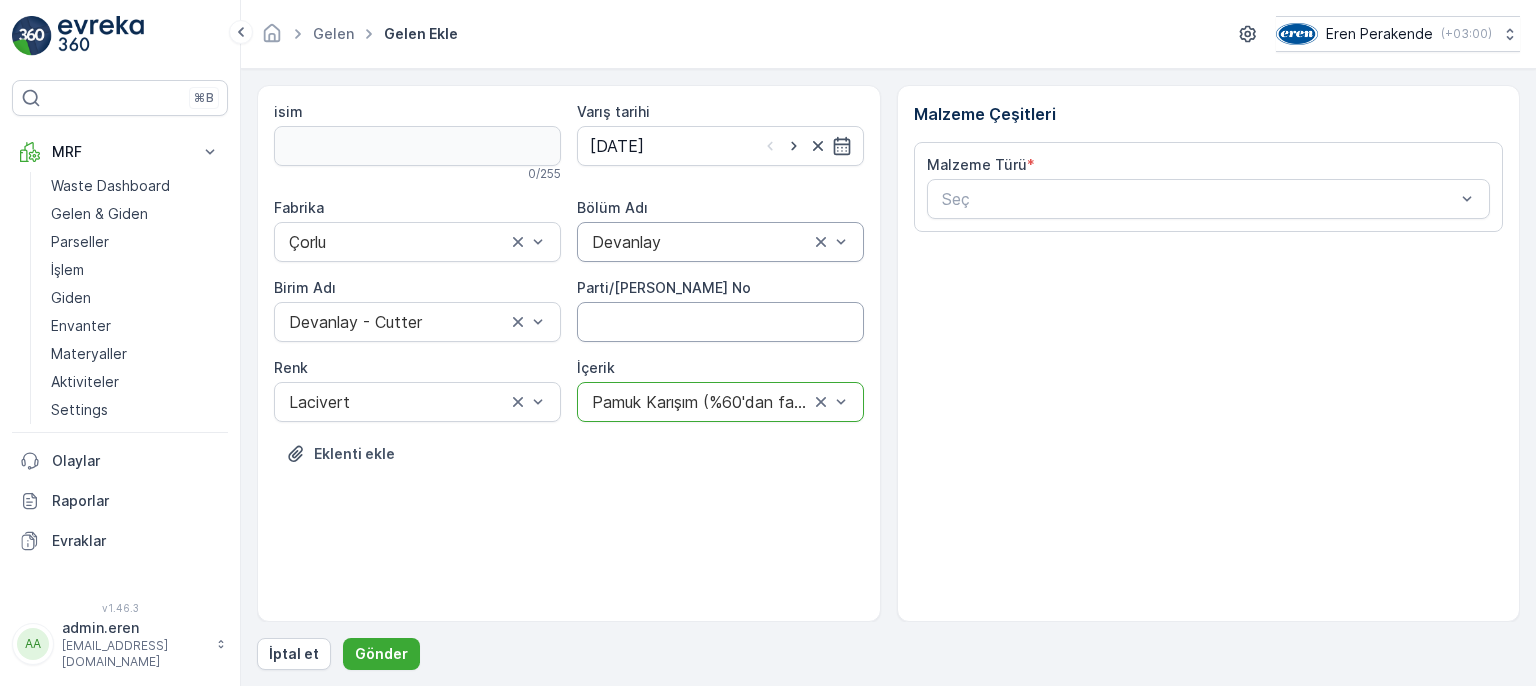 click on "Parti/[PERSON_NAME] No" at bounding box center (720, 322) 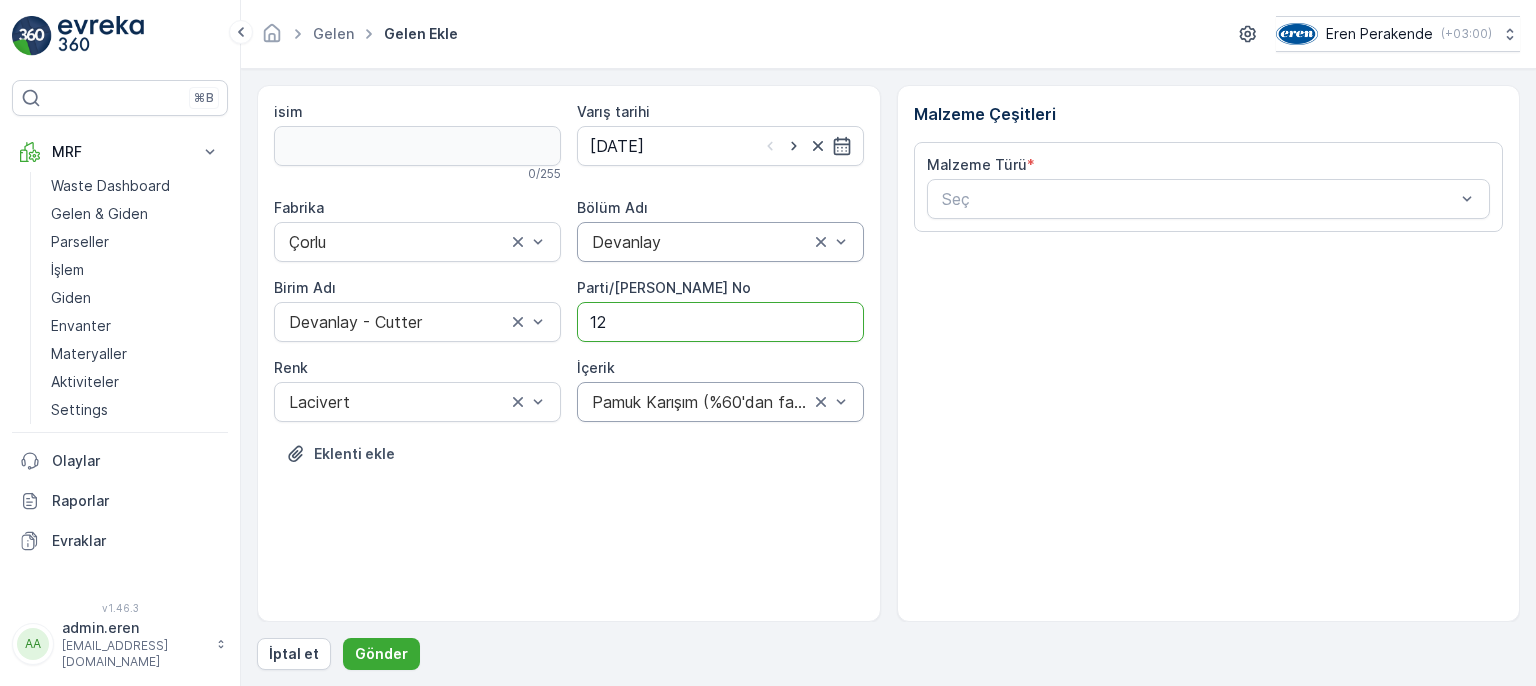 type on "1" 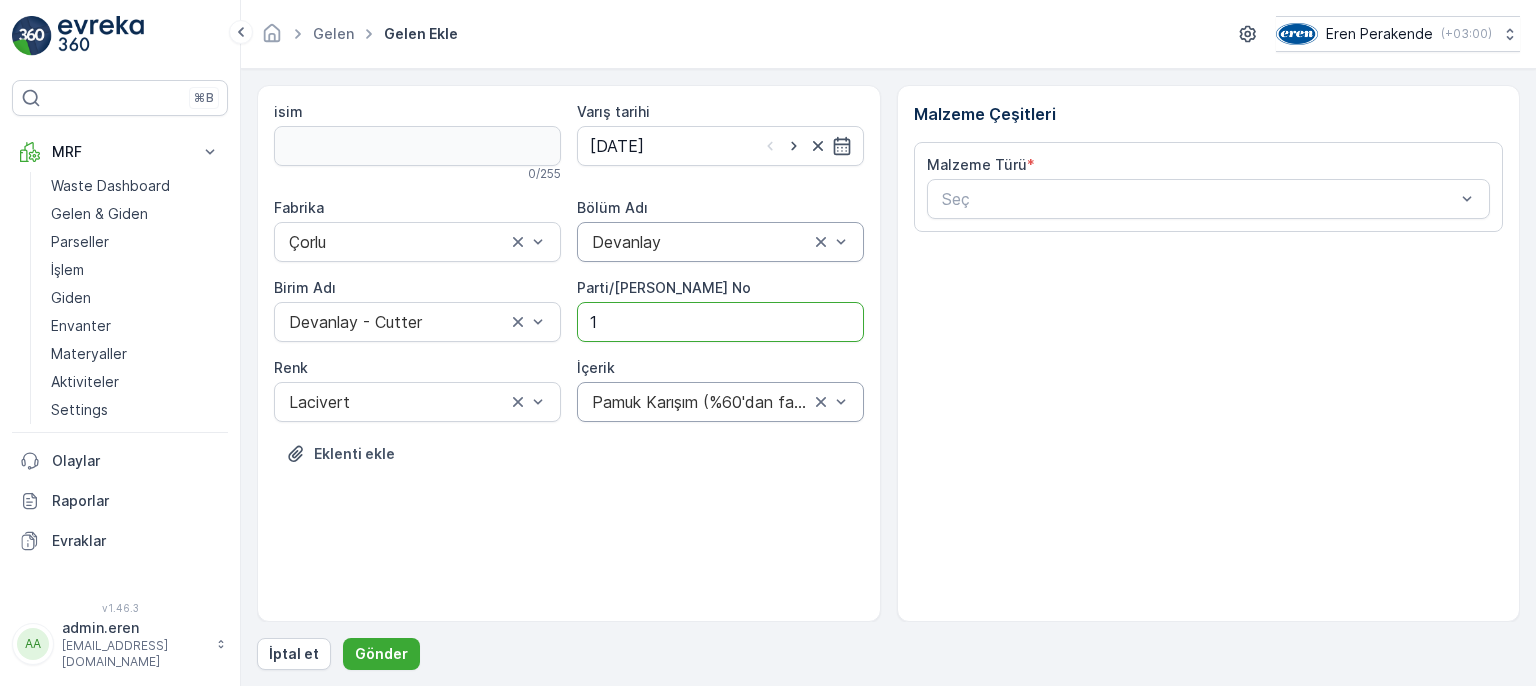 type 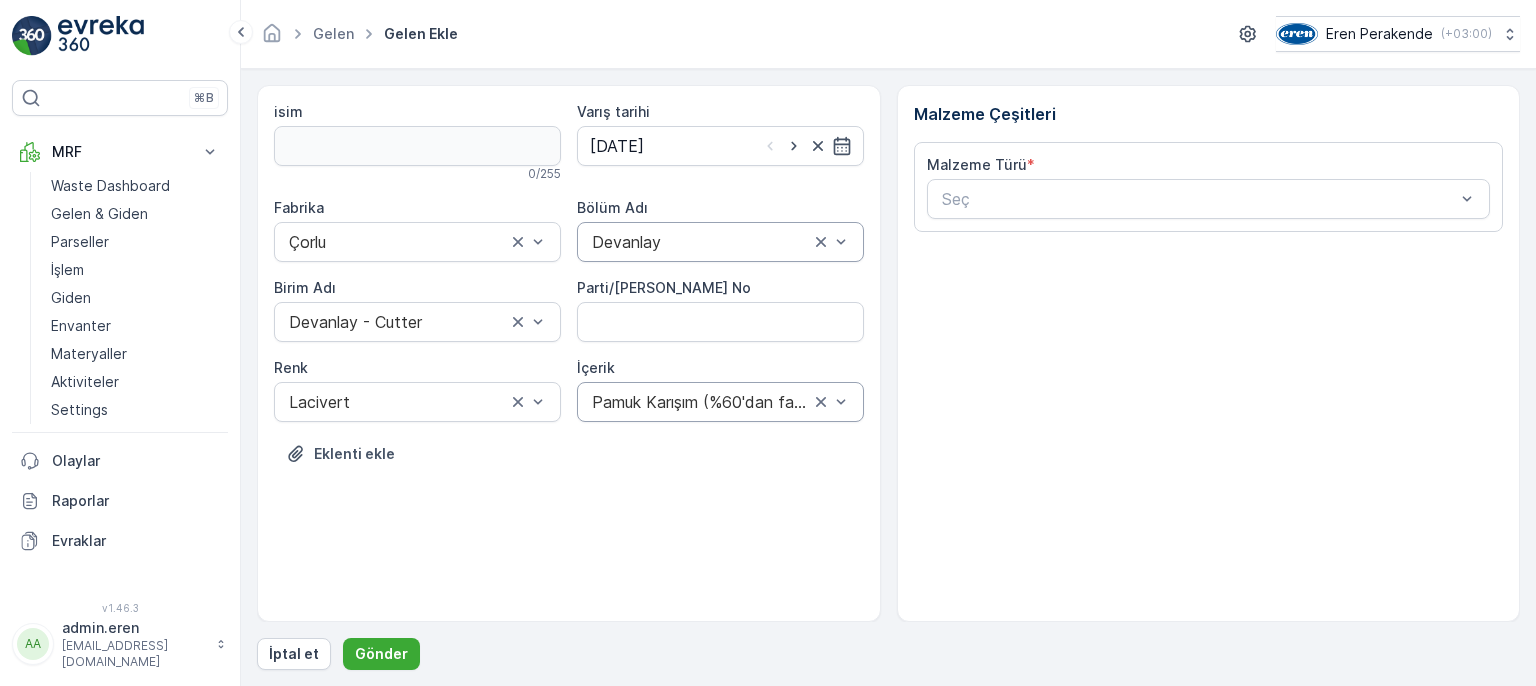 click on "Malzeme Türü" at bounding box center [977, 165] 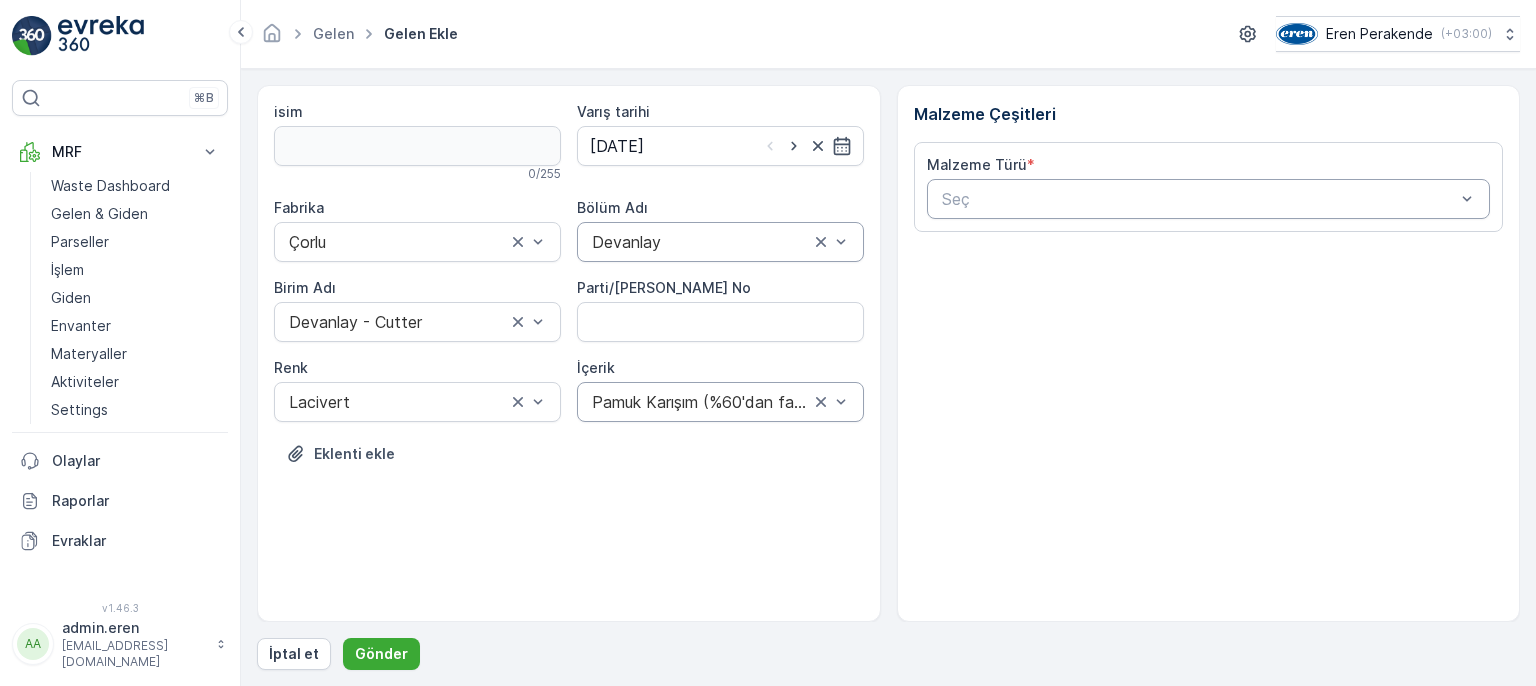 click at bounding box center (1199, 199) 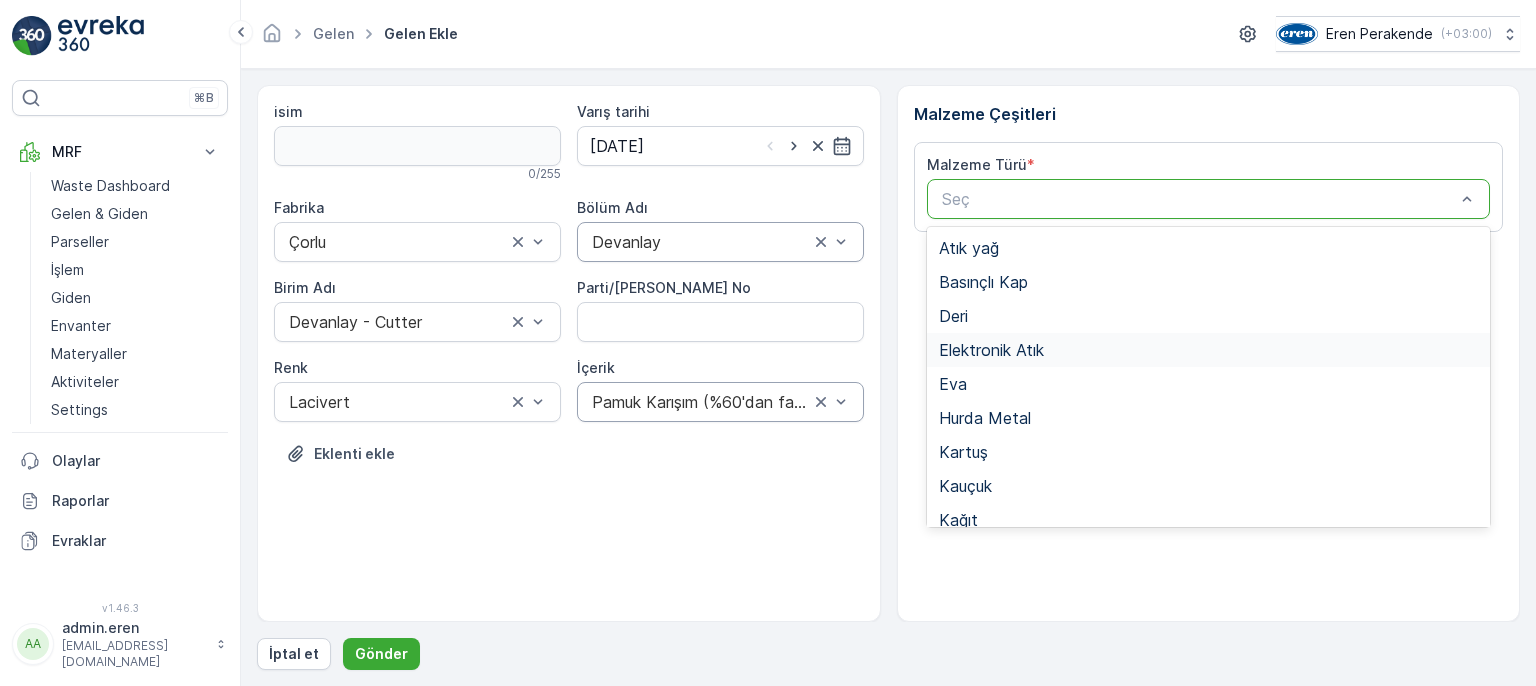 scroll, scrollTop: 388, scrollLeft: 0, axis: vertical 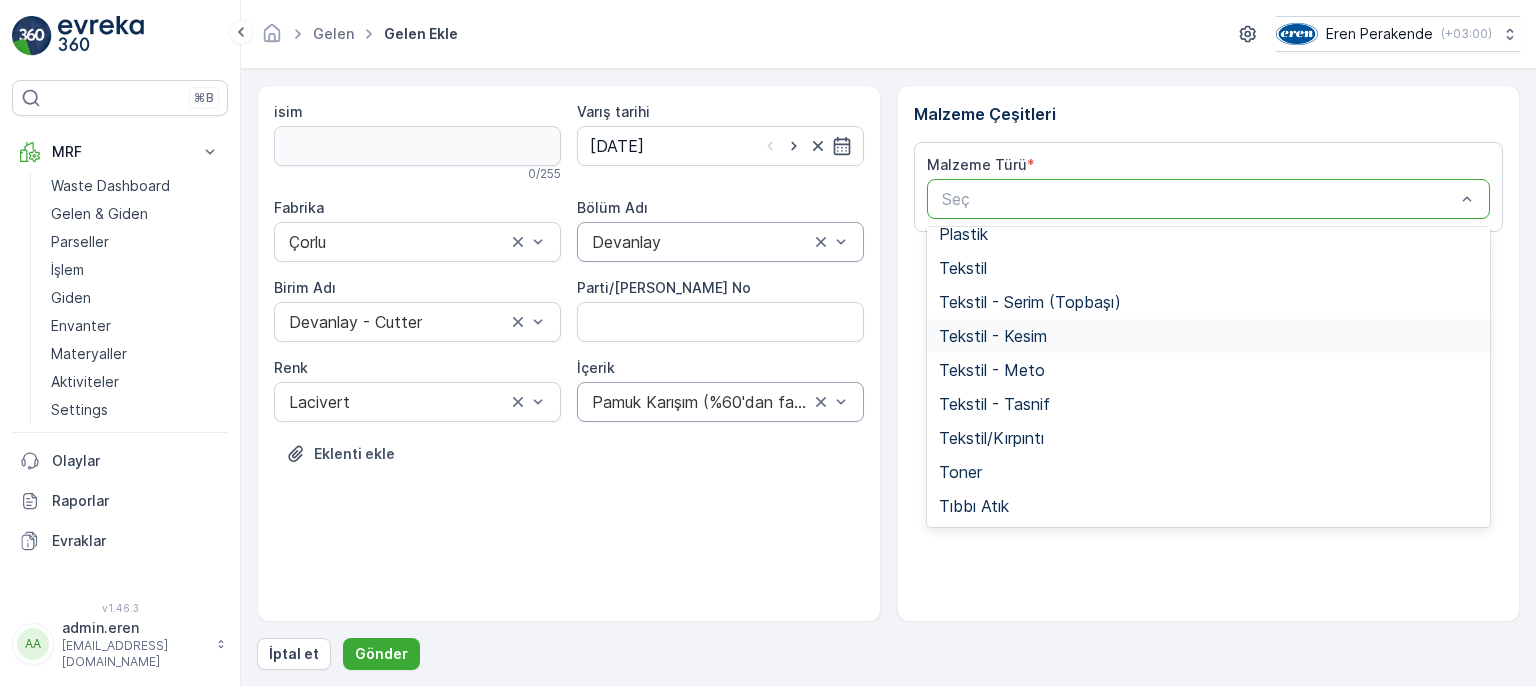 click on "Tekstil - Kesim" at bounding box center [993, 336] 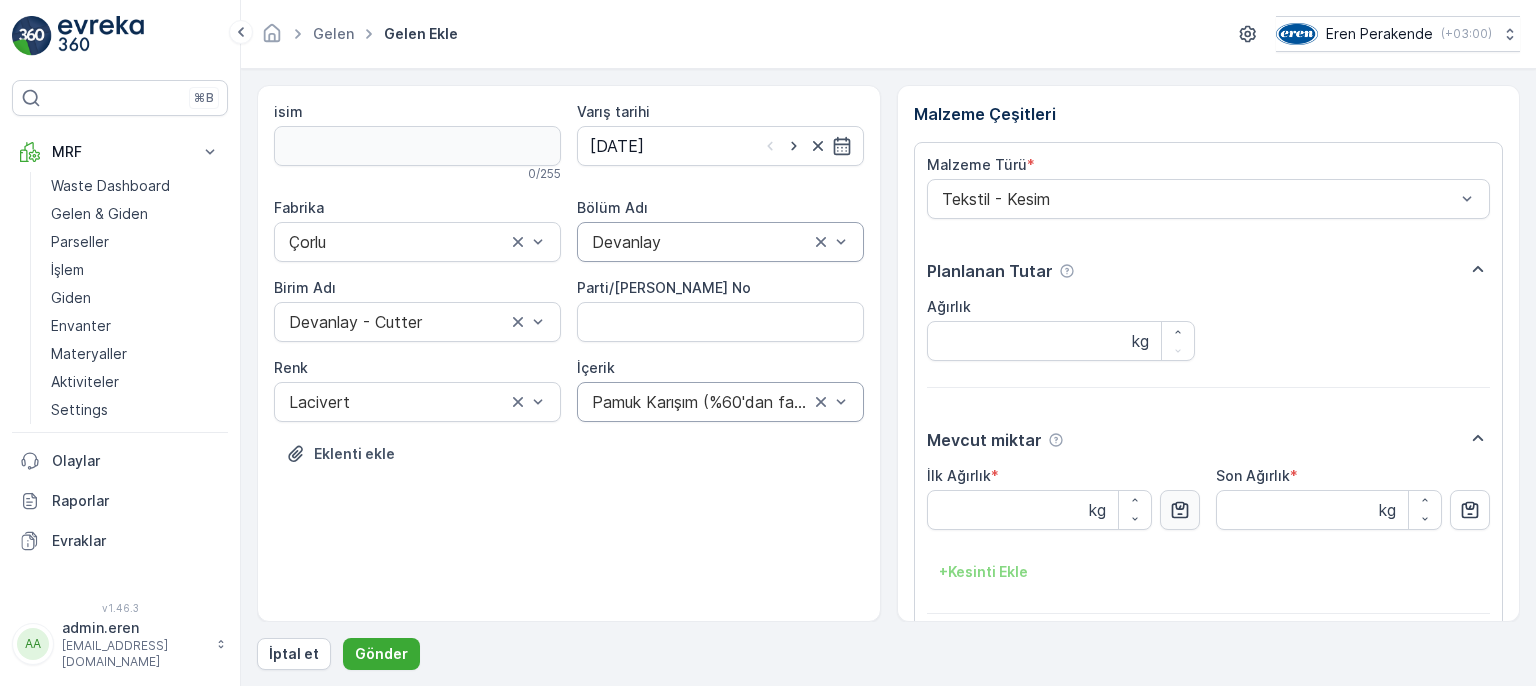 click 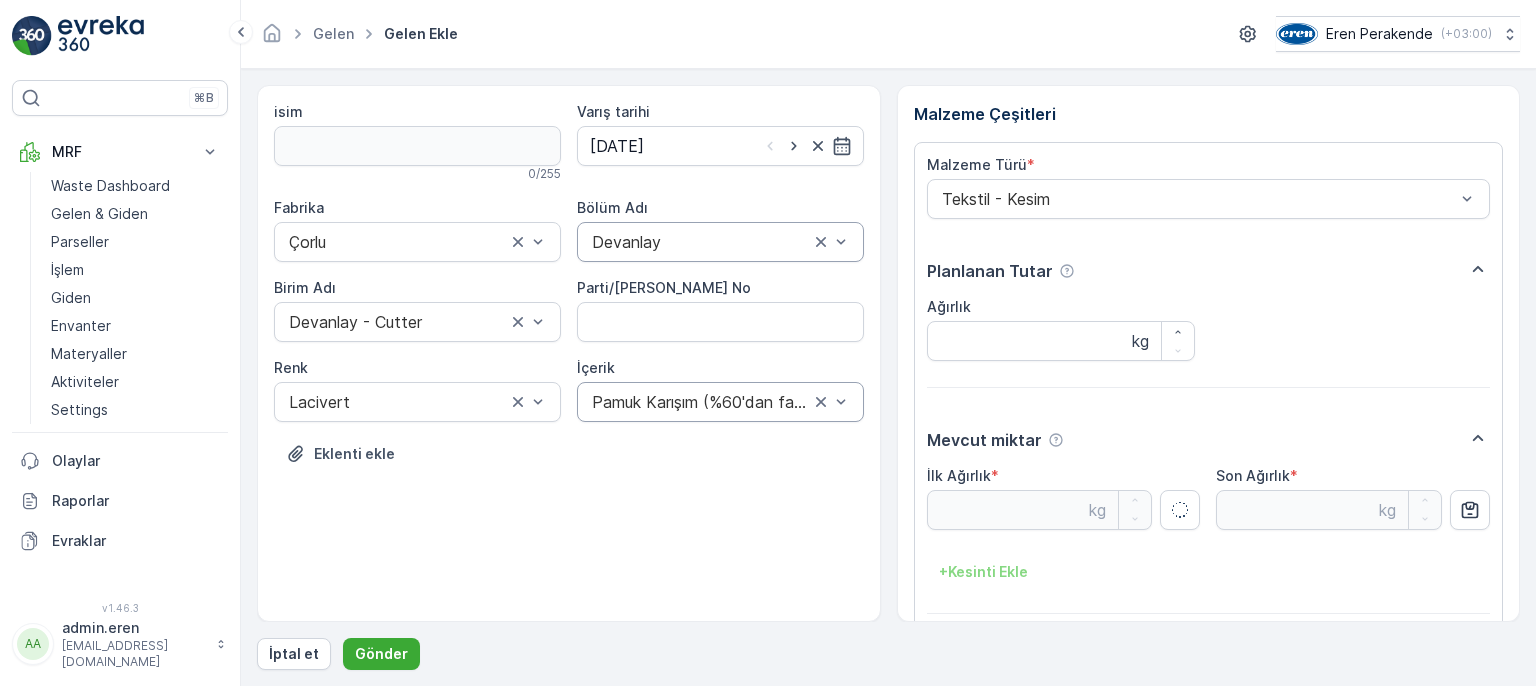 type on "8" 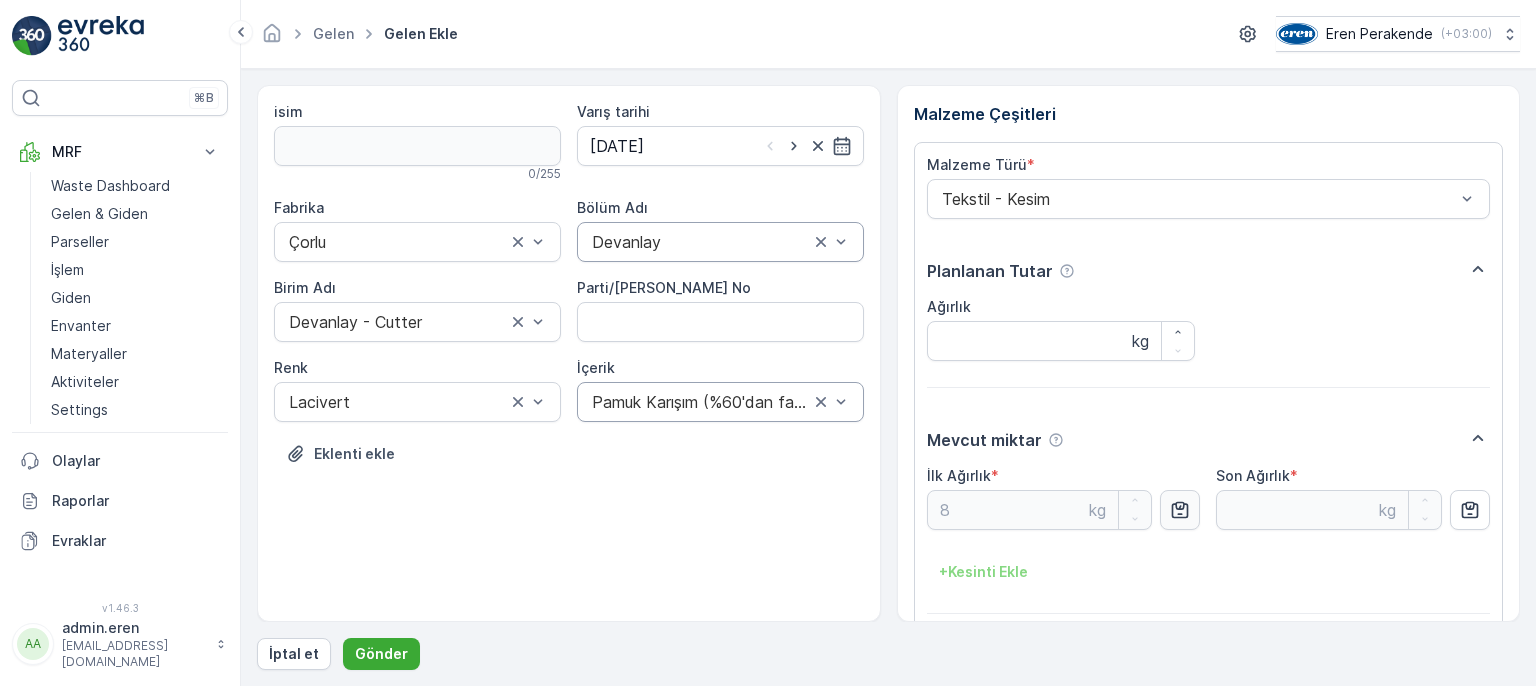 scroll, scrollTop: 84, scrollLeft: 0, axis: vertical 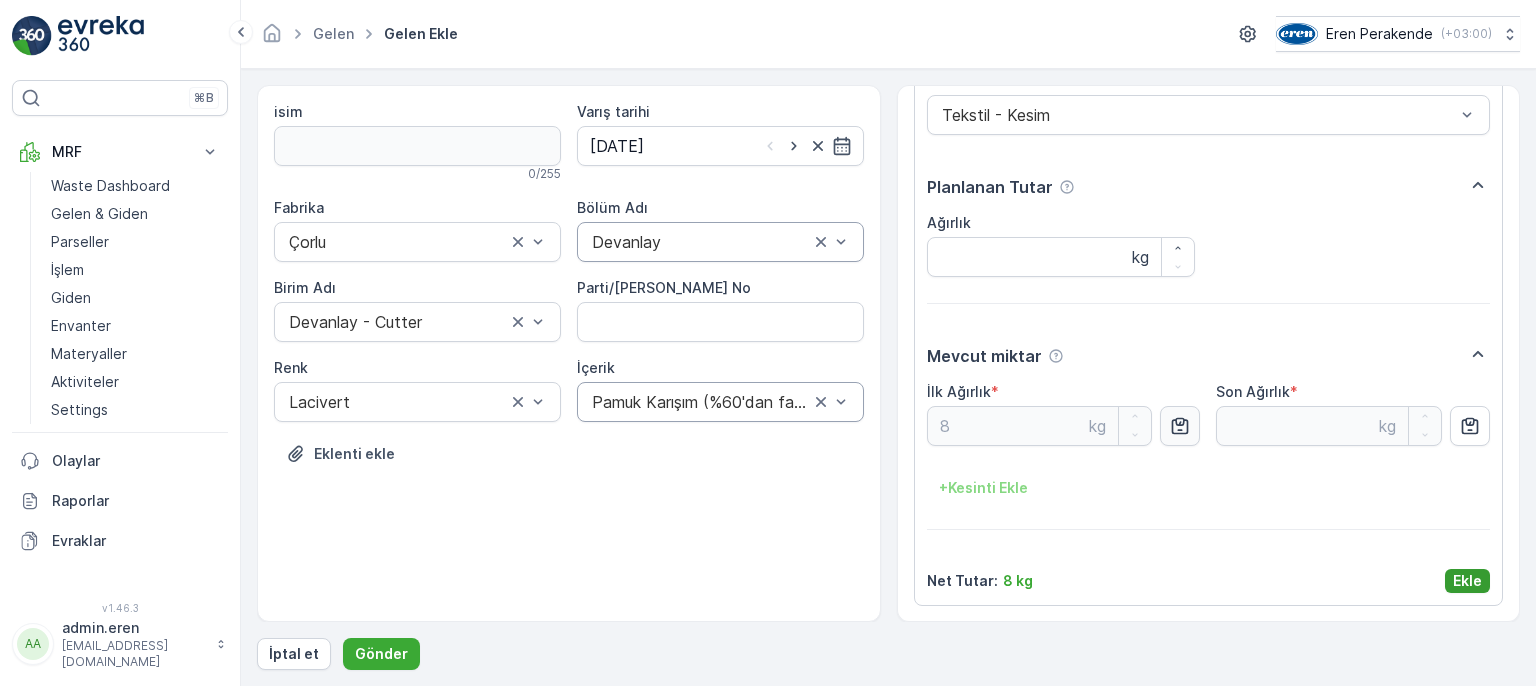 click on "Ekle" at bounding box center [1467, 581] 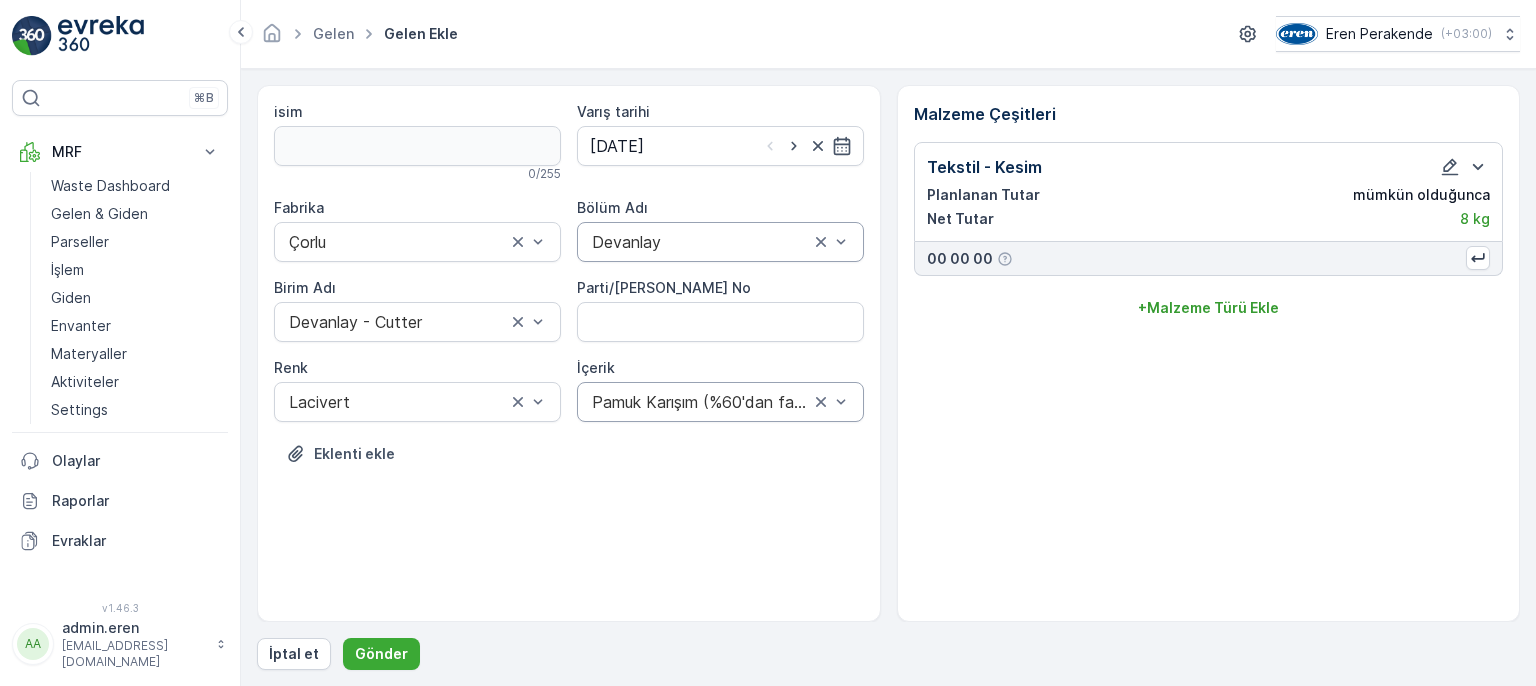 scroll, scrollTop: 0, scrollLeft: 0, axis: both 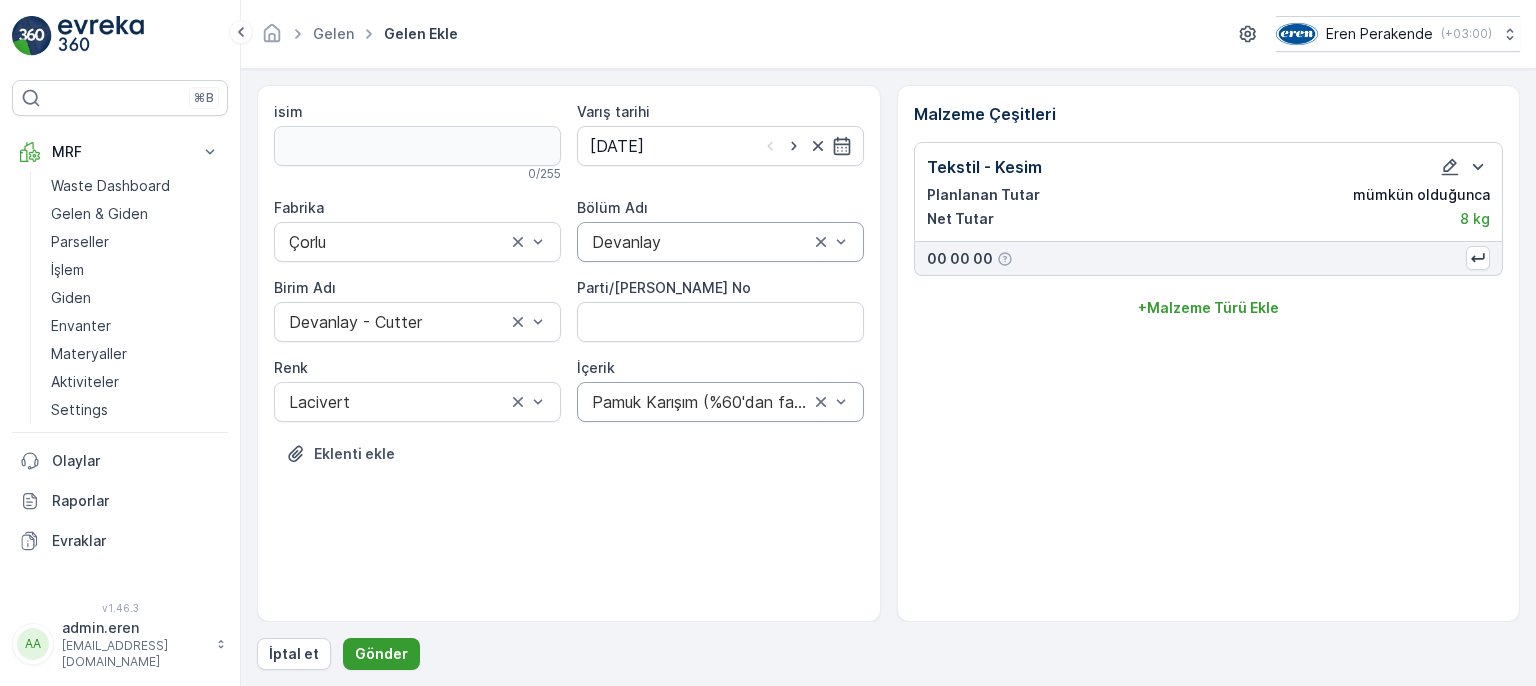 click on "Gönder" at bounding box center [381, 654] 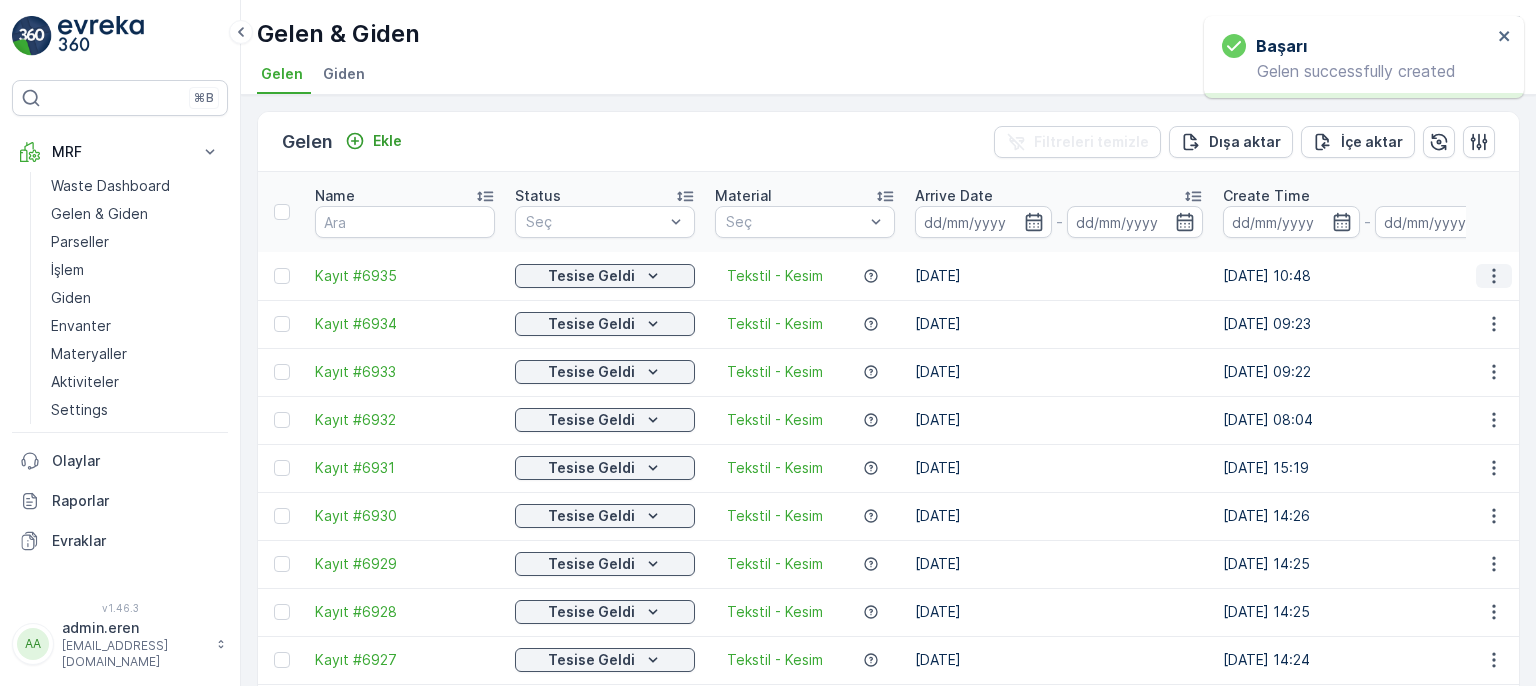 click 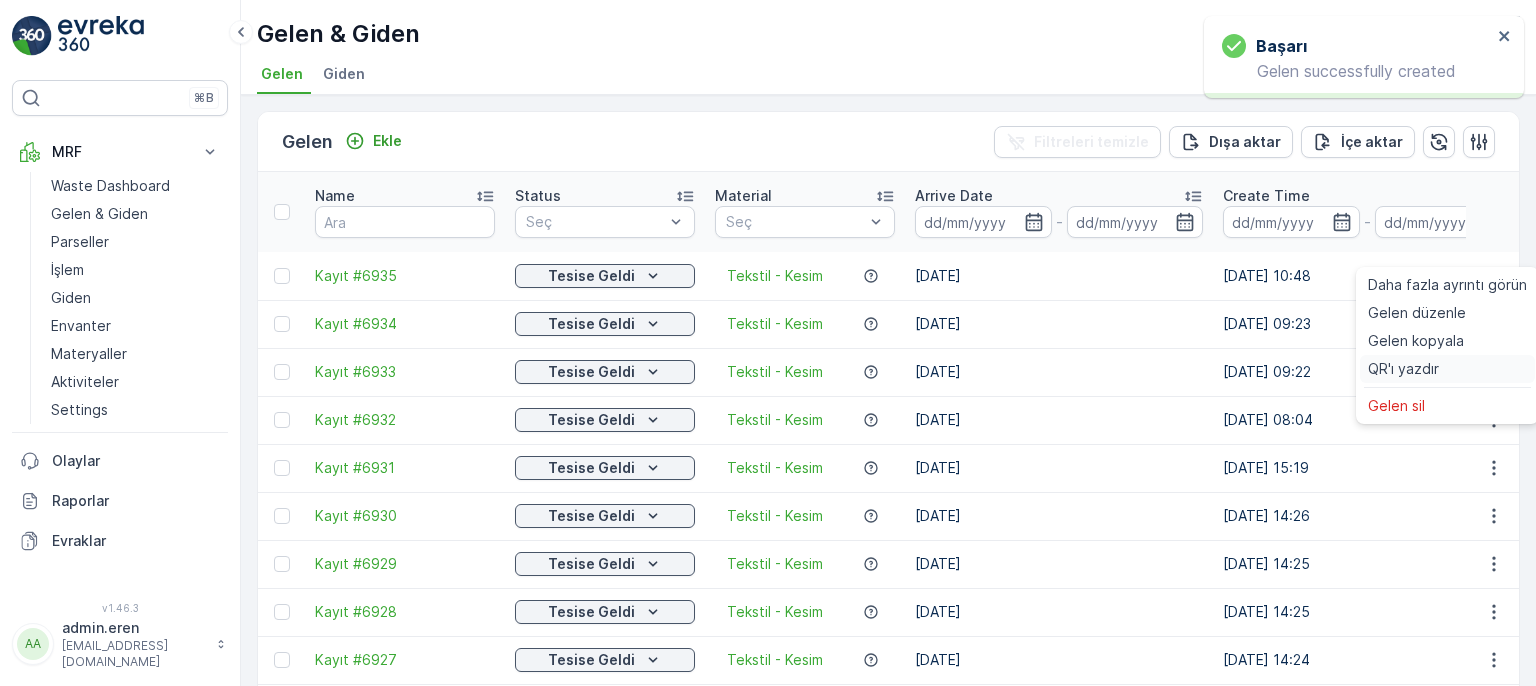 click on "QR'ı yazdır" at bounding box center (1403, 369) 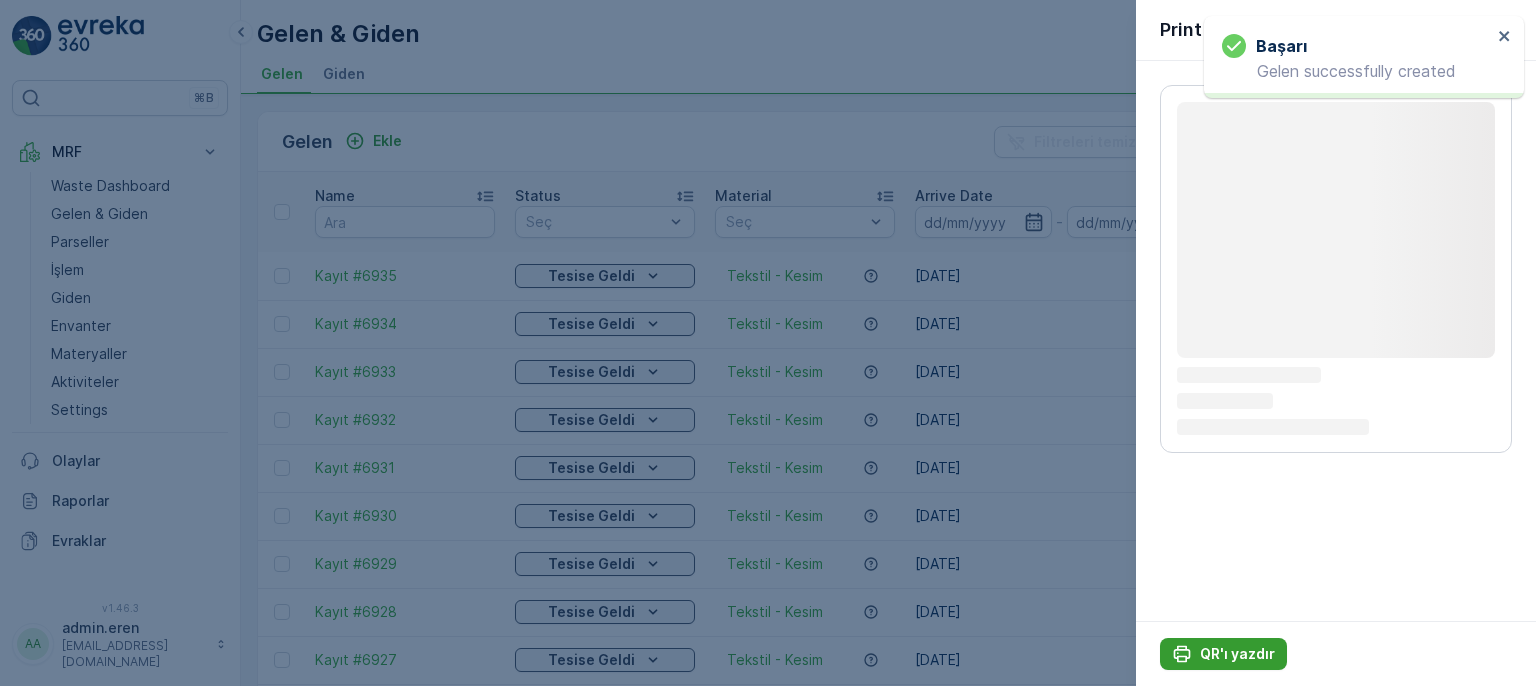 click on "QR'ı yazdır" at bounding box center [1237, 654] 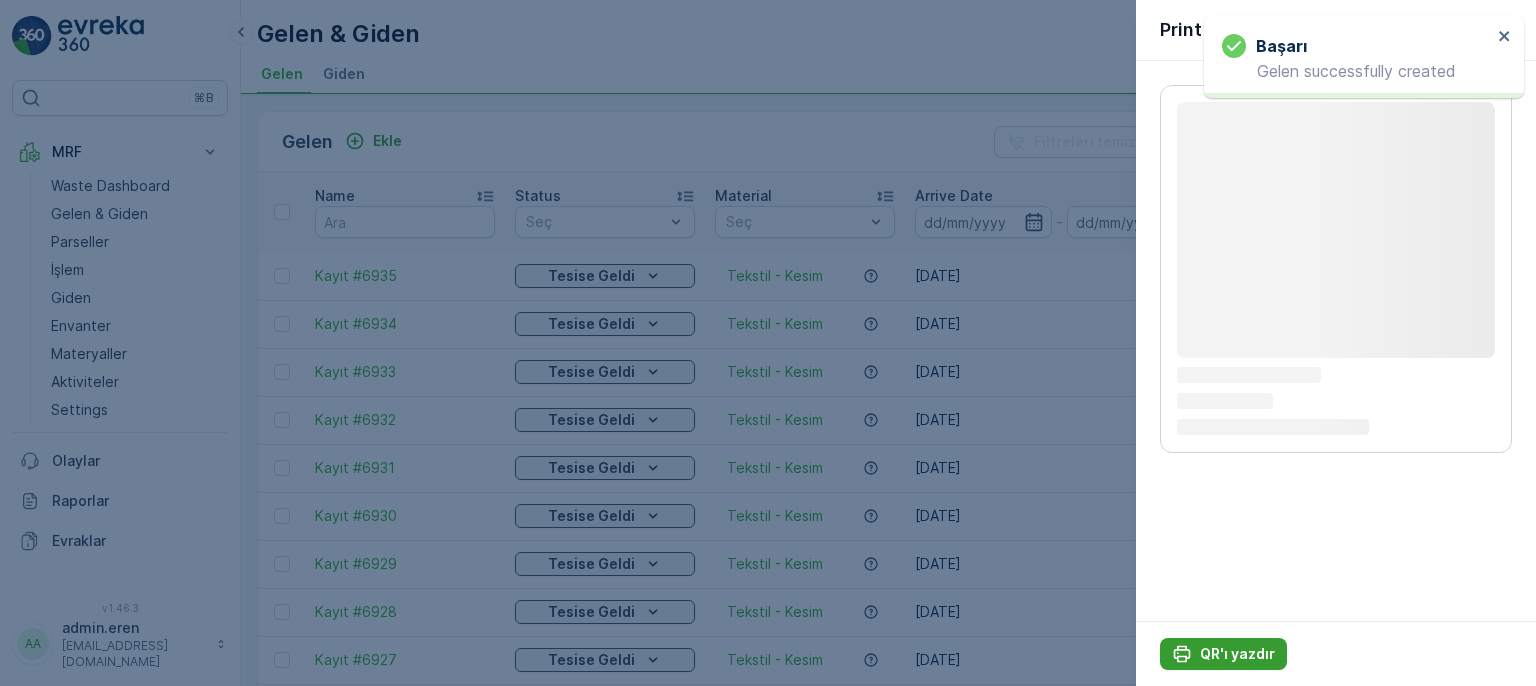 click on "QR'ı yazdır" at bounding box center [1237, 654] 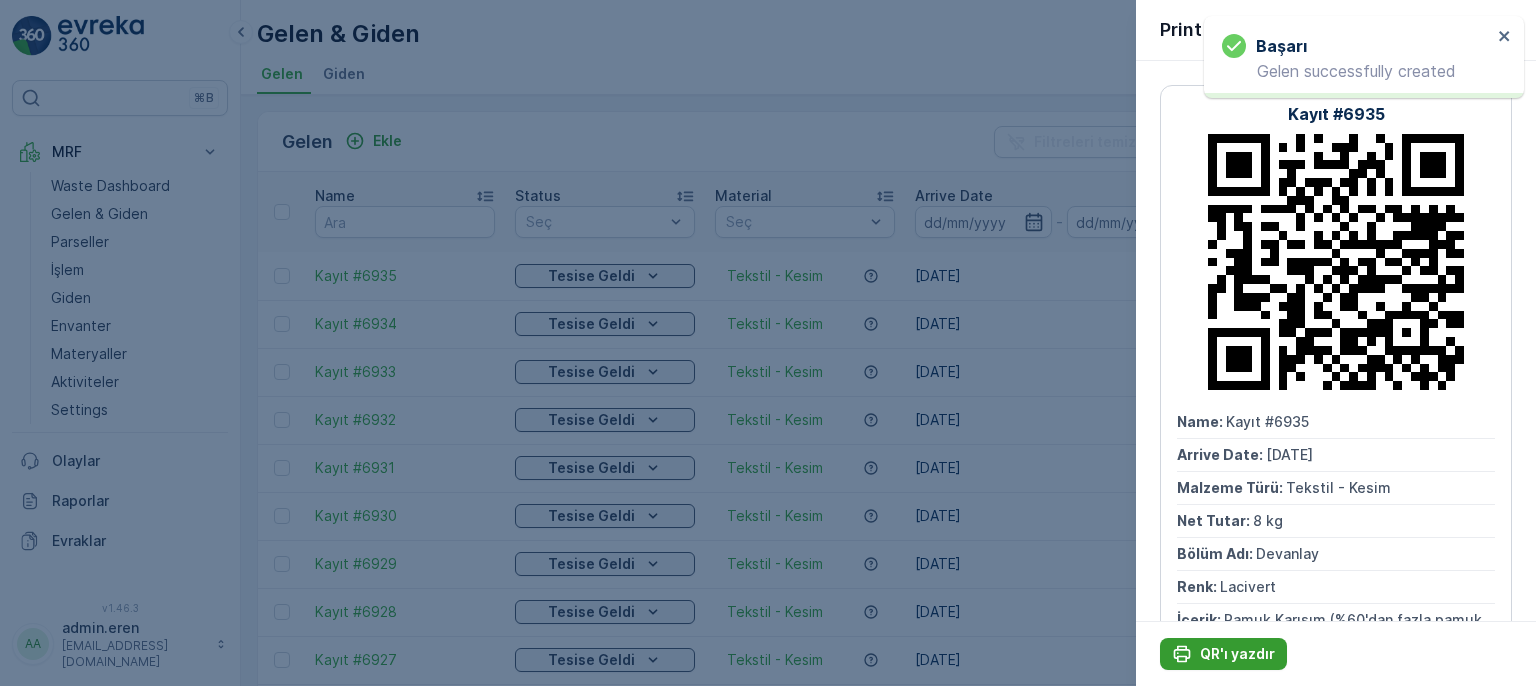 click on "QR'ı yazdır" at bounding box center (1237, 654) 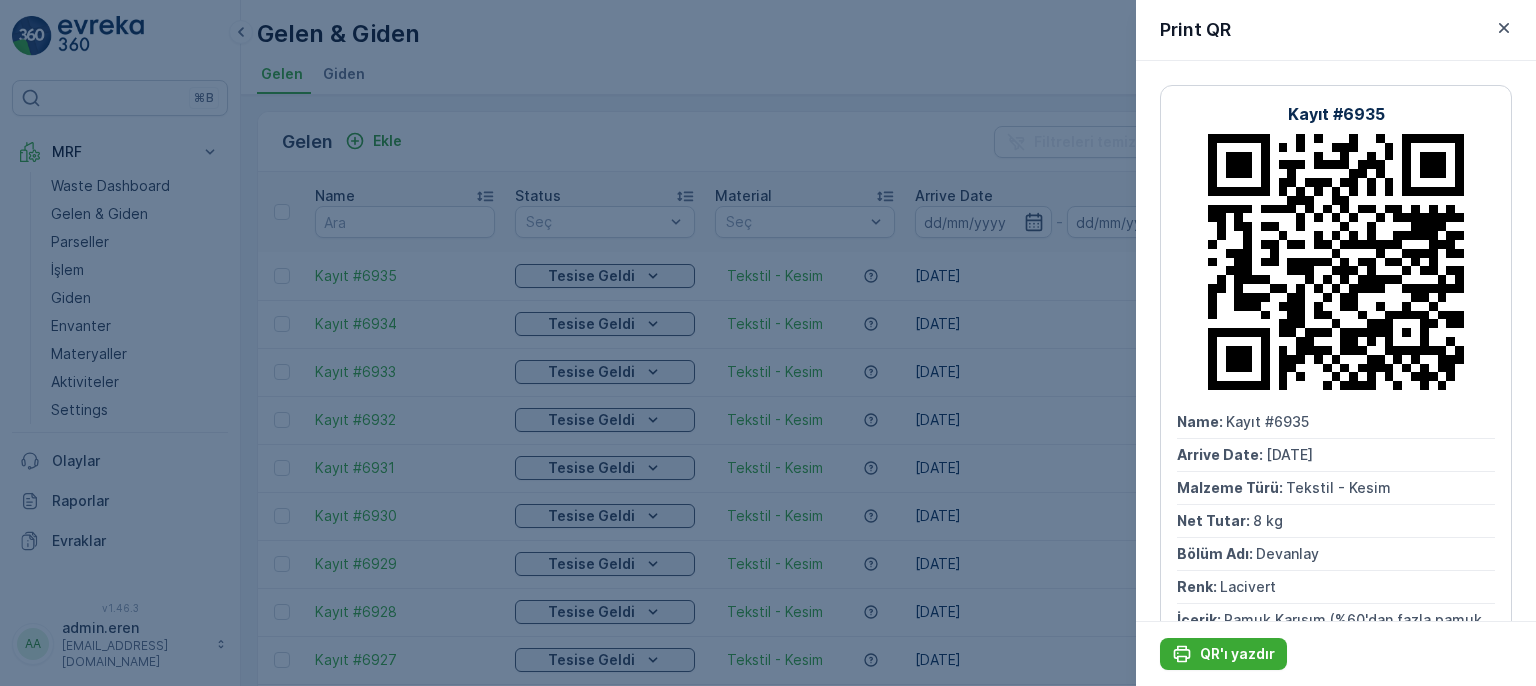 drag, startPoint x: 530, startPoint y: 141, endPoint x: 446, endPoint y: 188, distance: 96.25487 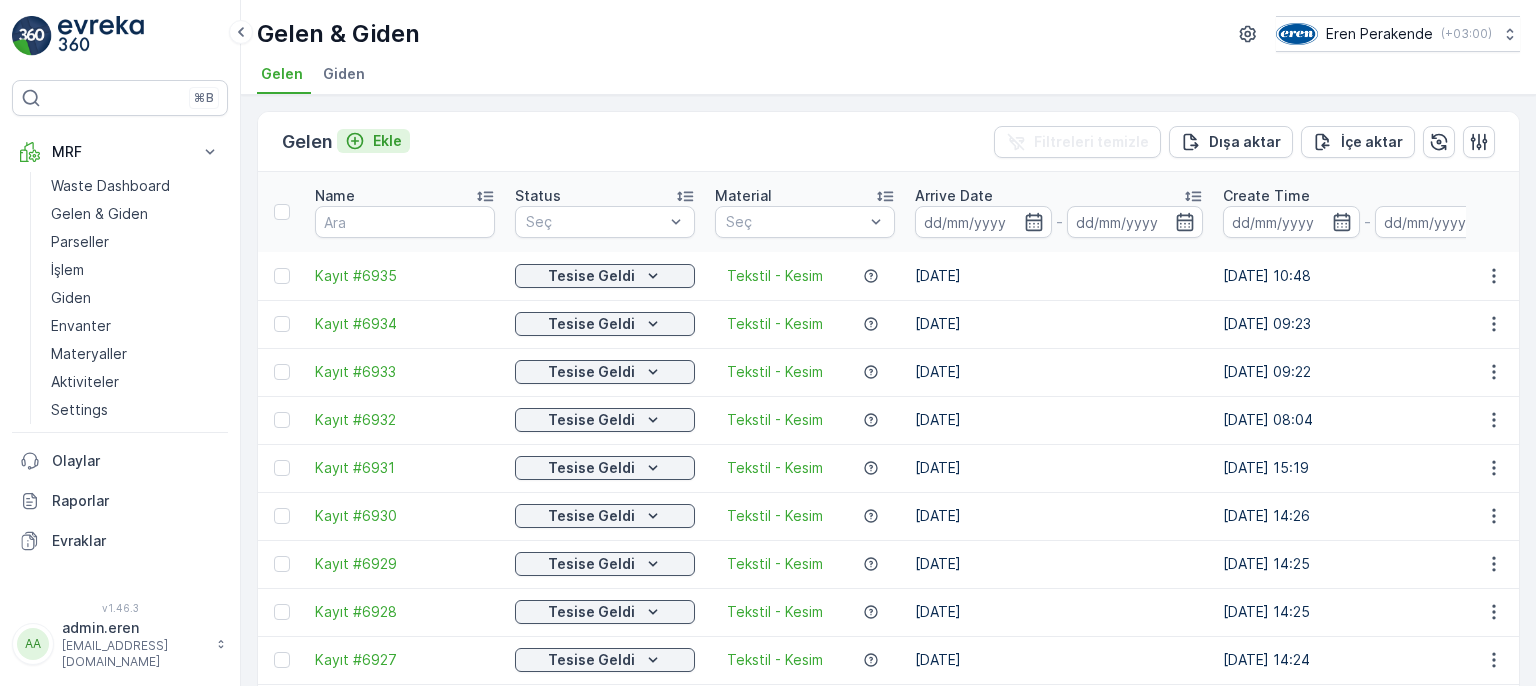 click on "Ekle" at bounding box center (373, 141) 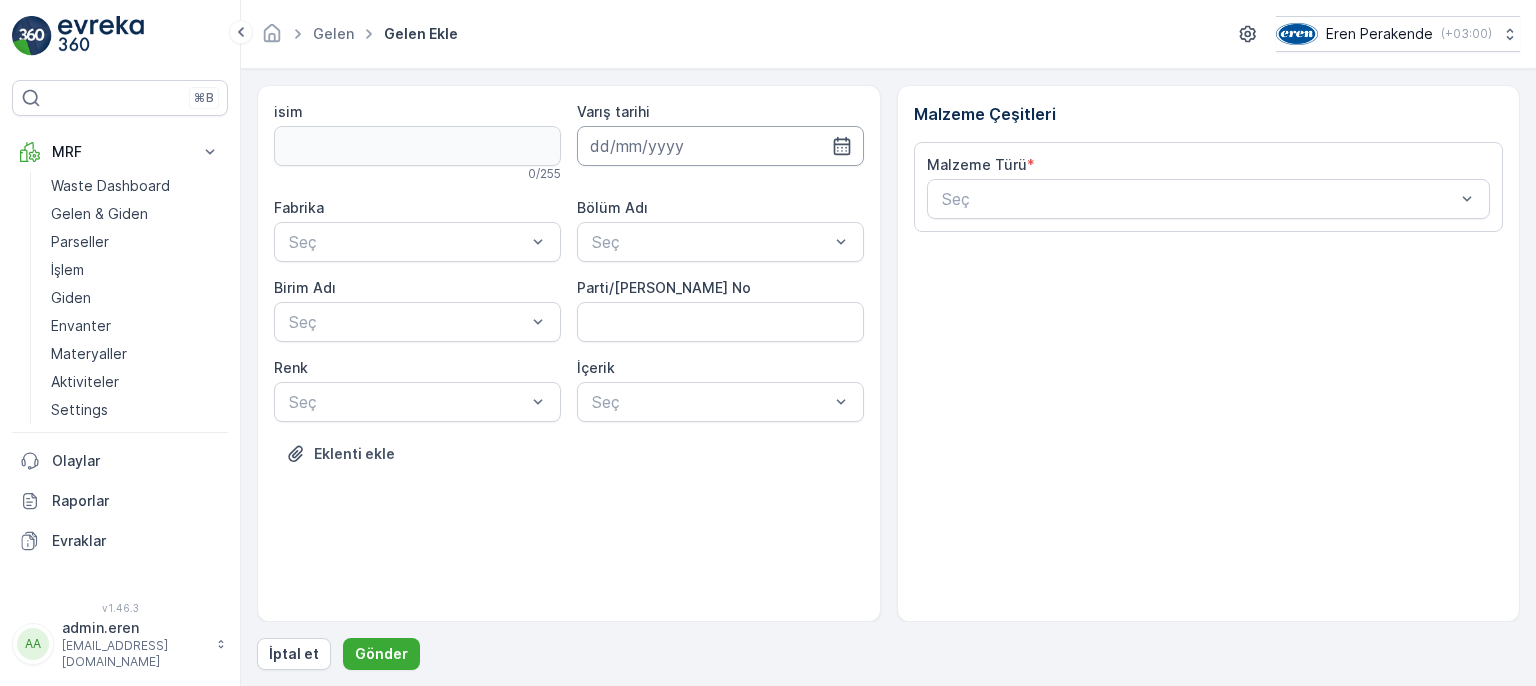click at bounding box center [720, 146] 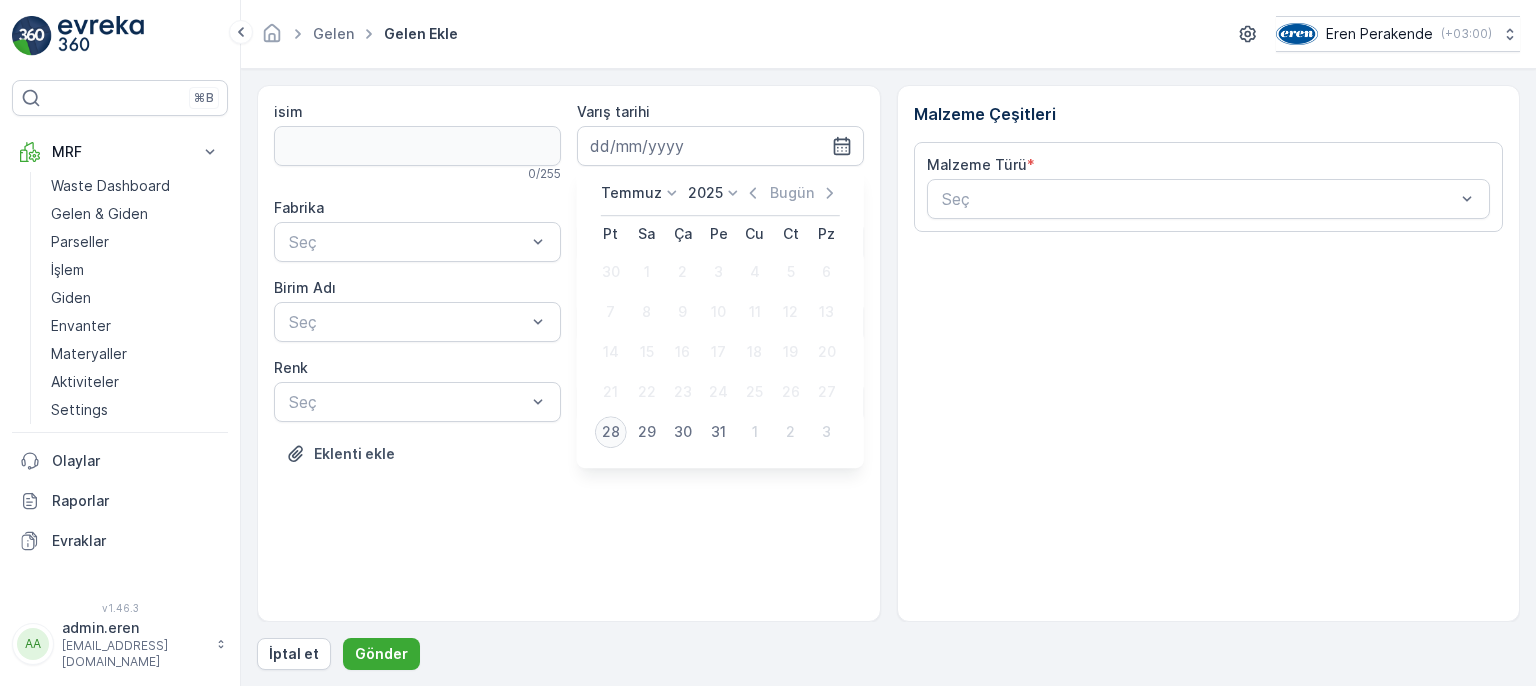 click on "28" at bounding box center [611, 432] 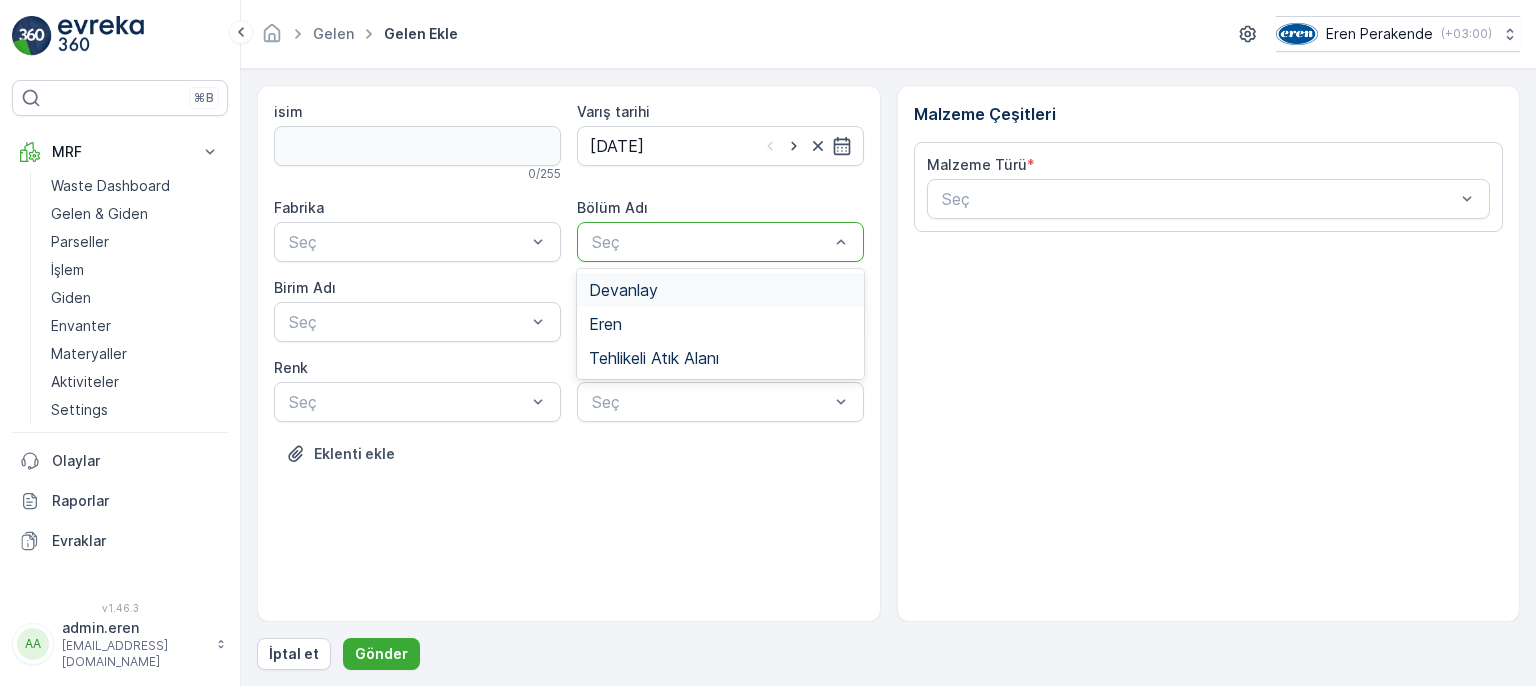 drag, startPoint x: 612, startPoint y: 234, endPoint x: 619, endPoint y: 274, distance: 40.60788 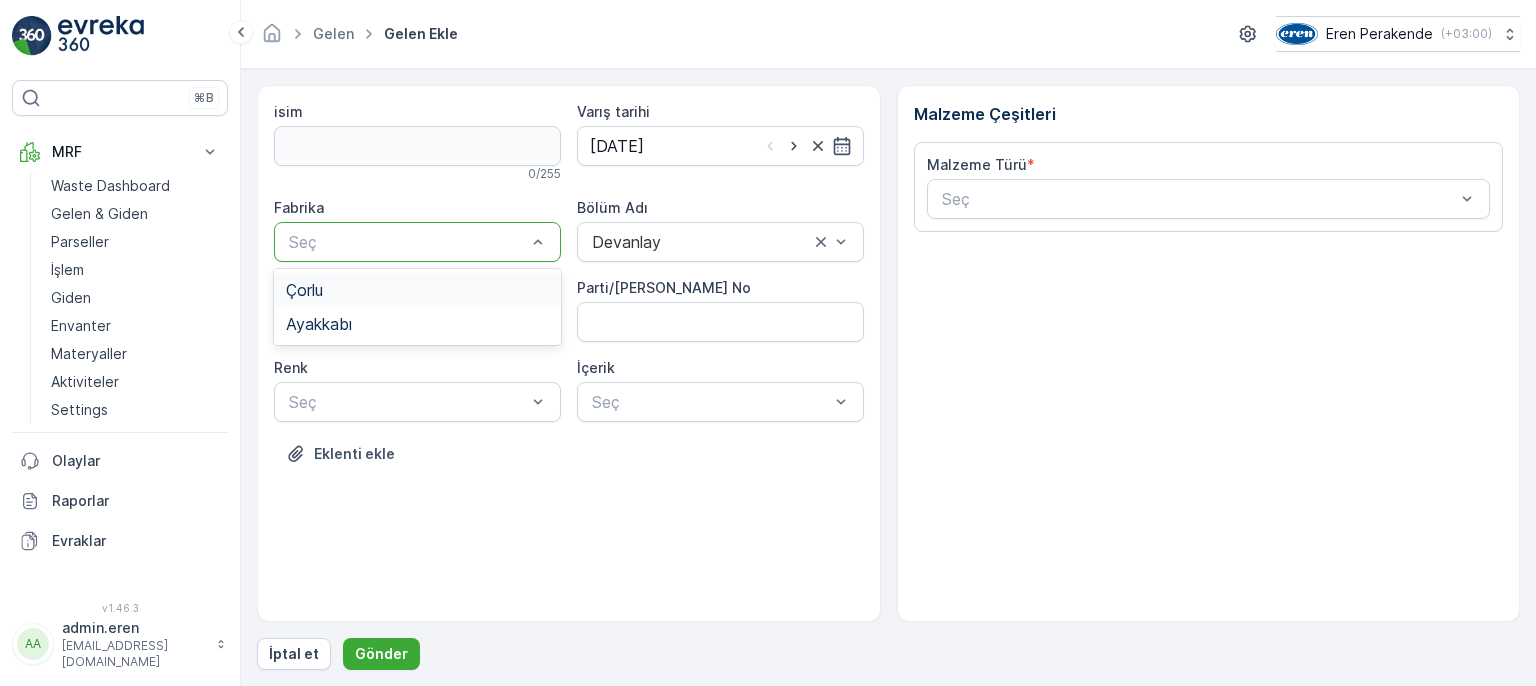 click on "Çorlu" at bounding box center (417, 290) 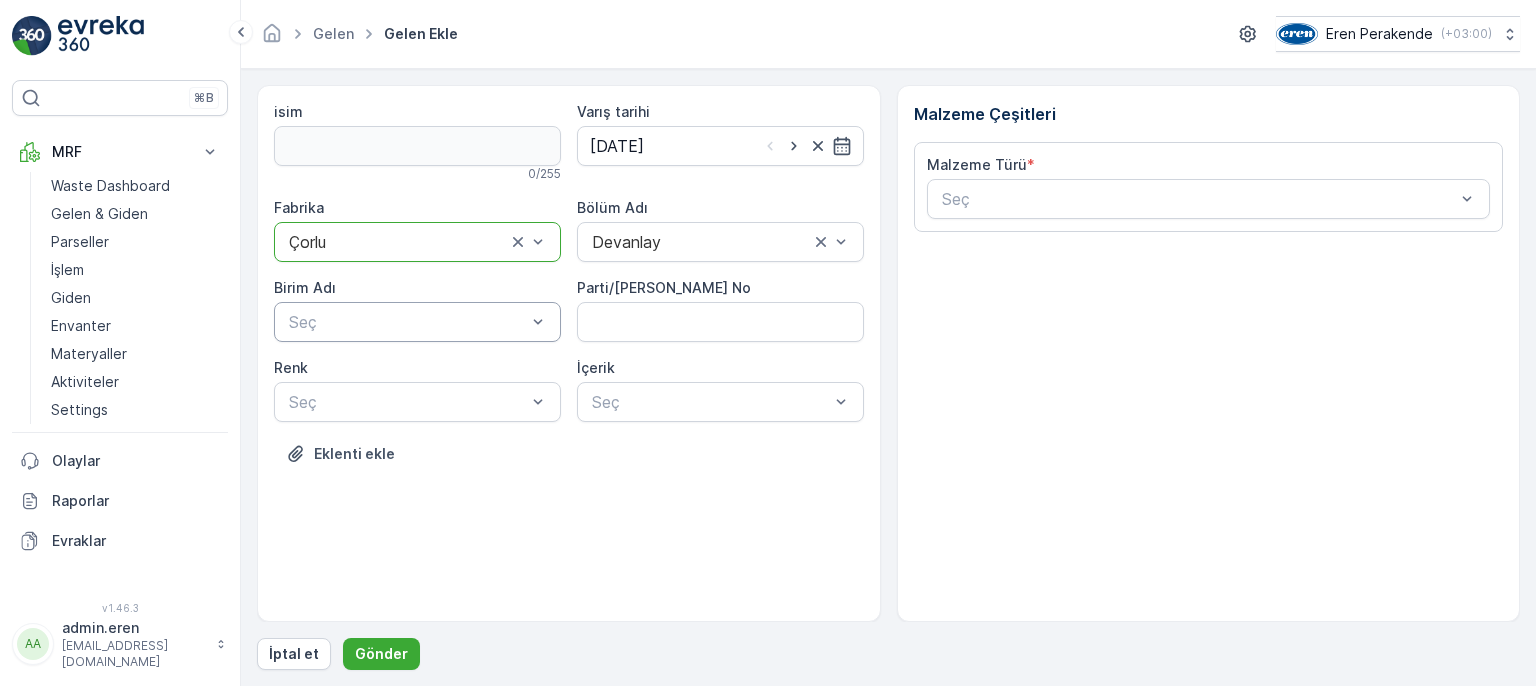 click at bounding box center (407, 322) 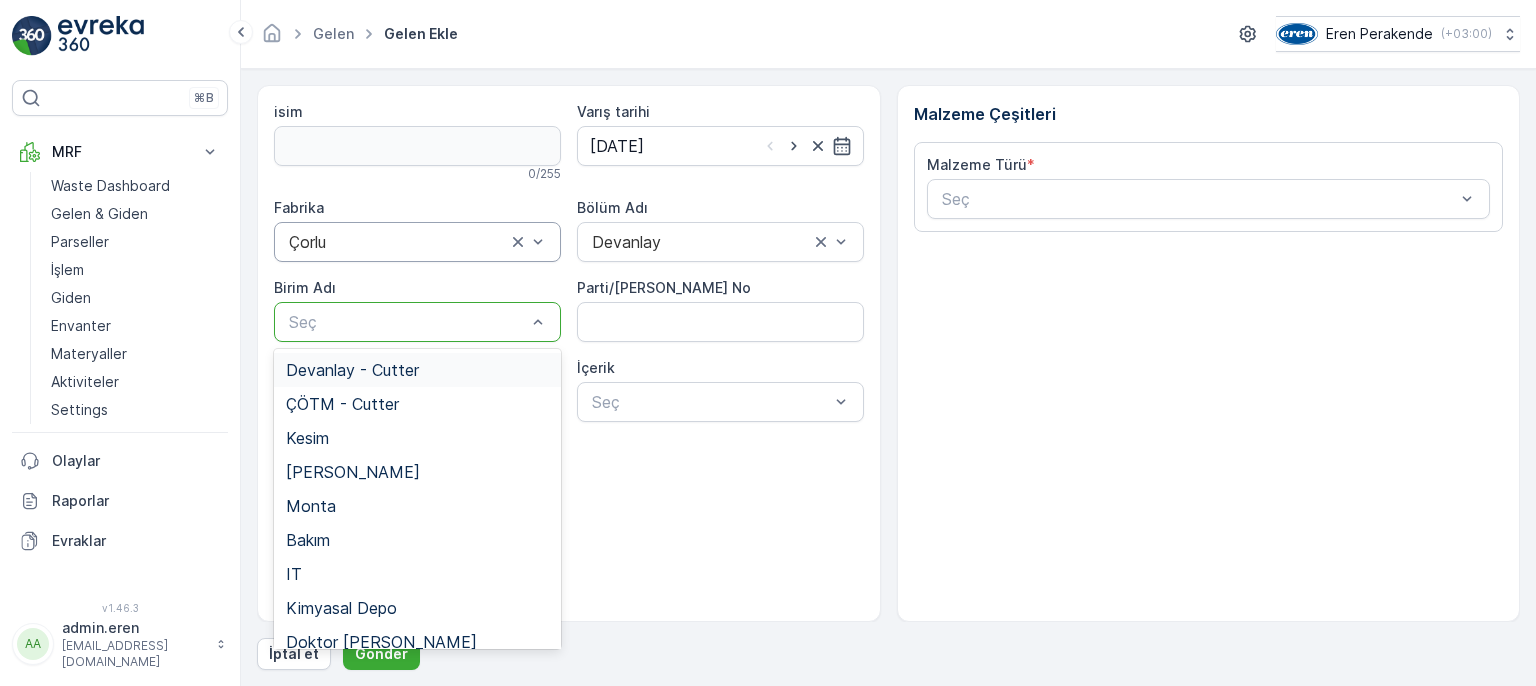 click on "Devanlay  - Cutter" at bounding box center [417, 370] 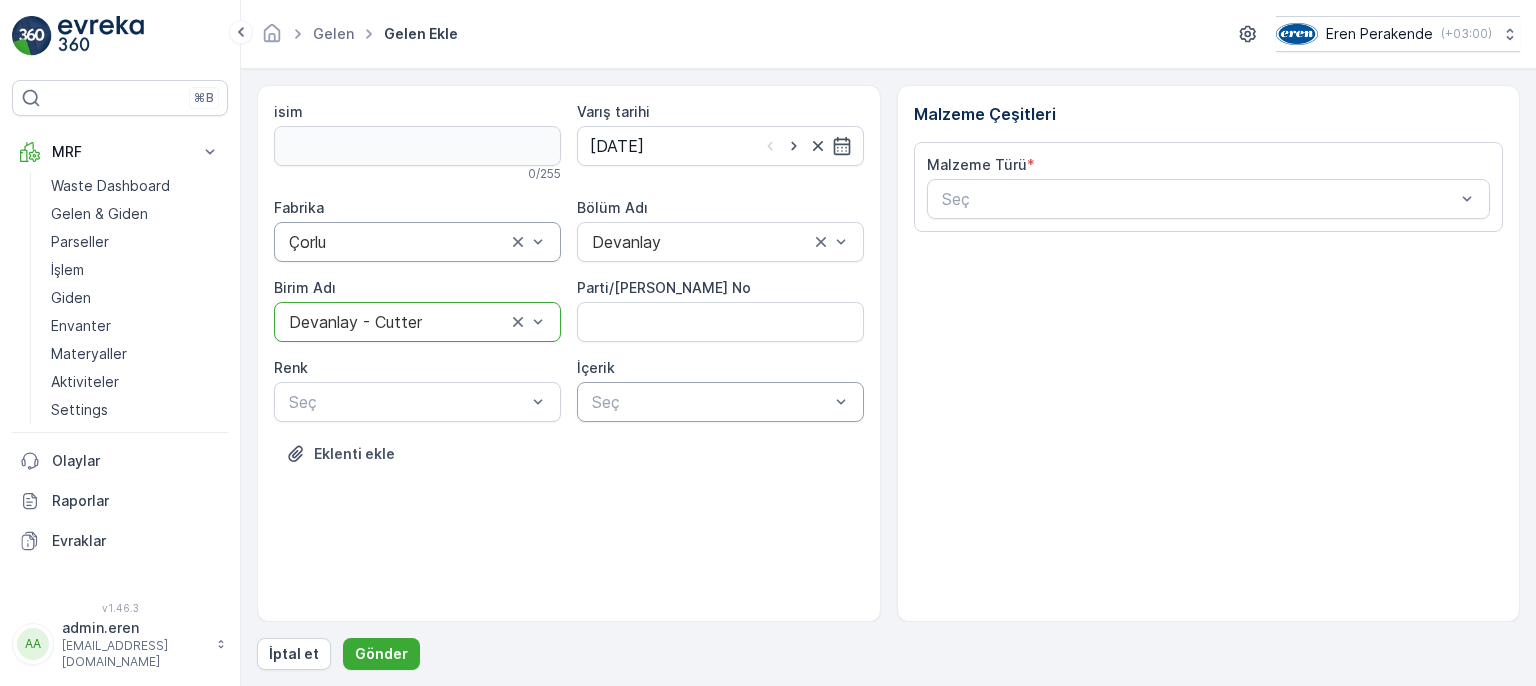 drag, startPoint x: 723, startPoint y: 391, endPoint x: 734, endPoint y: 413, distance: 24.596748 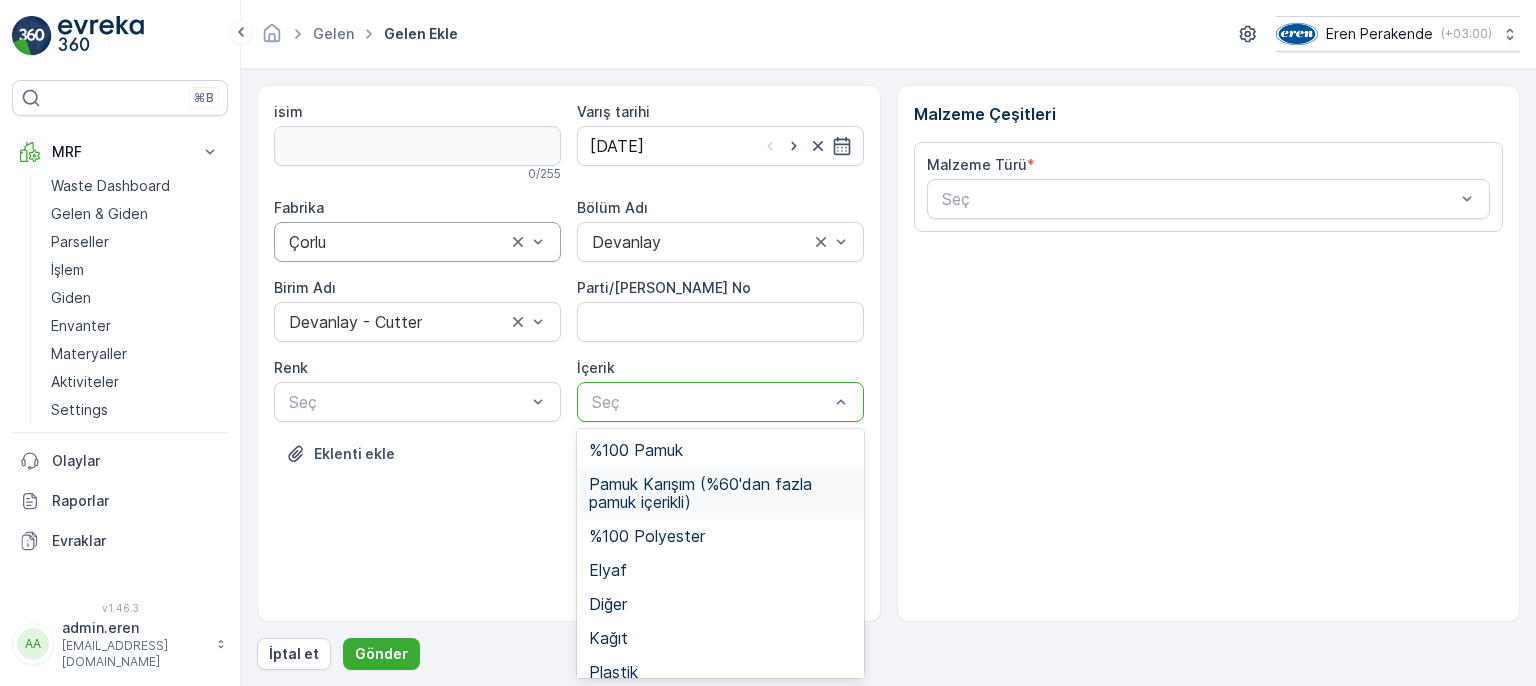 drag, startPoint x: 756, startPoint y: 494, endPoint x: 442, endPoint y: 451, distance: 316.9306 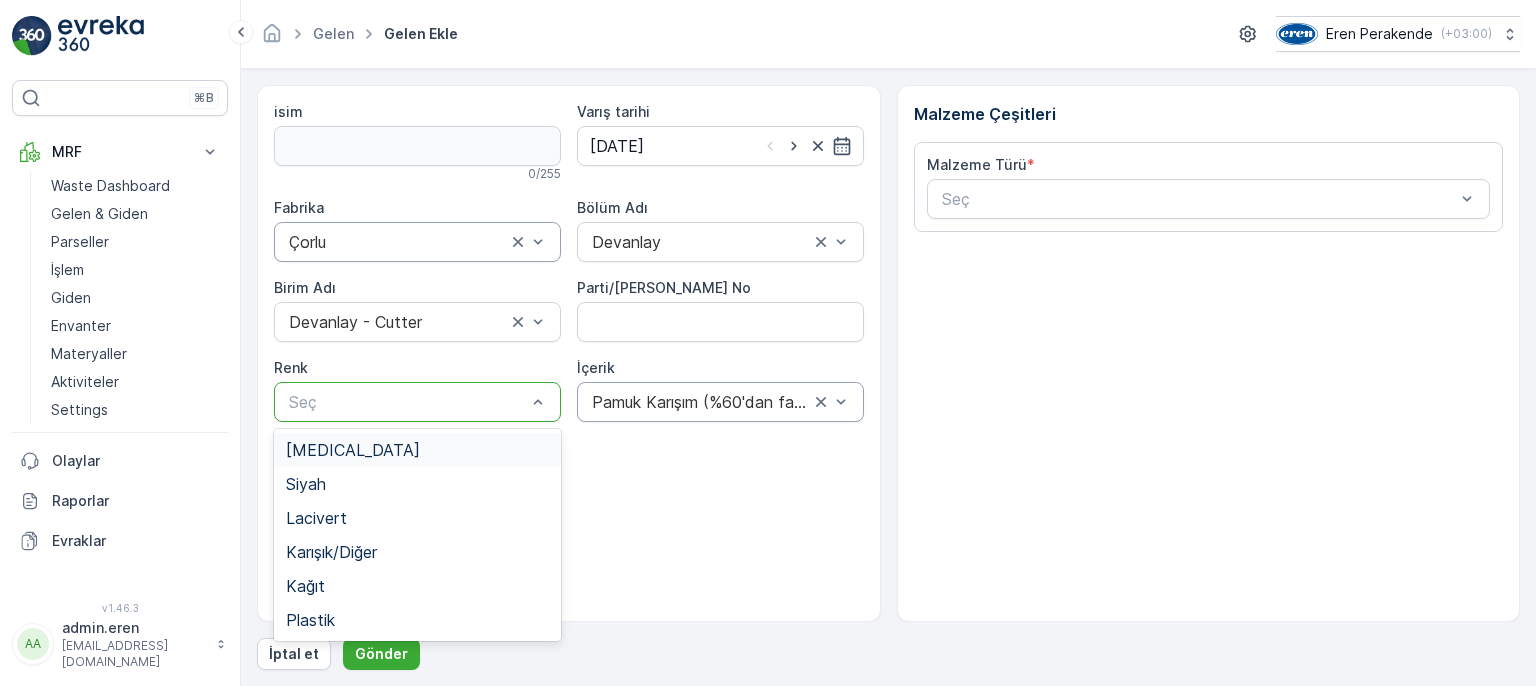 drag, startPoint x: 430, startPoint y: 413, endPoint x: 424, endPoint y: 433, distance: 20.880613 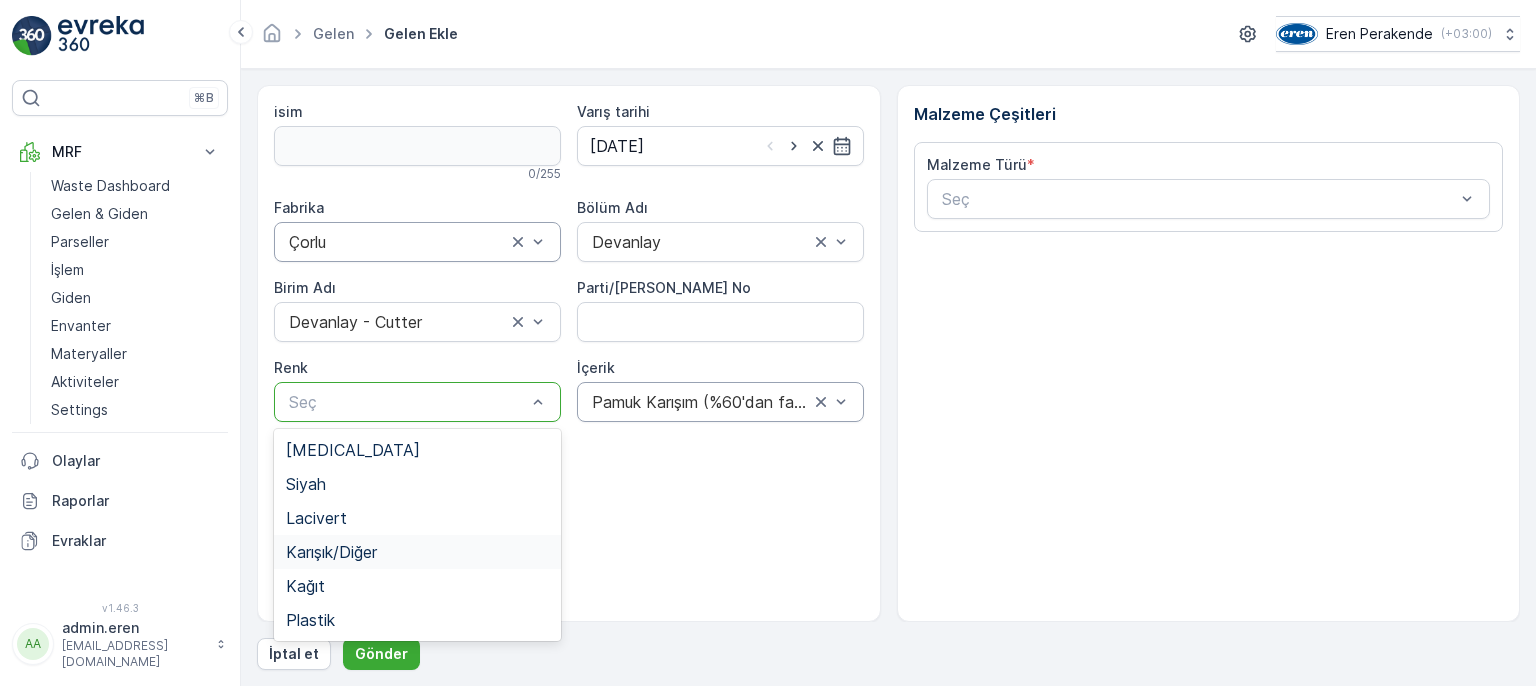 drag, startPoint x: 397, startPoint y: 553, endPoint x: 433, endPoint y: 535, distance: 40.24922 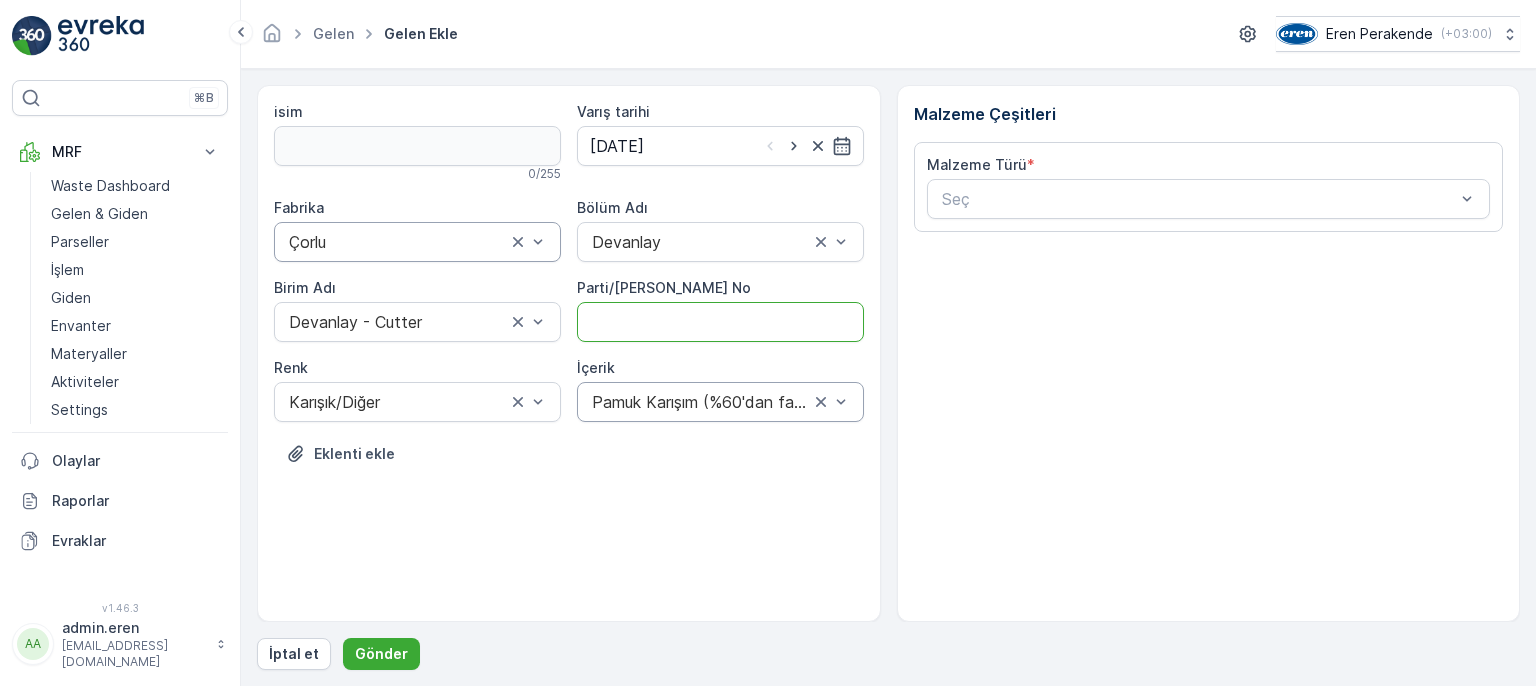 drag, startPoint x: 733, startPoint y: 313, endPoint x: 725, endPoint y: 337, distance: 25.298222 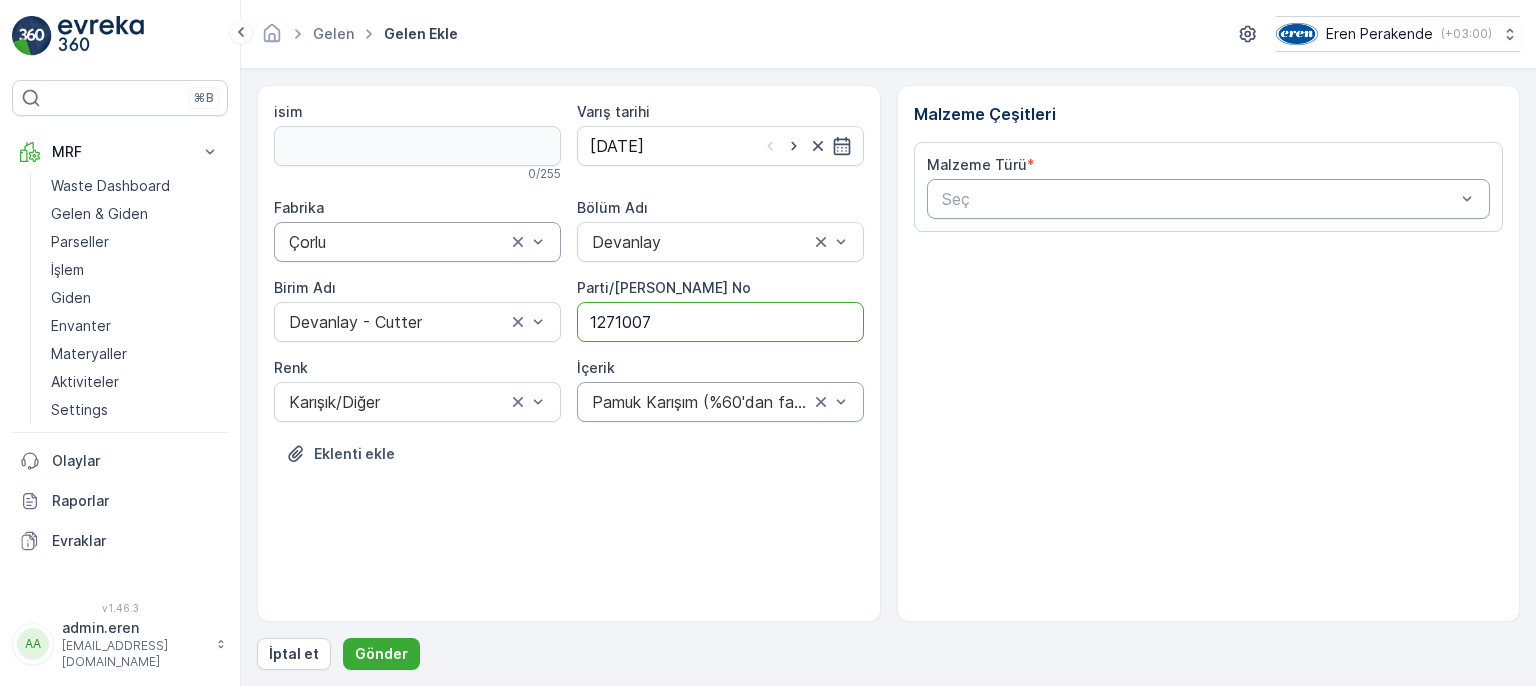 type on "1271007" 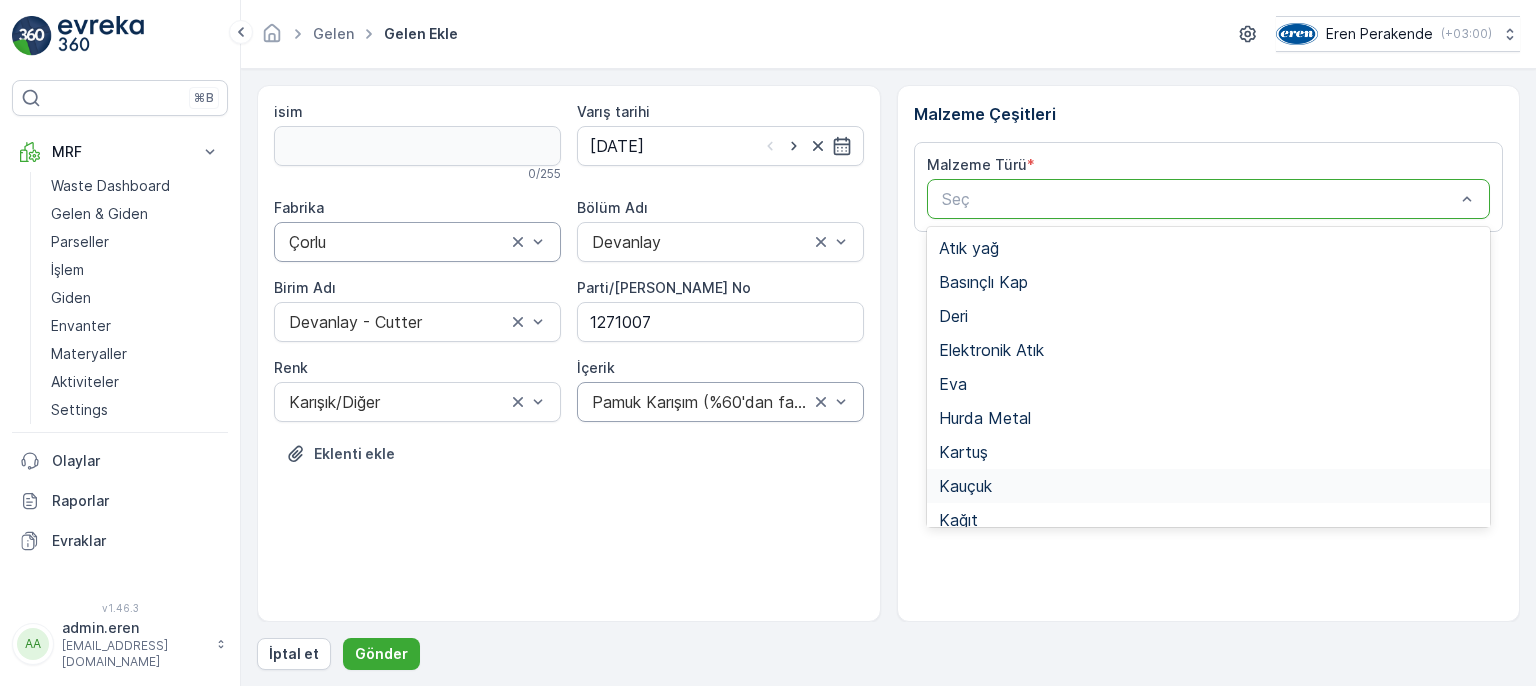 scroll, scrollTop: 300, scrollLeft: 0, axis: vertical 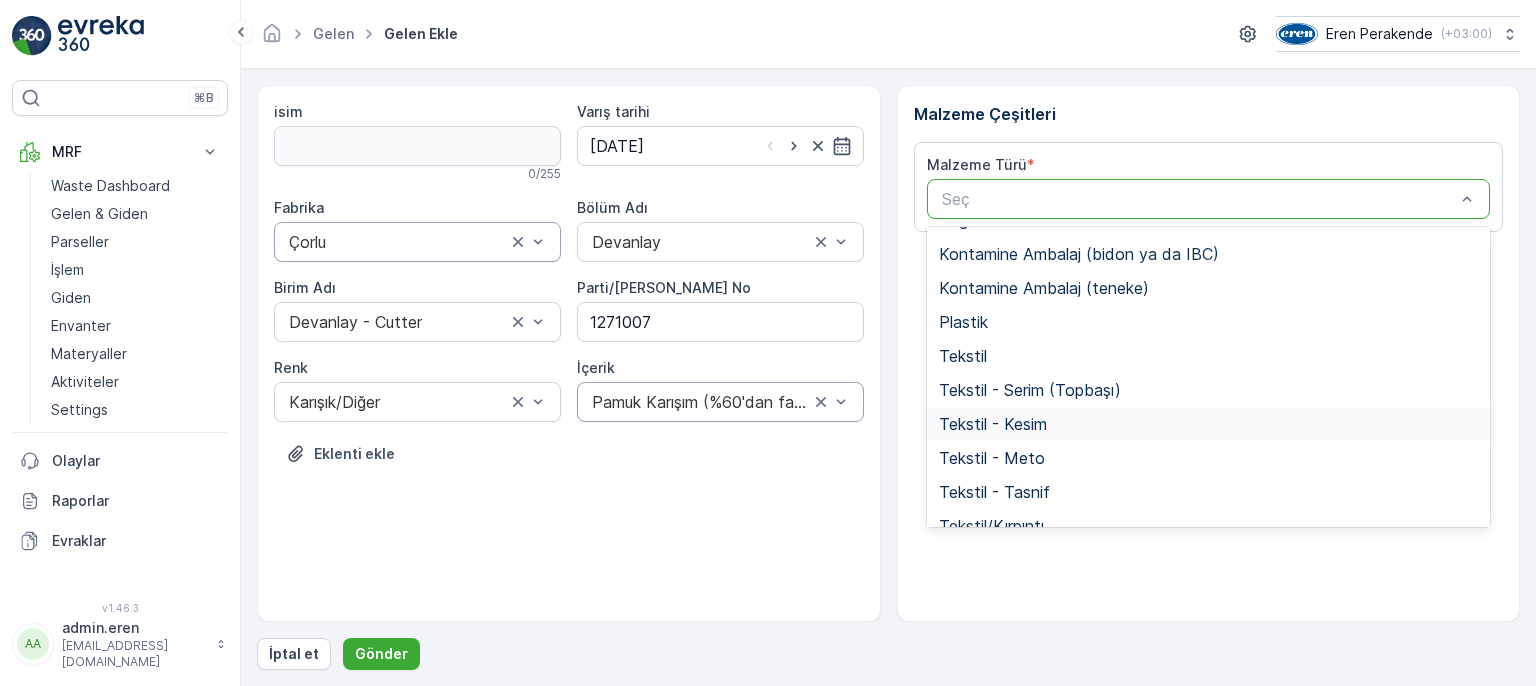 click on "Tekstil - Kesim" at bounding box center [1209, 424] 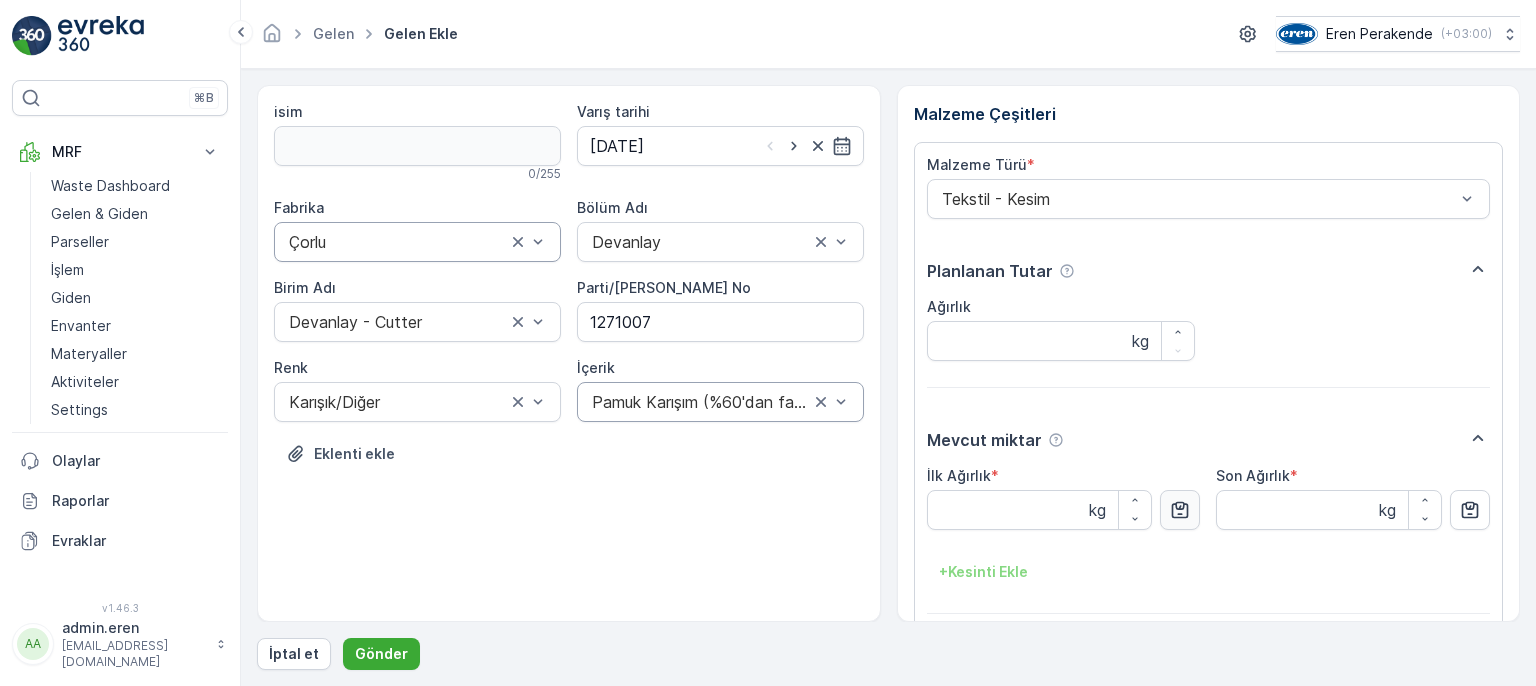 click at bounding box center [1180, 510] 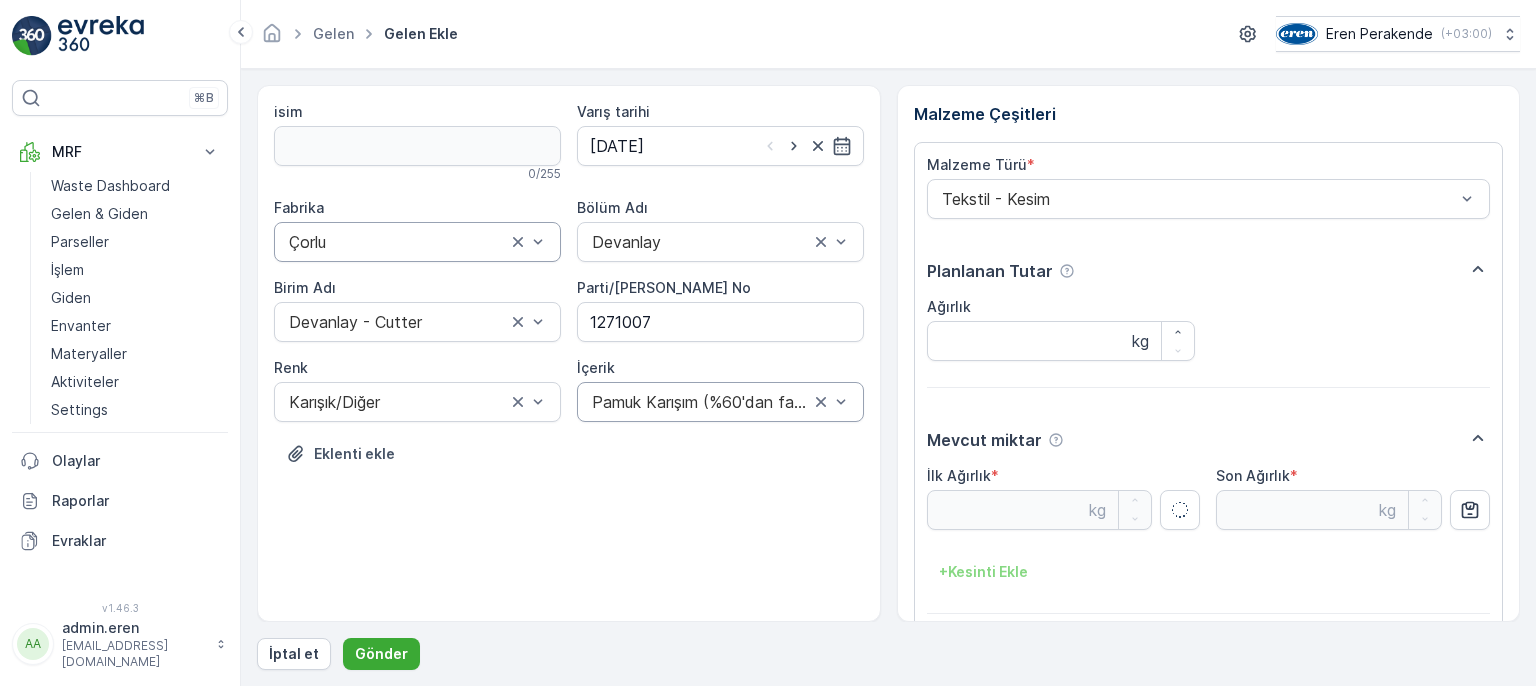 type on "6.6" 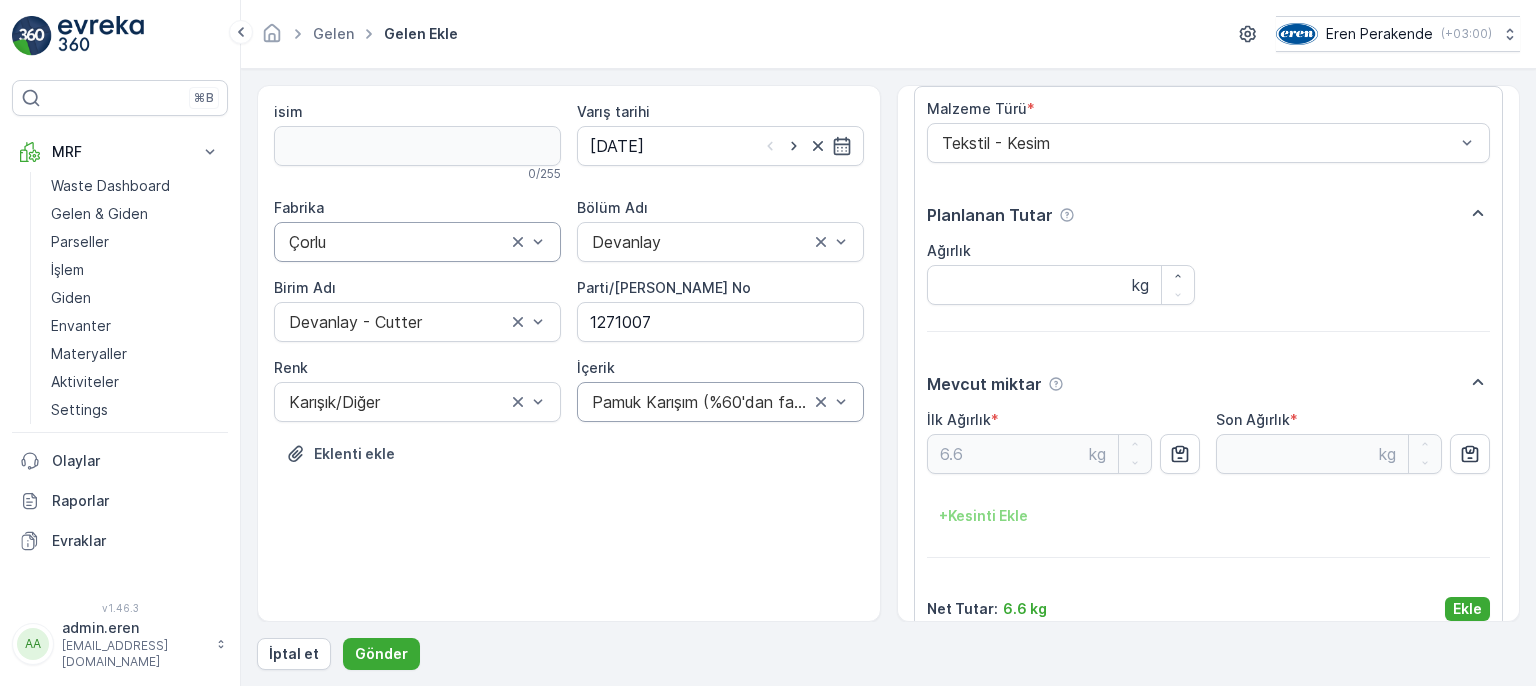 scroll, scrollTop: 84, scrollLeft: 0, axis: vertical 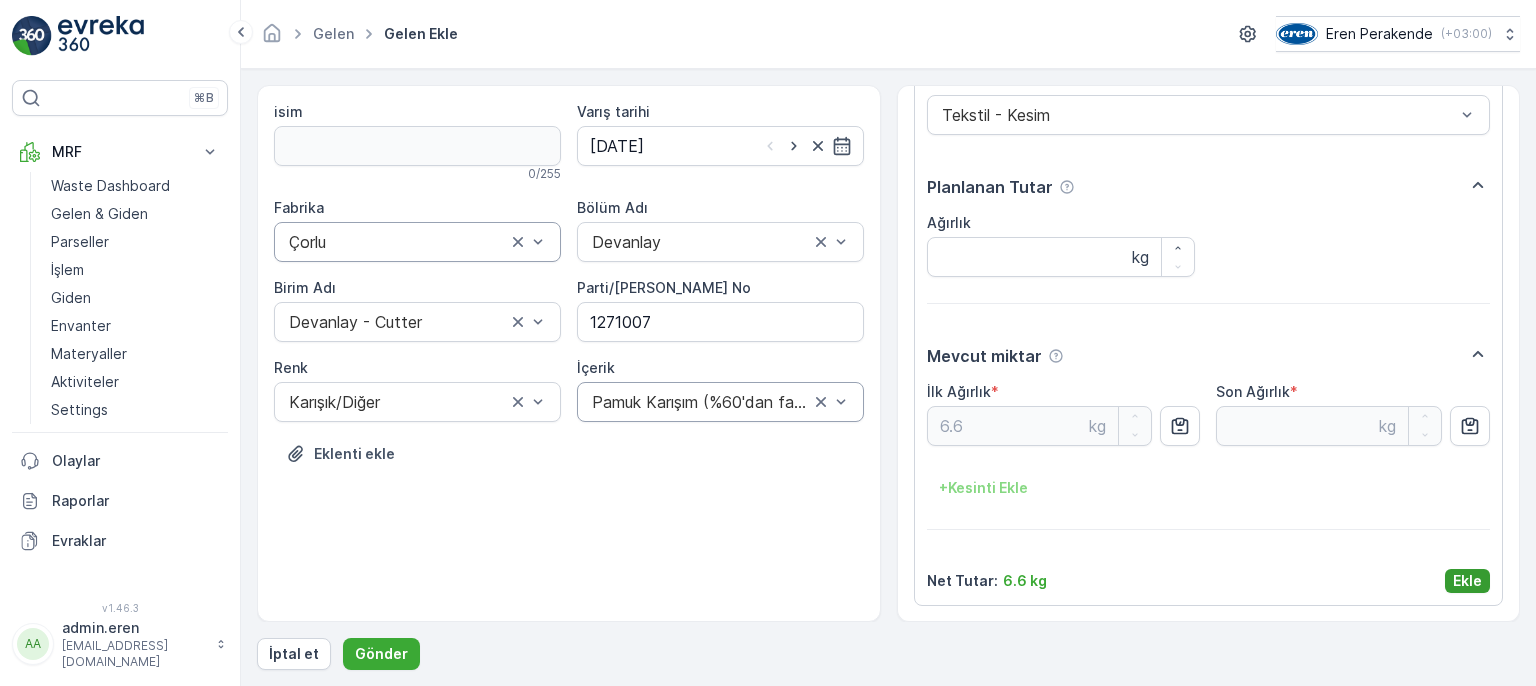 click on "Ekle" at bounding box center [1467, 581] 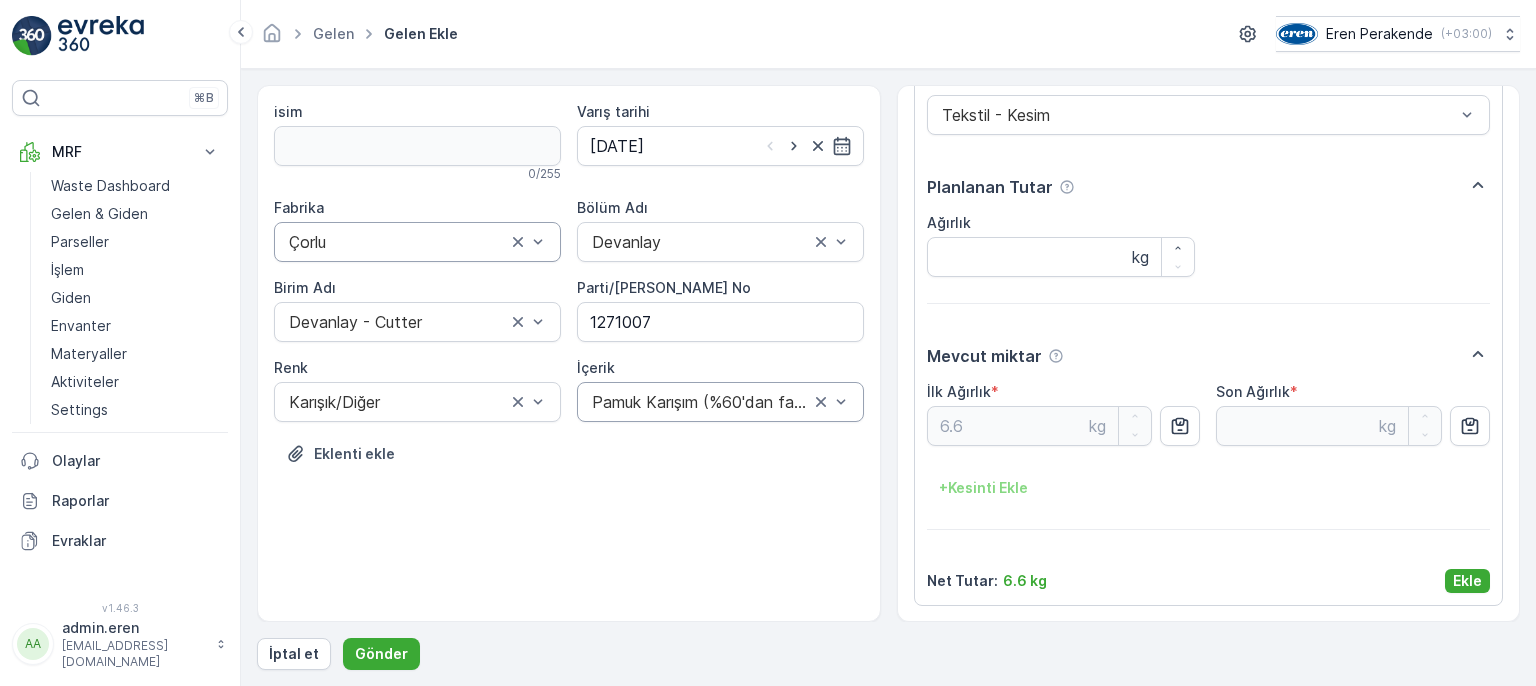 scroll, scrollTop: 0, scrollLeft: 0, axis: both 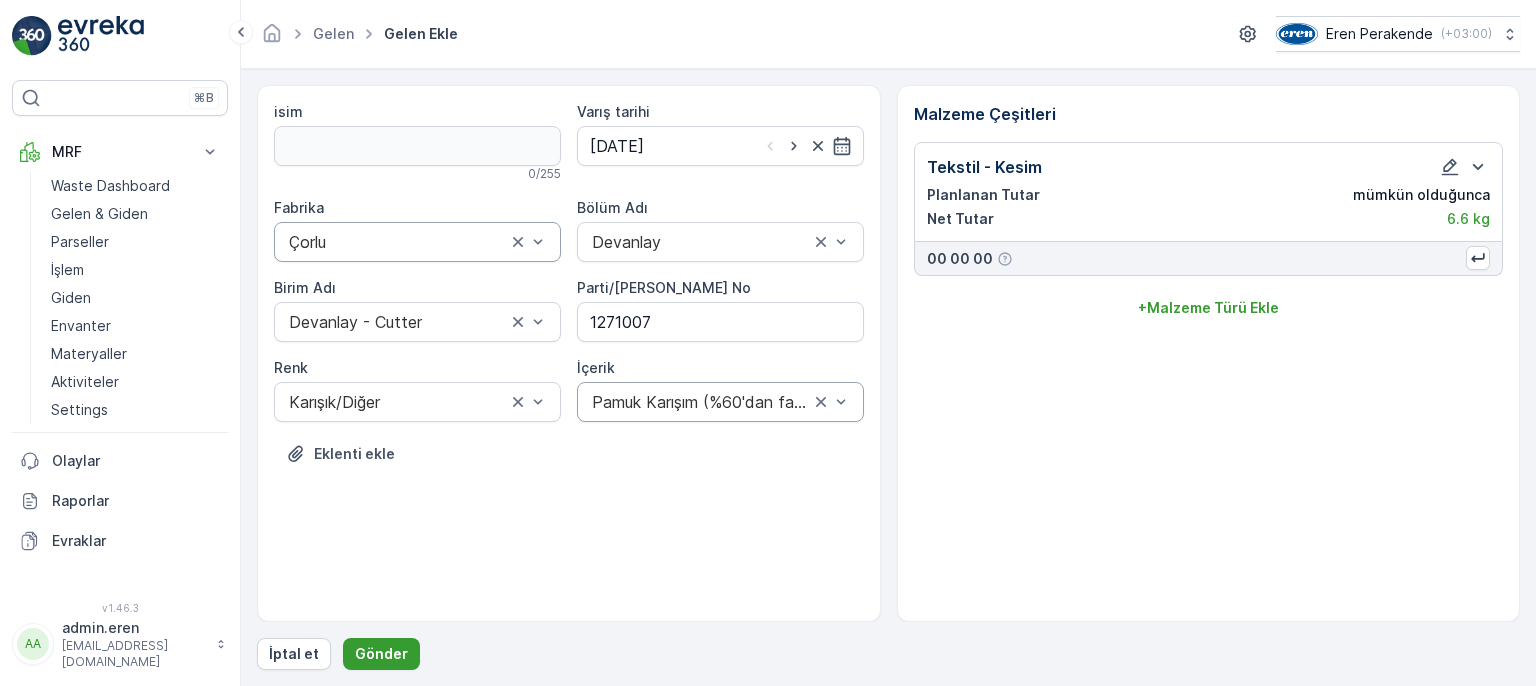 click on "Gönder" at bounding box center (381, 654) 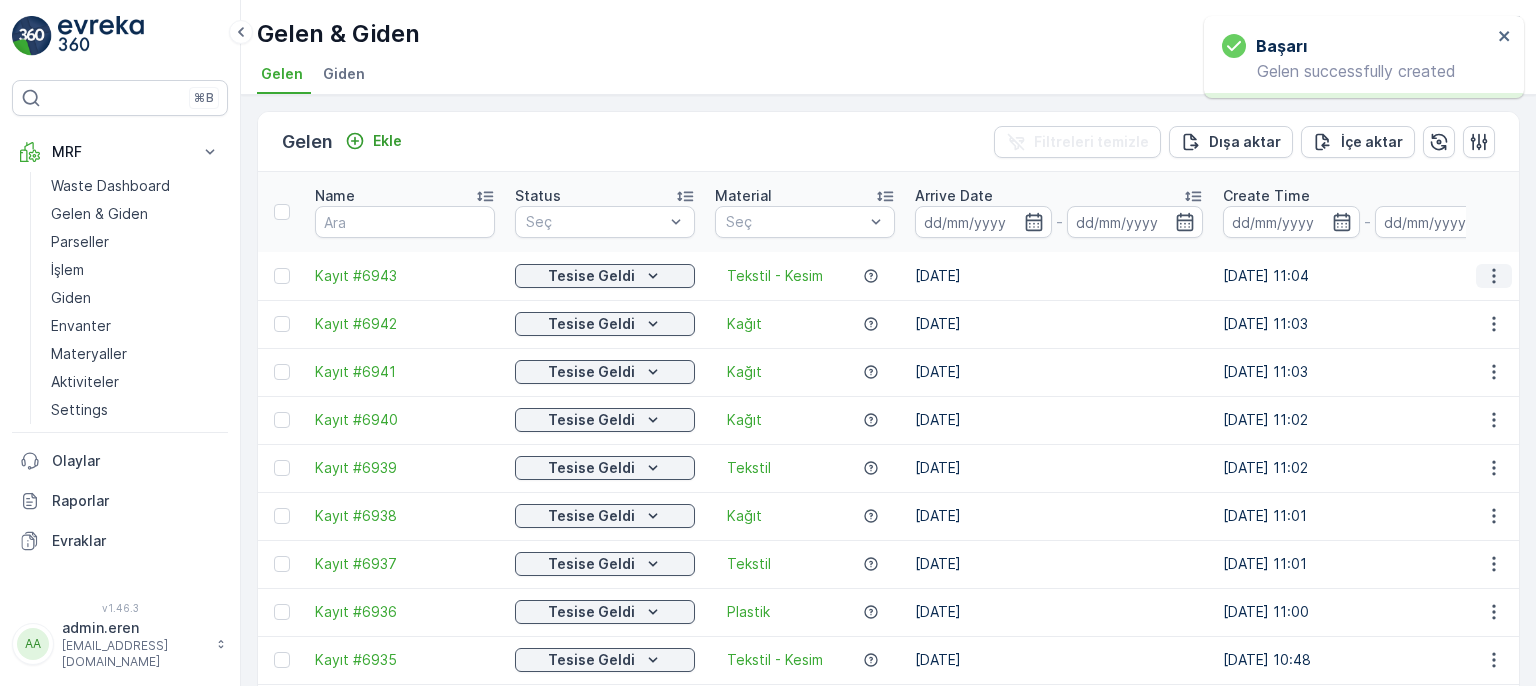 click 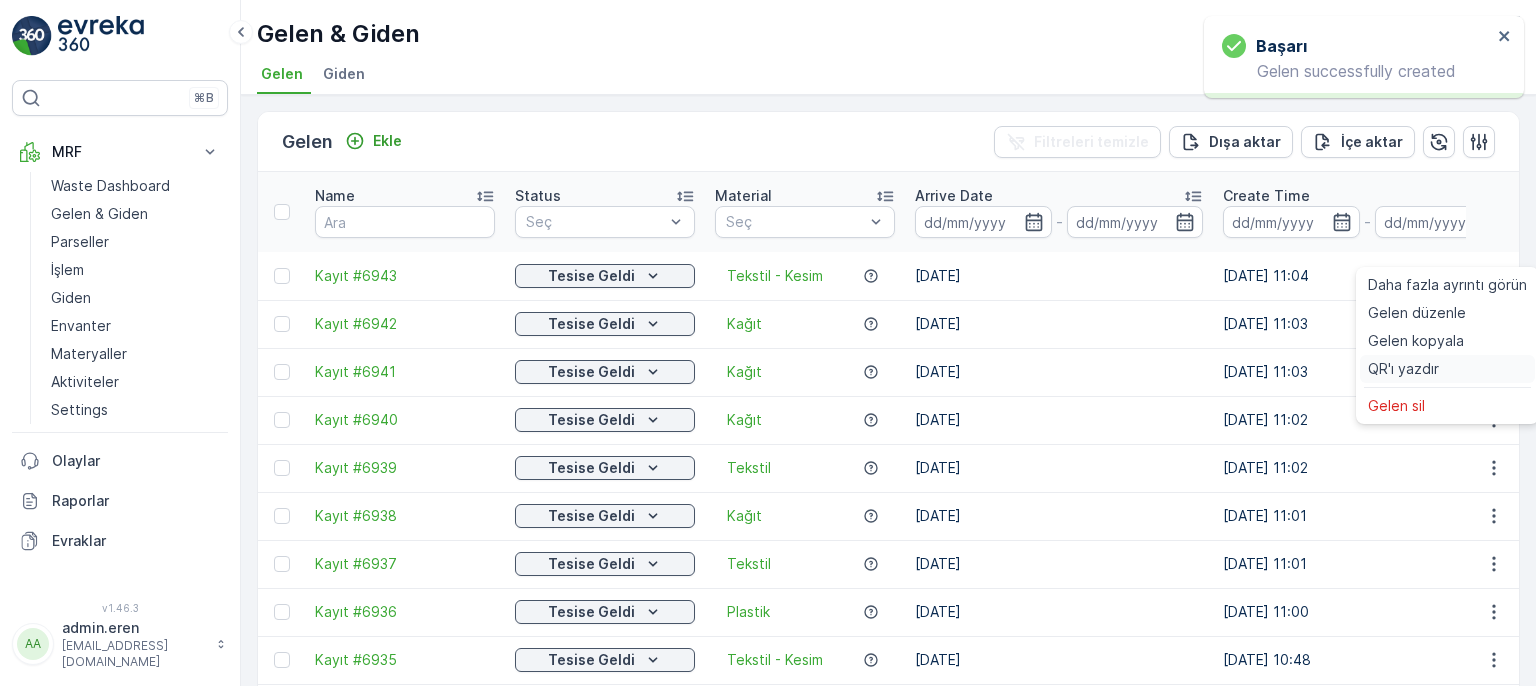 click on "QR'ı yazdır" at bounding box center (1447, 369) 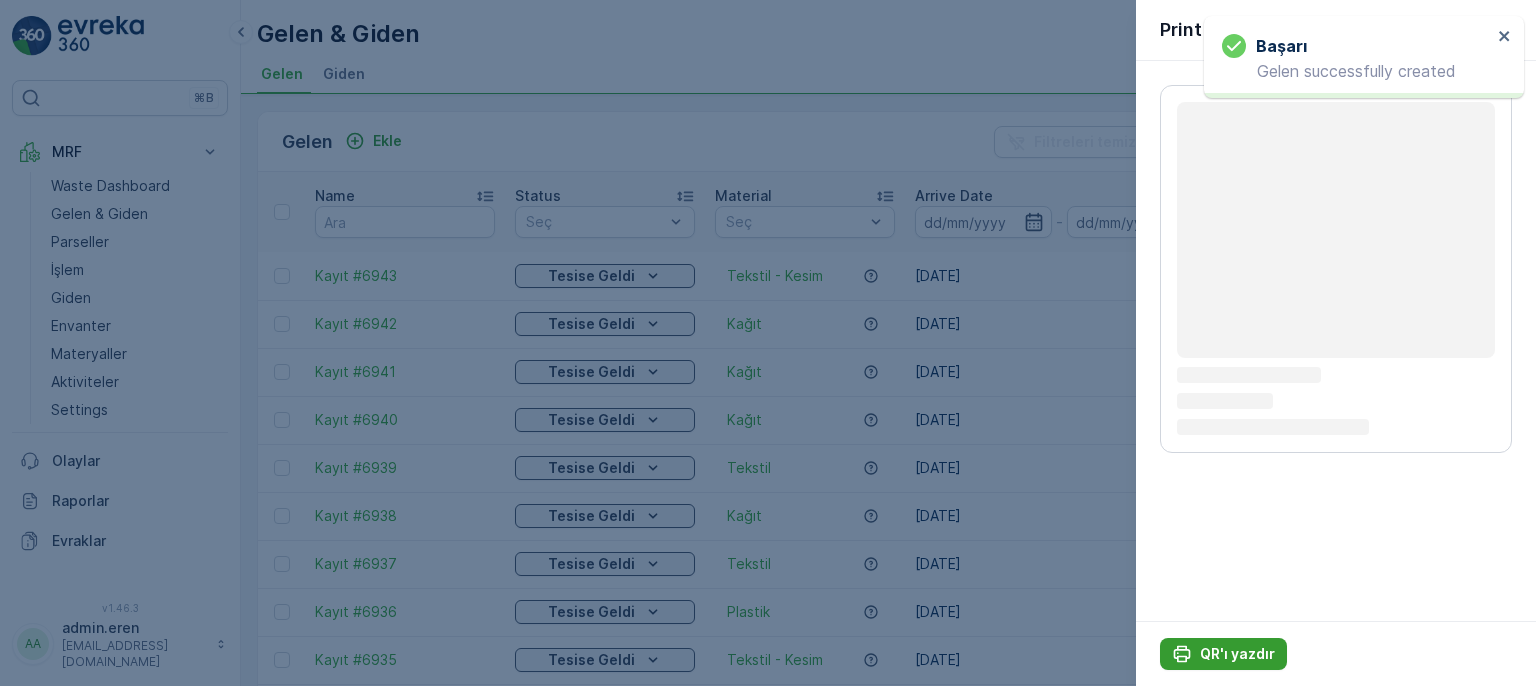 click on "QR'ı yazdır" at bounding box center (1237, 654) 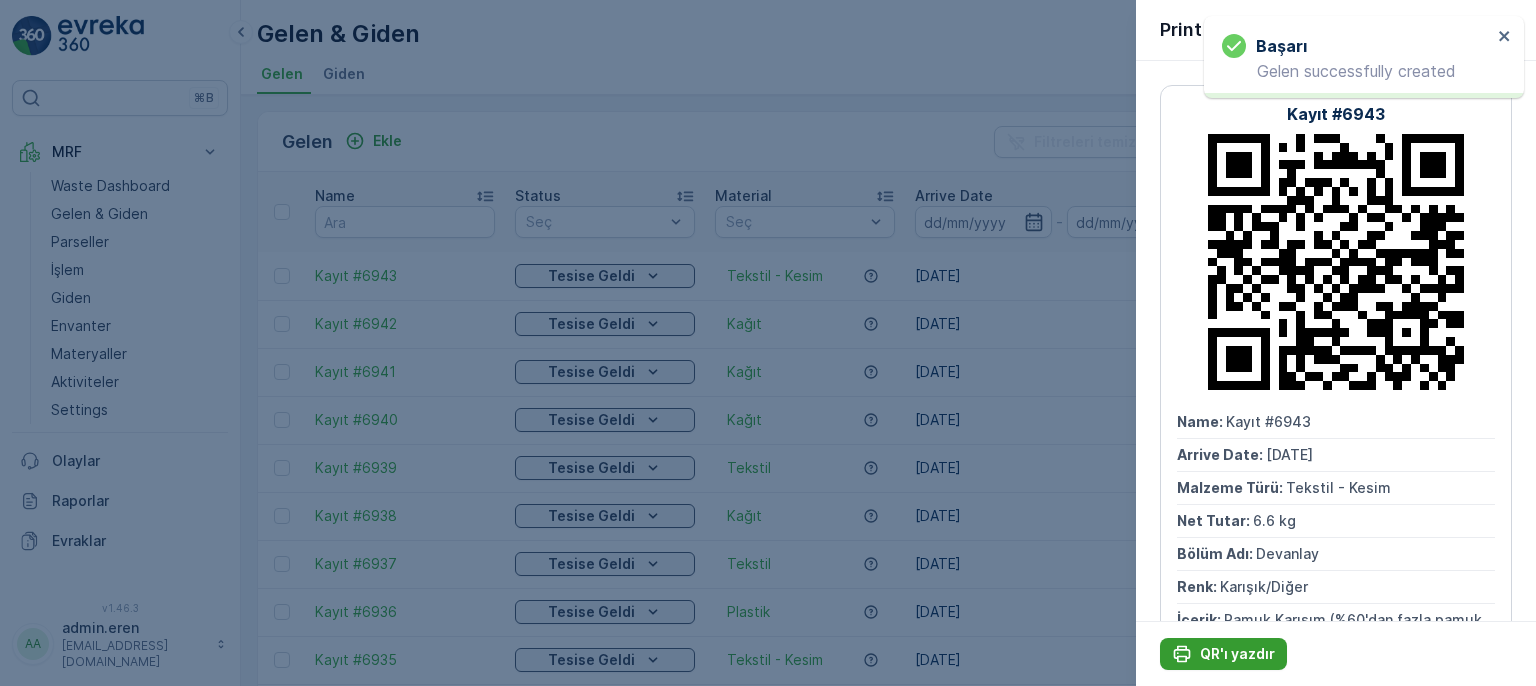 click on "QR'ı yazdır" at bounding box center [1237, 654] 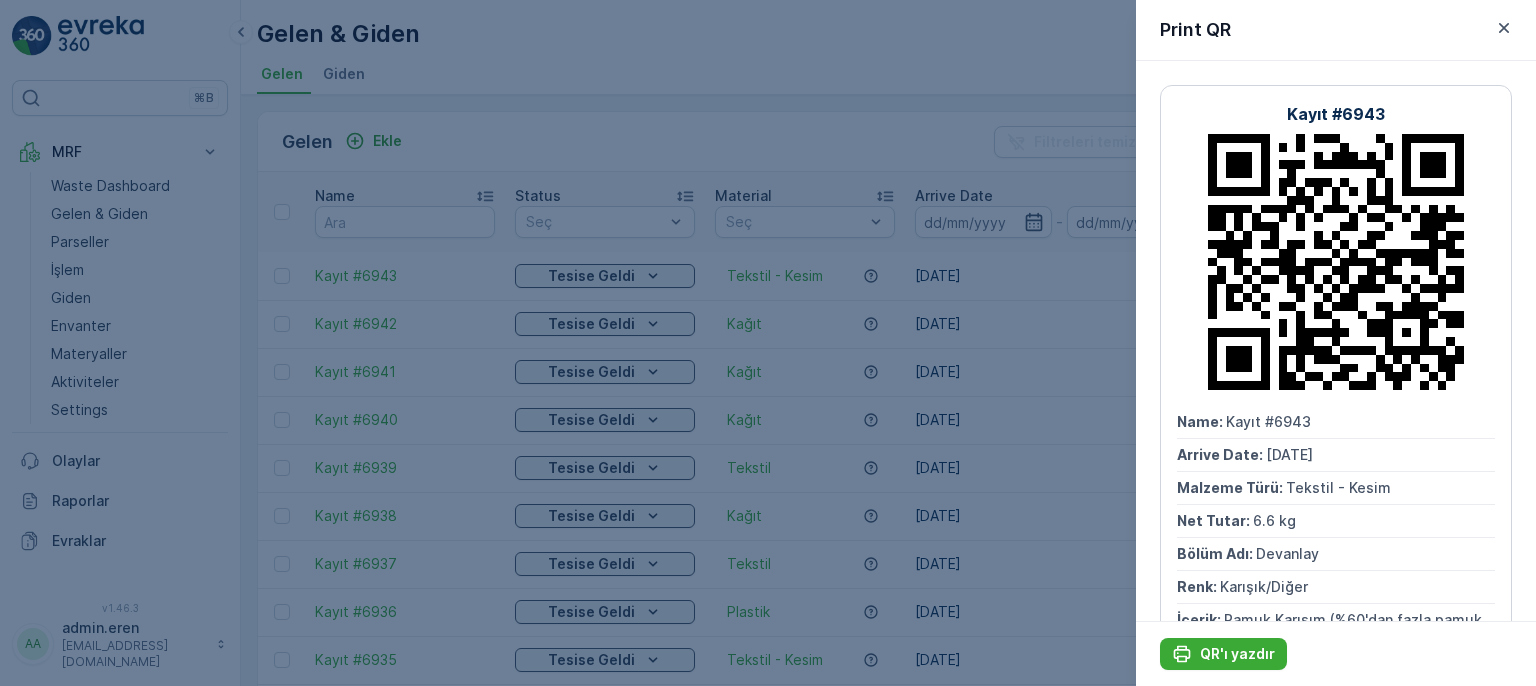 click at bounding box center (768, 343) 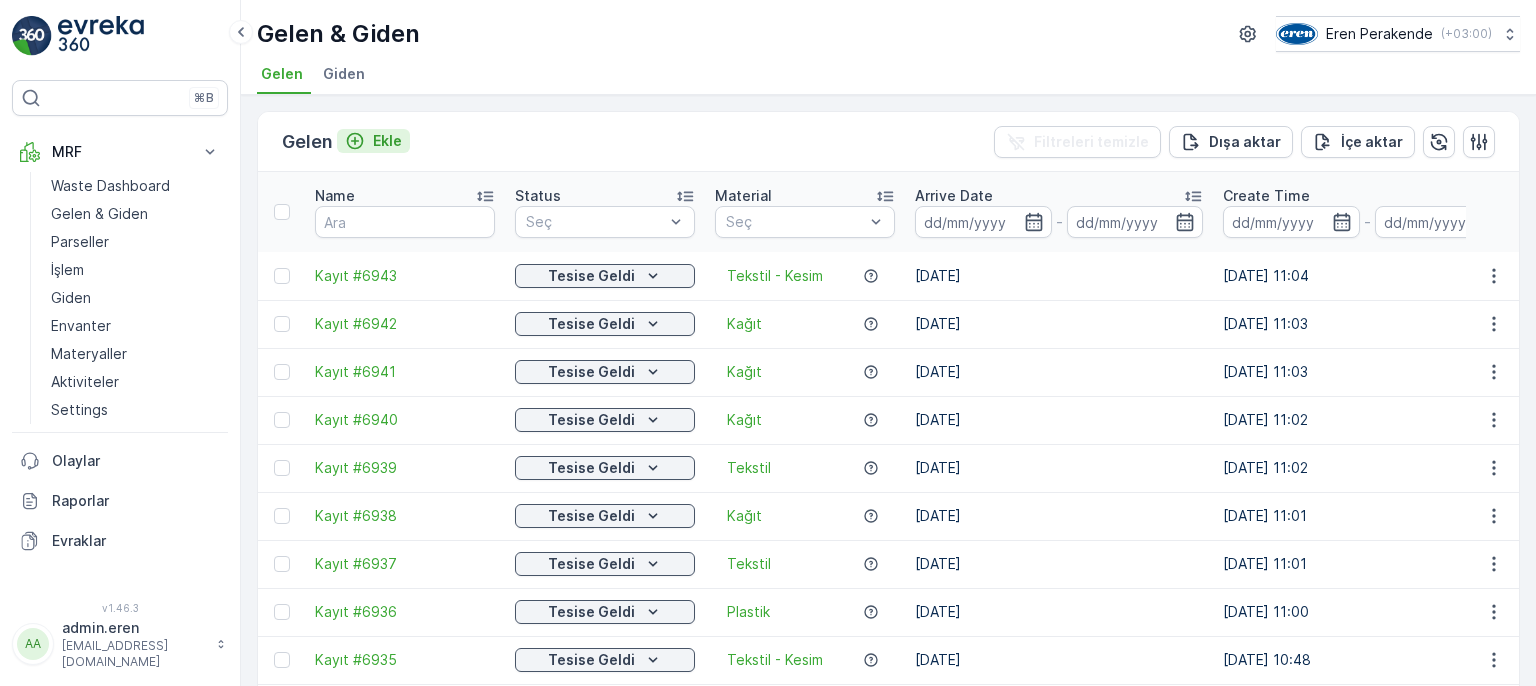 click on "Ekle" at bounding box center (387, 141) 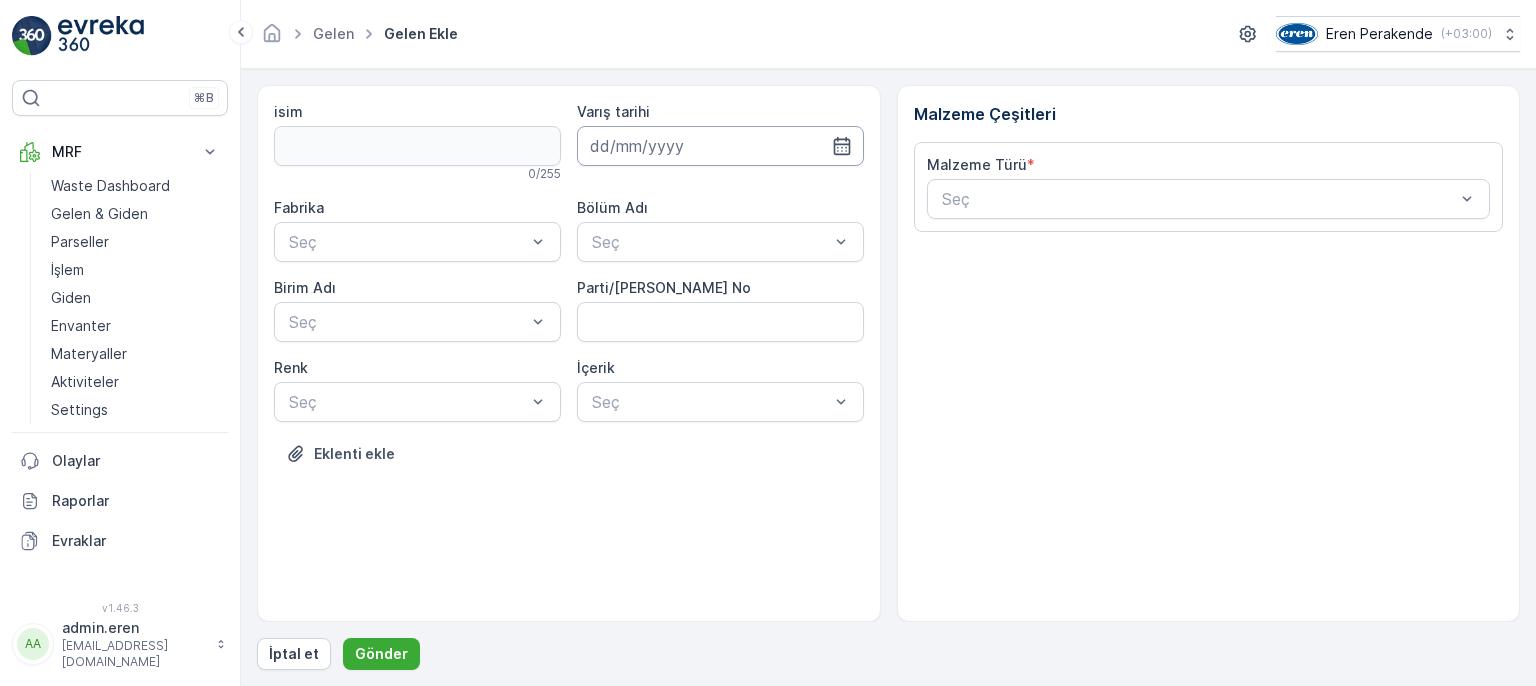 click at bounding box center [720, 146] 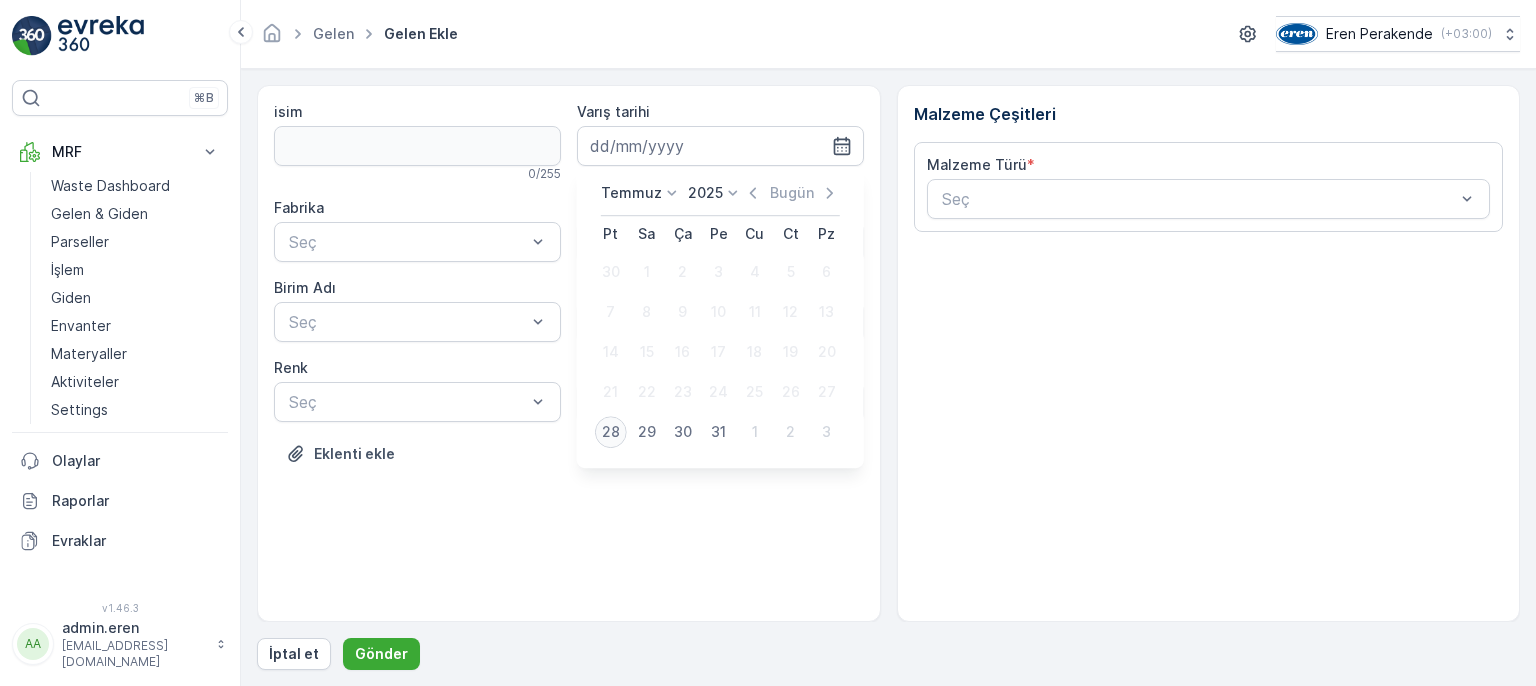 click on "28" at bounding box center [611, 432] 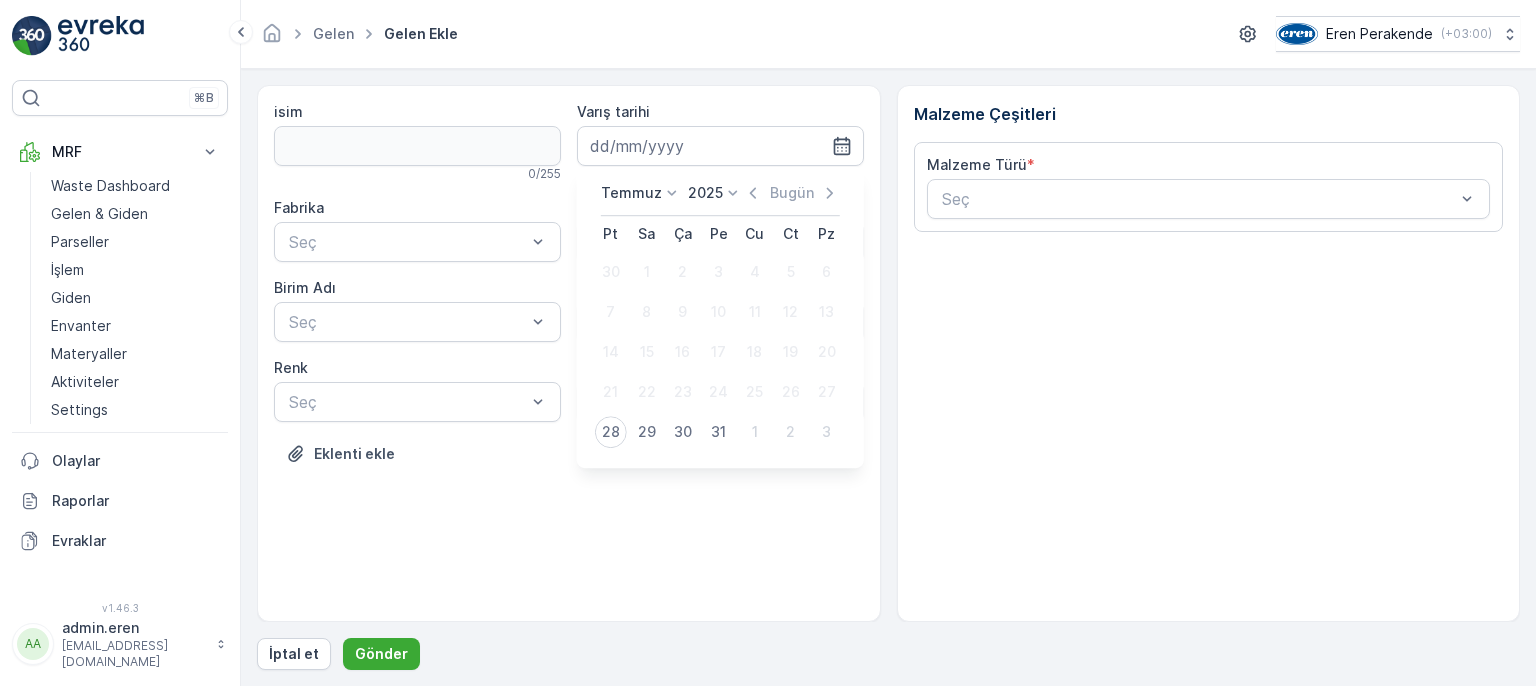 type on "[DATE]" 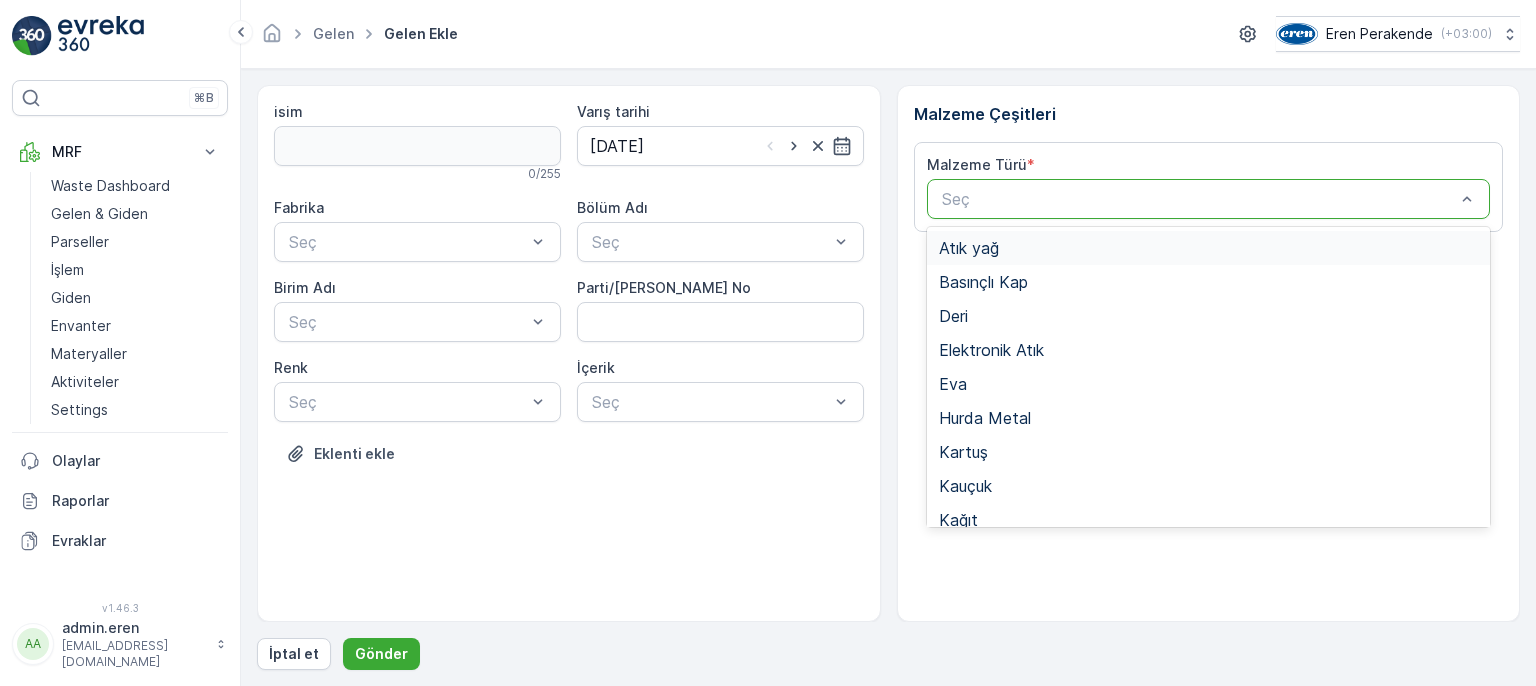 click at bounding box center [1199, 199] 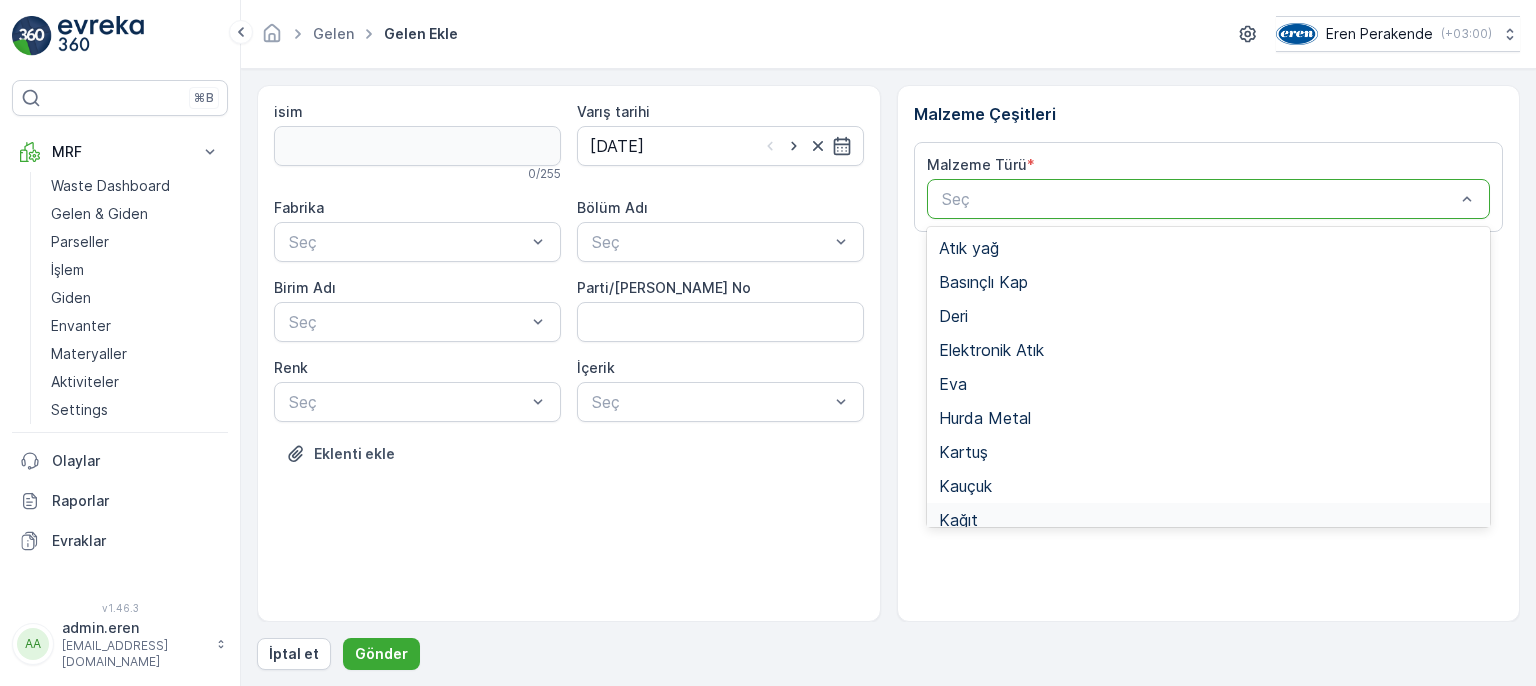 click on "Kağıt" at bounding box center [1209, 520] 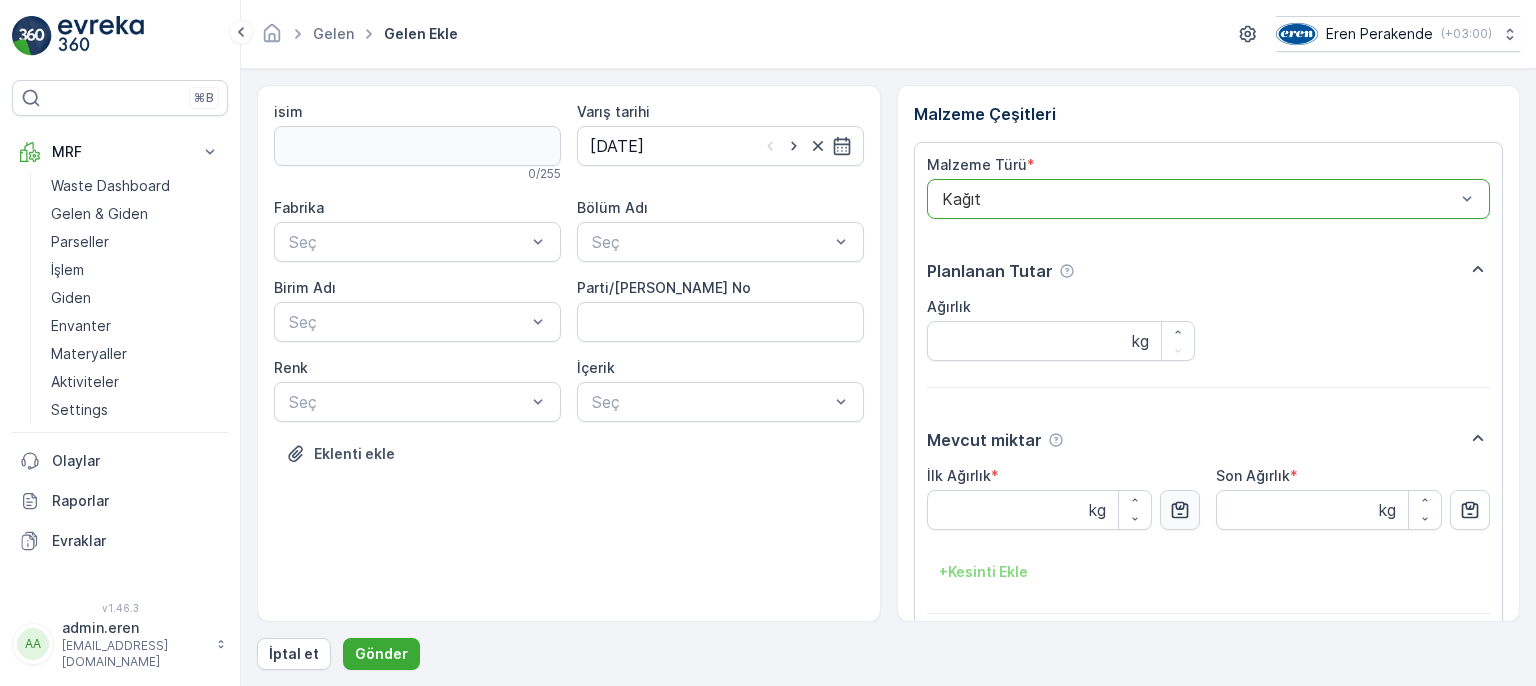 click at bounding box center [1180, 510] 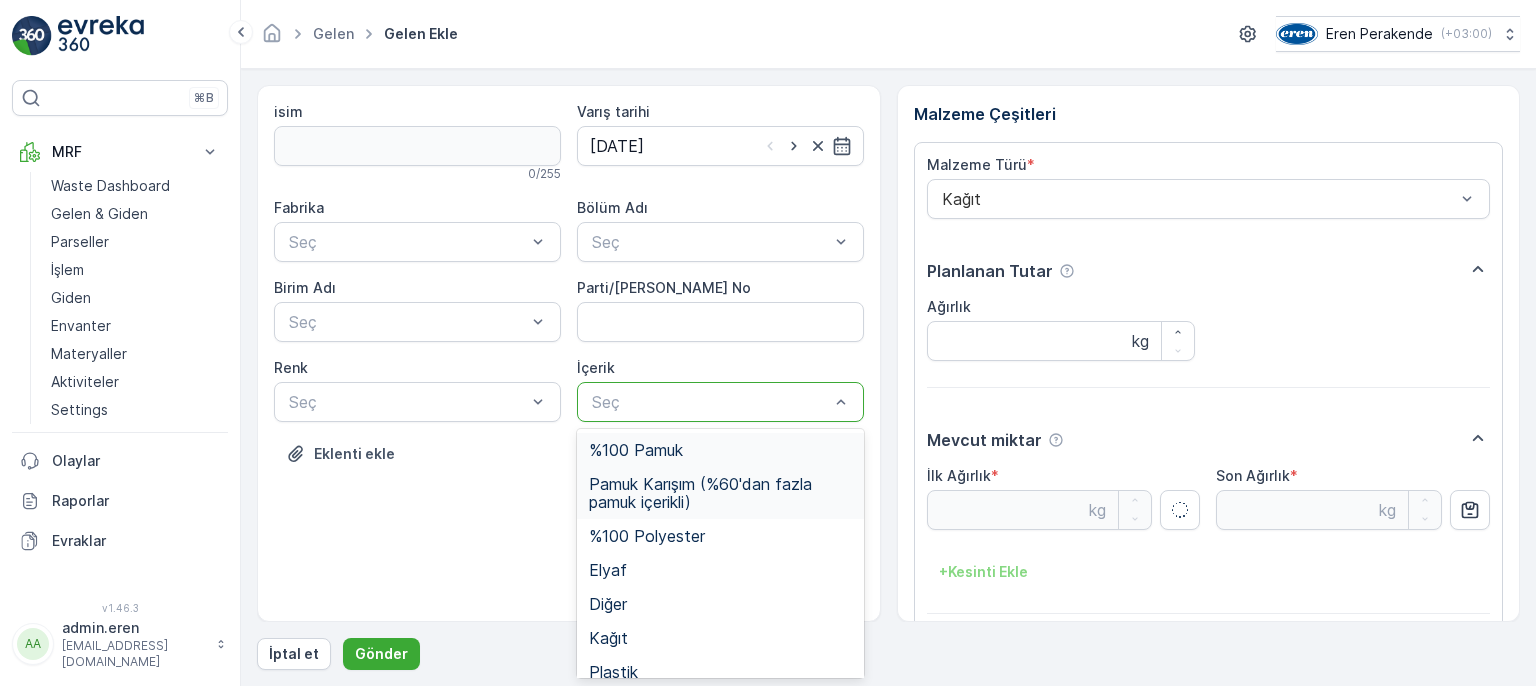 type on "3.62" 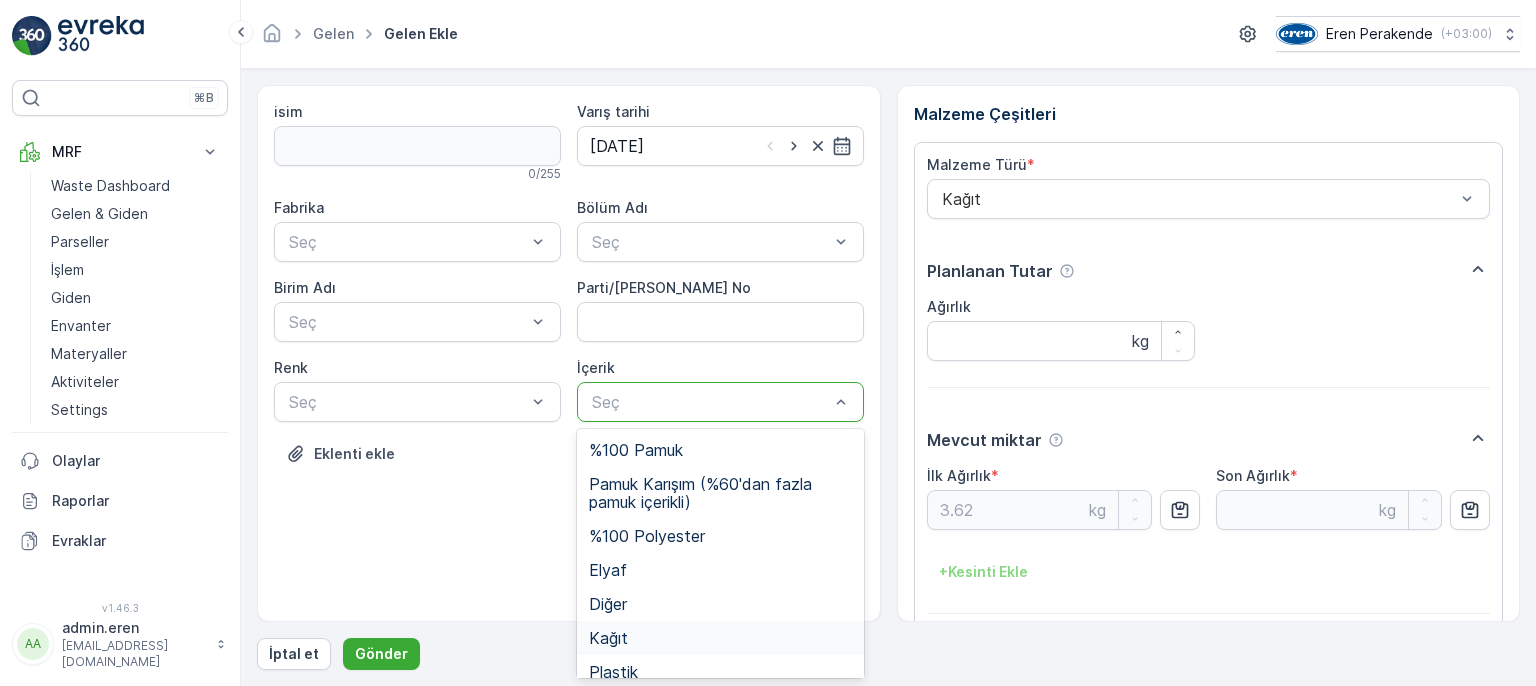 drag, startPoint x: 664, startPoint y: 641, endPoint x: 487, endPoint y: 521, distance: 213.8434 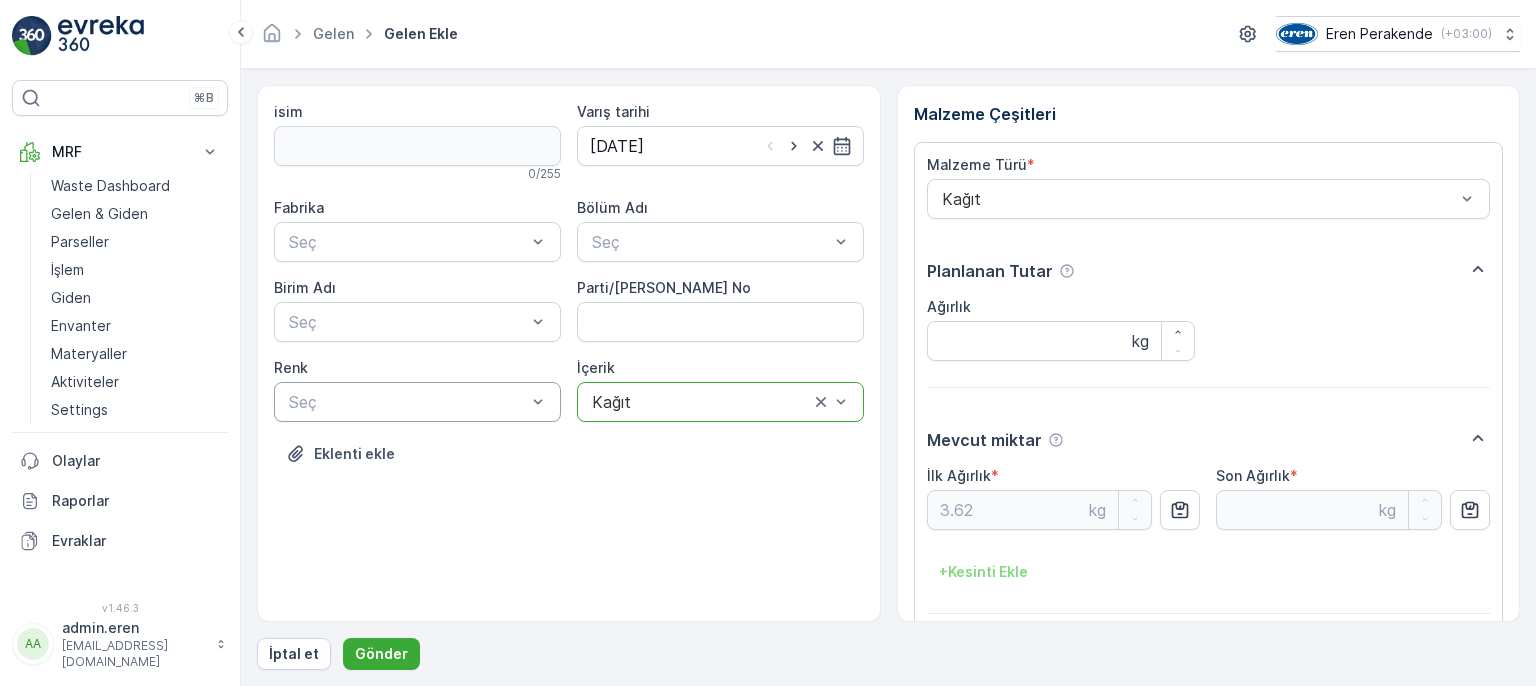 click on "Seç" at bounding box center (417, 402) 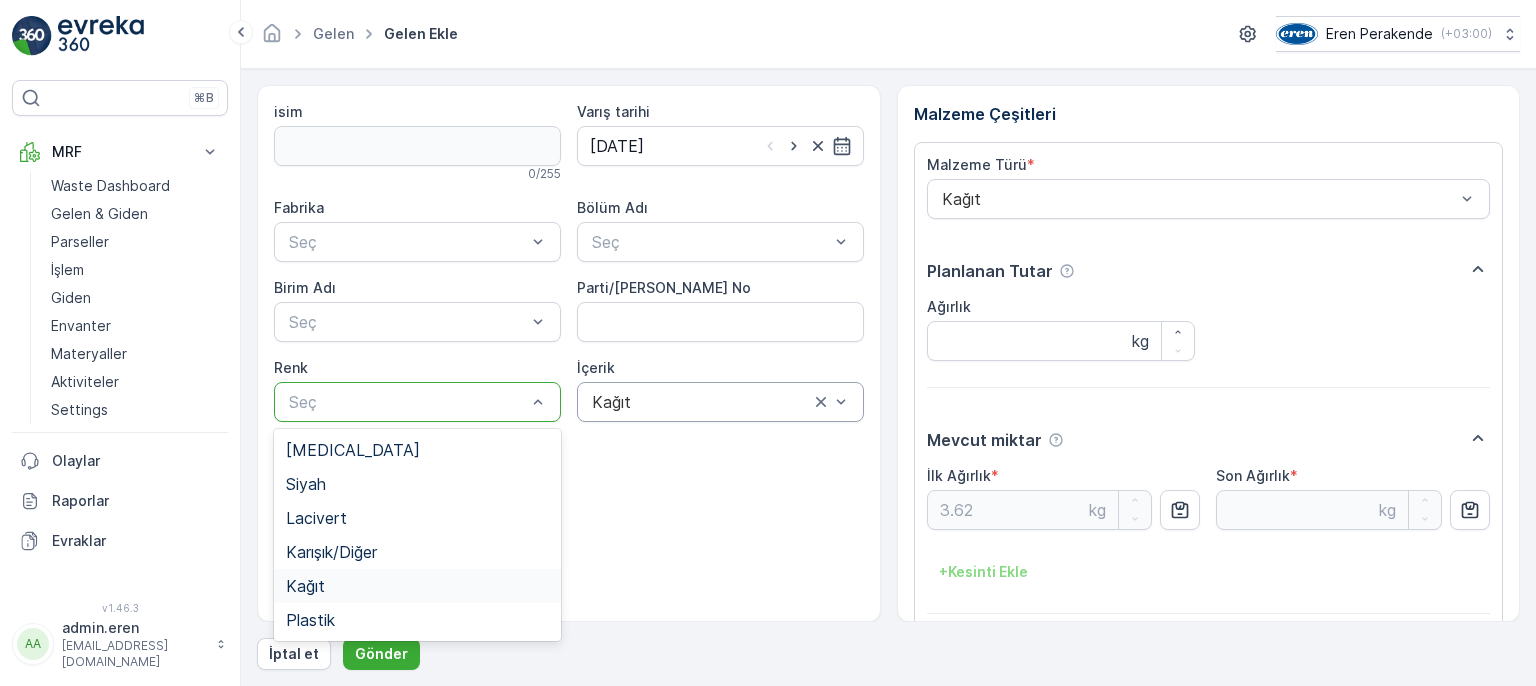 drag, startPoint x: 404, startPoint y: 593, endPoint x: 411, endPoint y: 549, distance: 44.553337 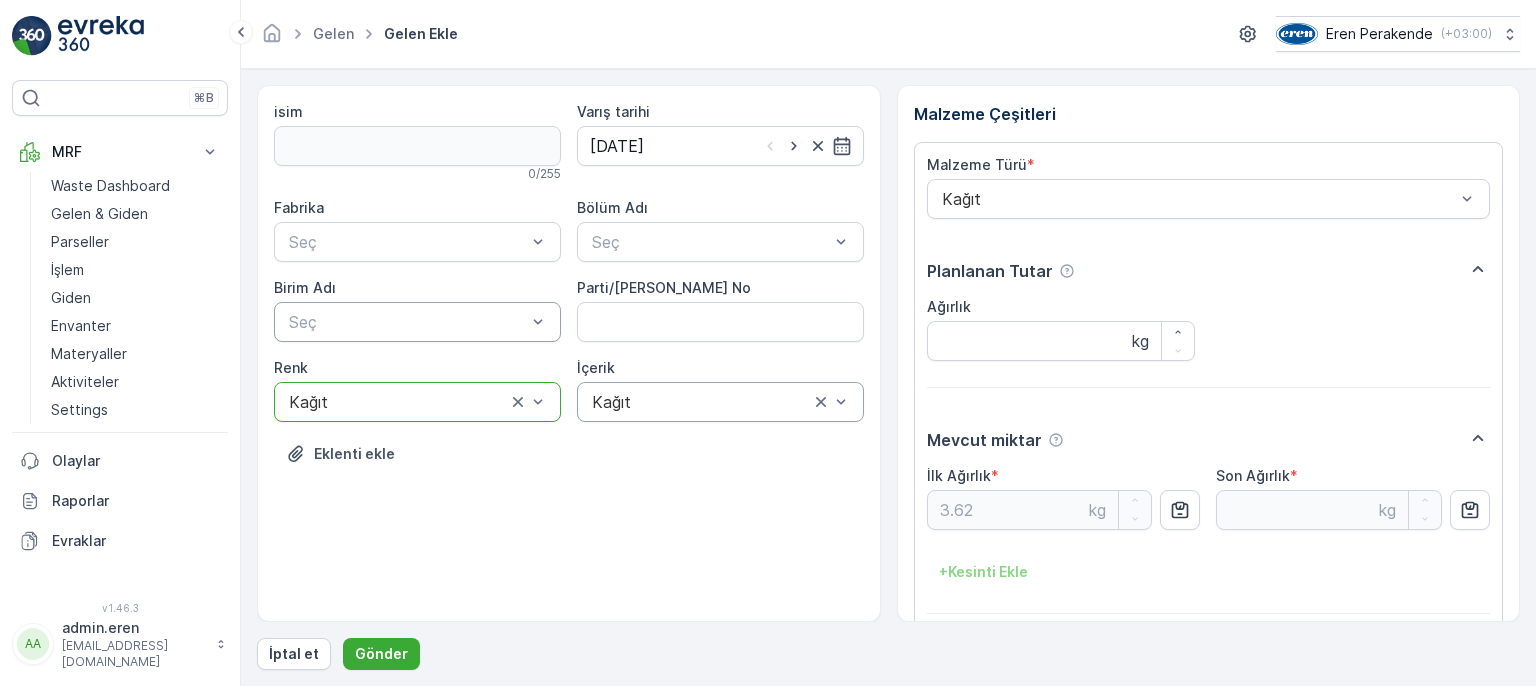 click at bounding box center [407, 322] 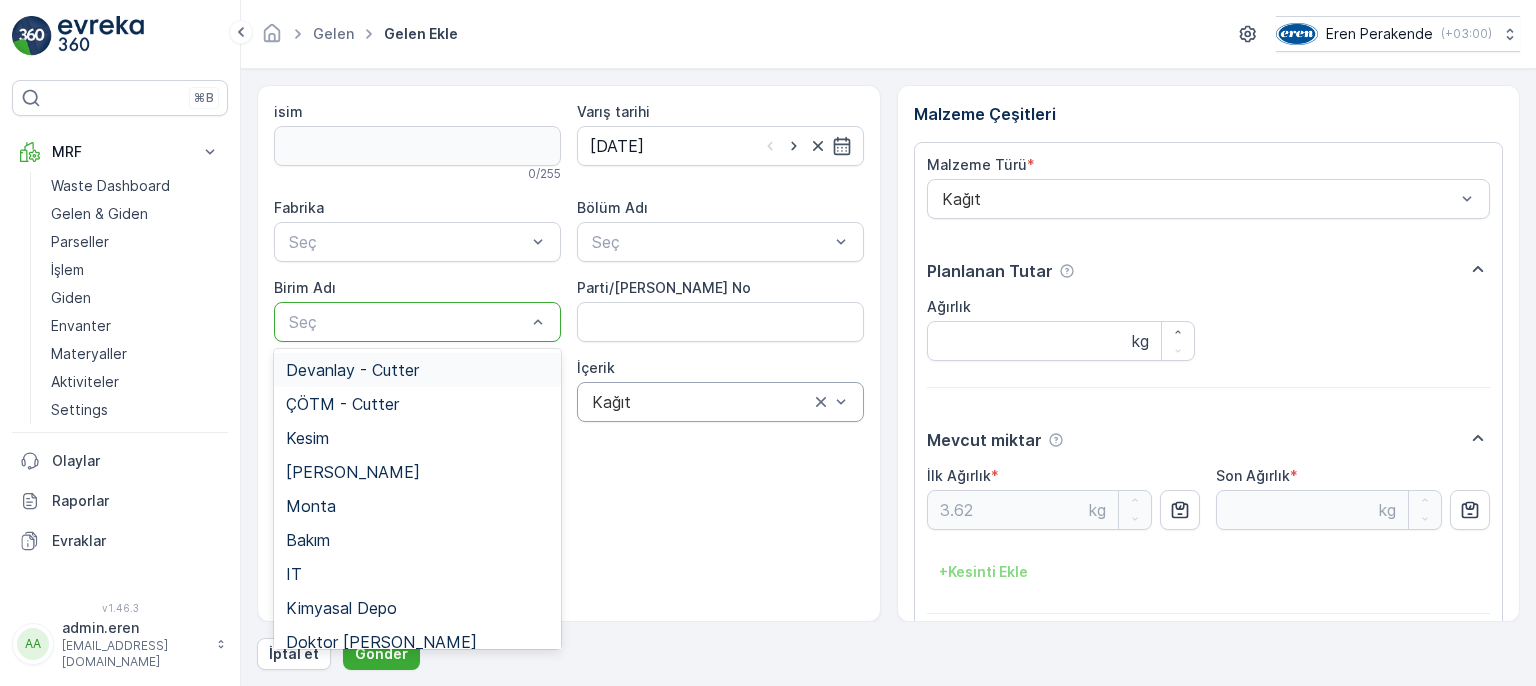 click on "Devanlay  - Cutter" at bounding box center (417, 370) 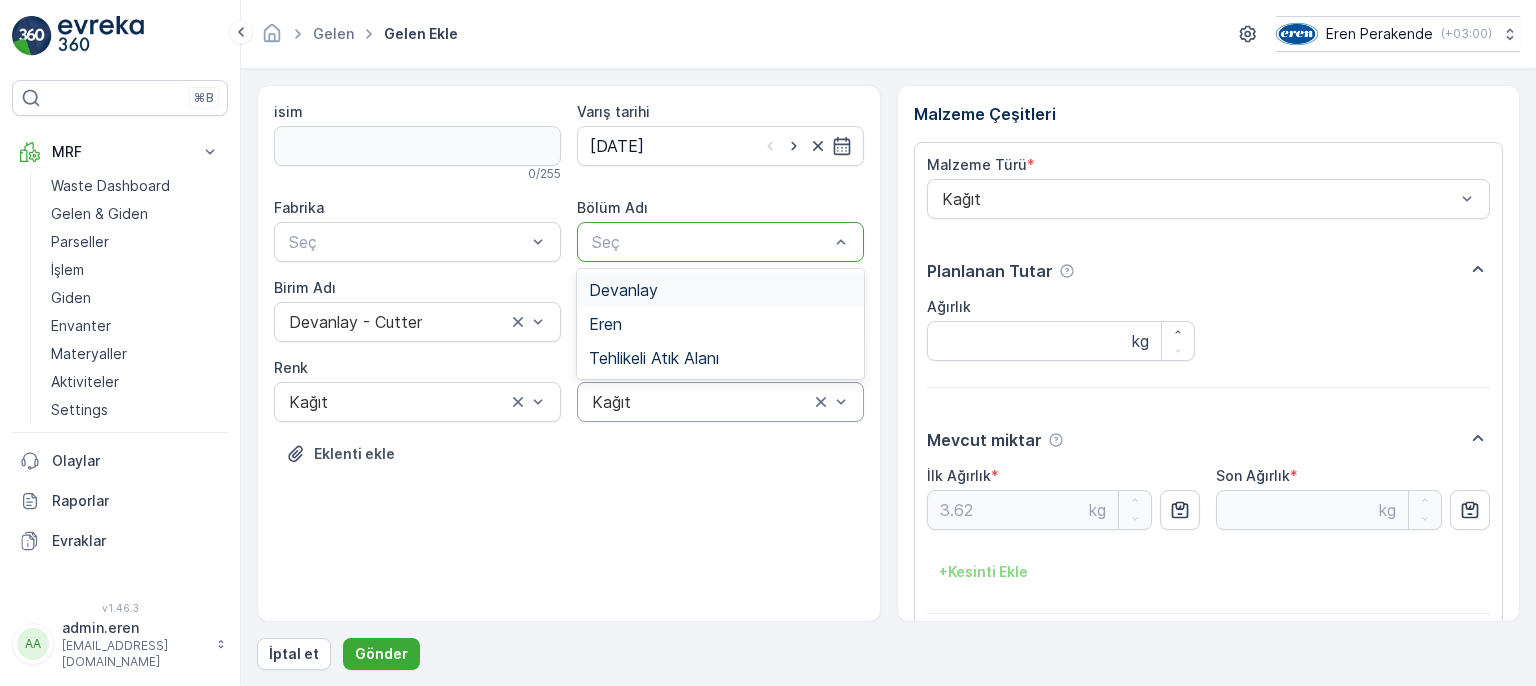 click on "Seç" at bounding box center (720, 242) 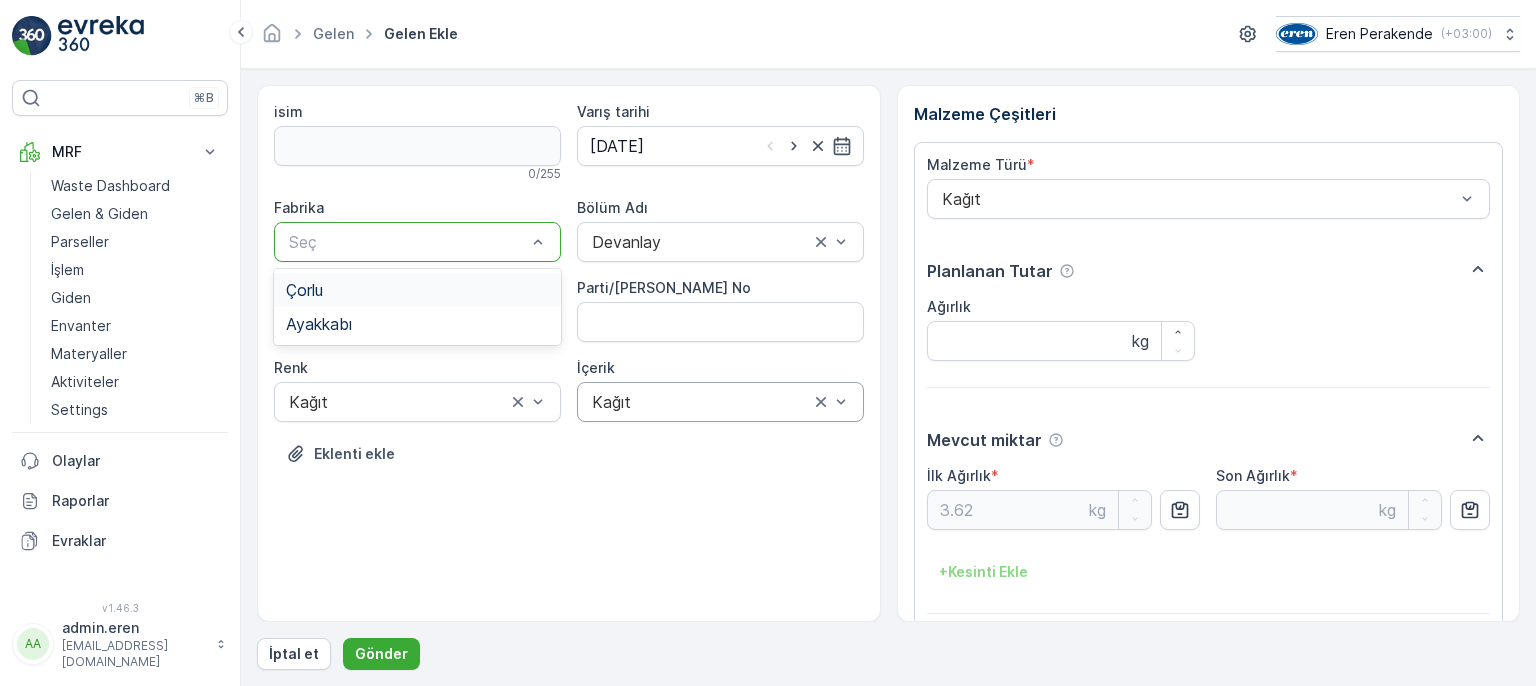 click at bounding box center (407, 242) 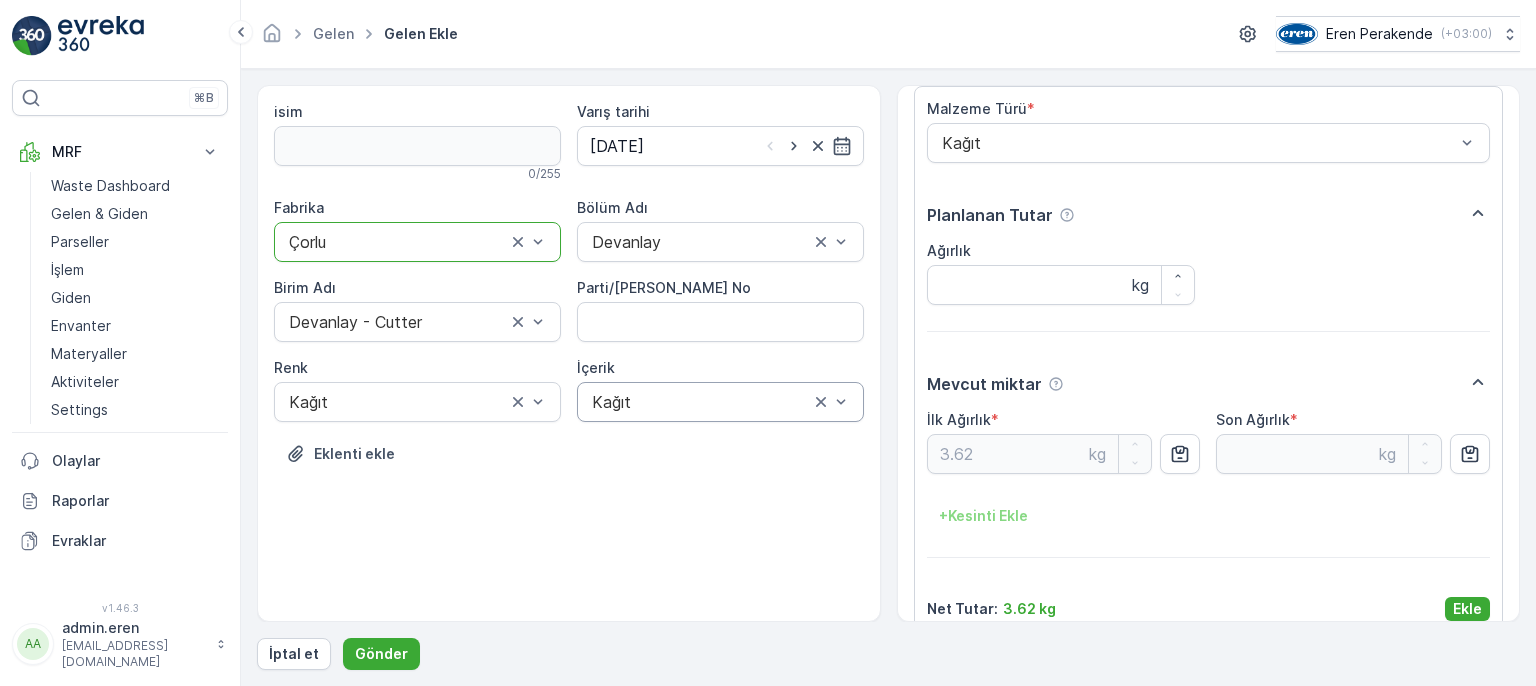 scroll, scrollTop: 84, scrollLeft: 0, axis: vertical 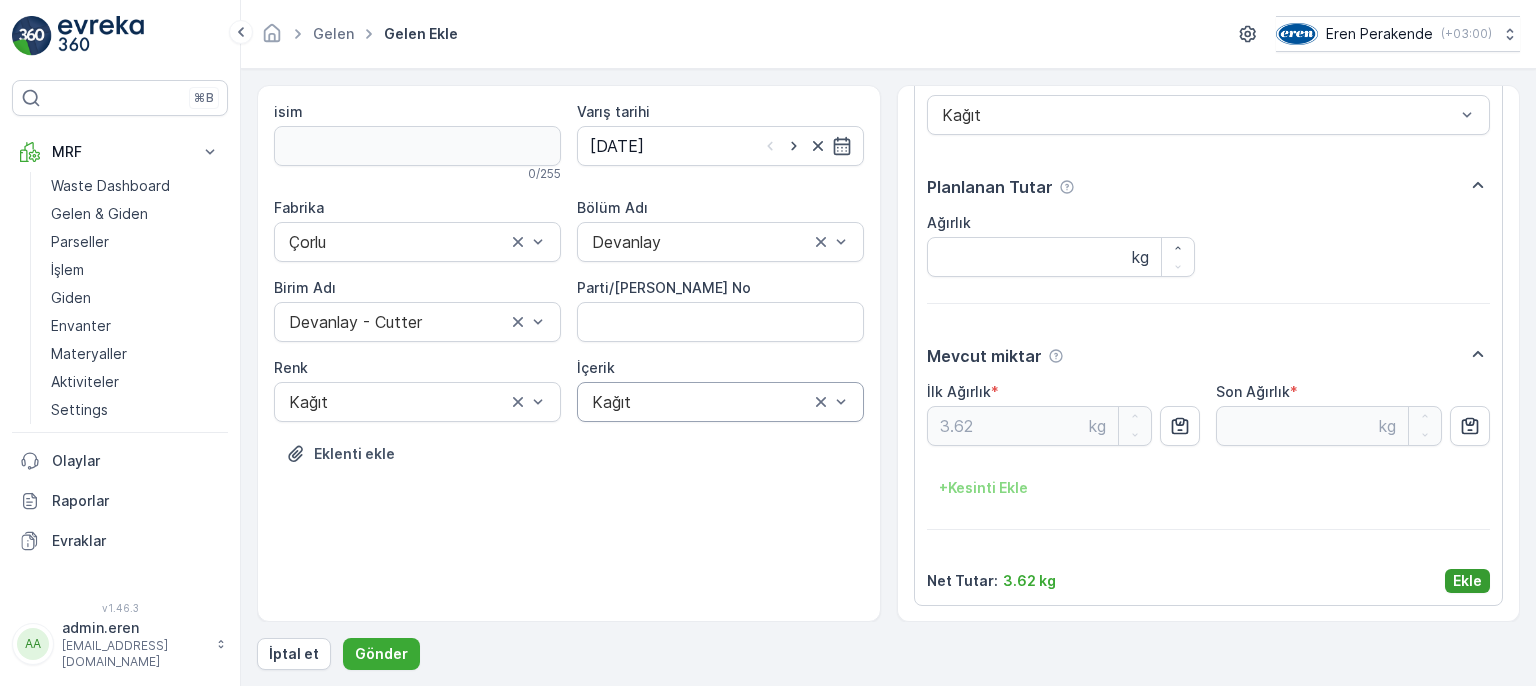 click on "Ekle" at bounding box center (1467, 581) 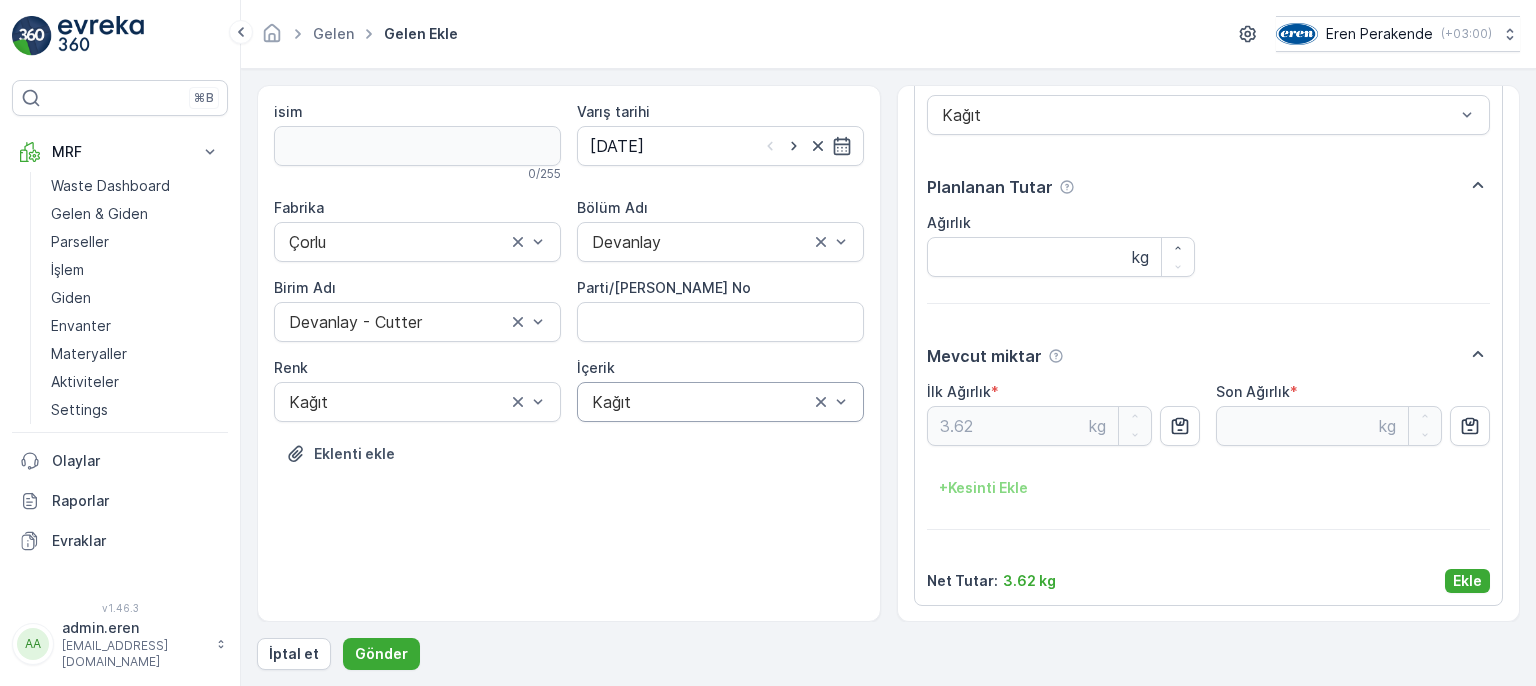 scroll, scrollTop: 0, scrollLeft: 0, axis: both 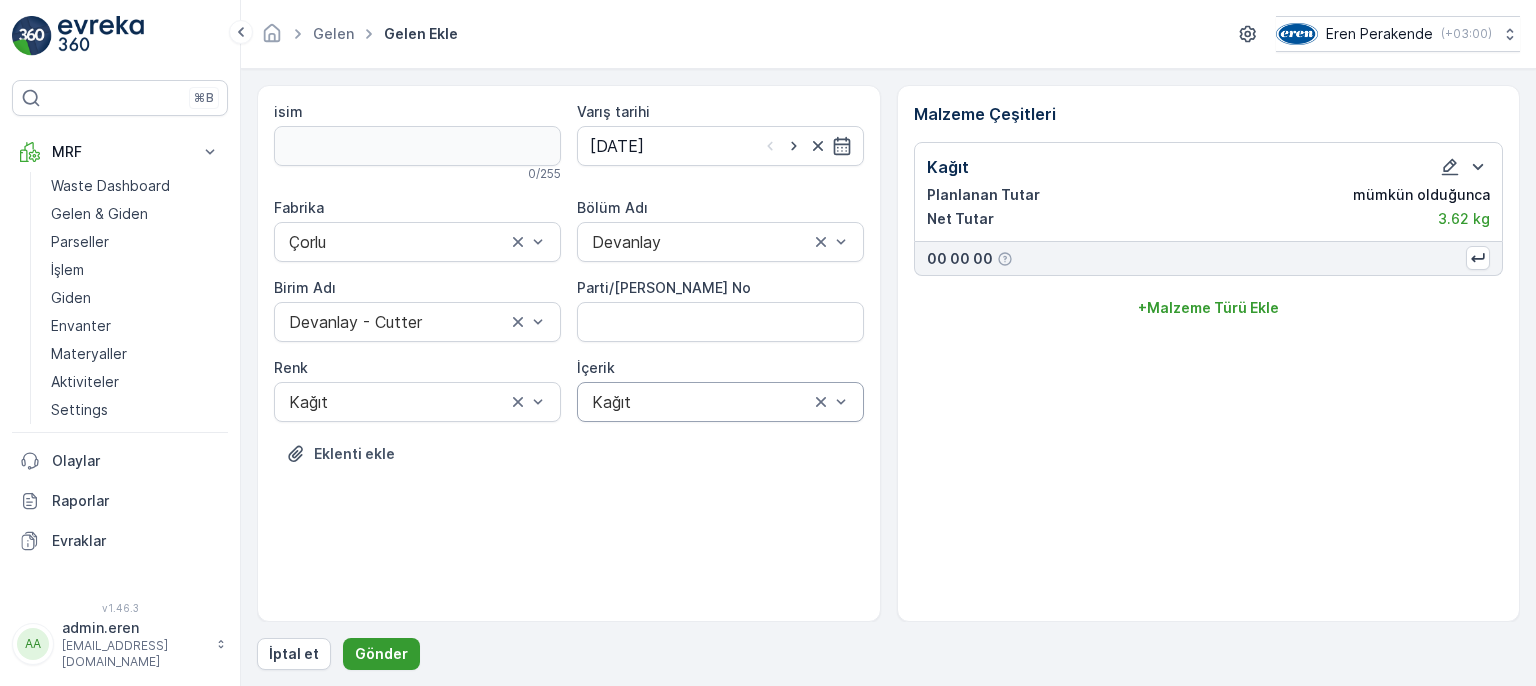 click on "Gönder" at bounding box center (381, 654) 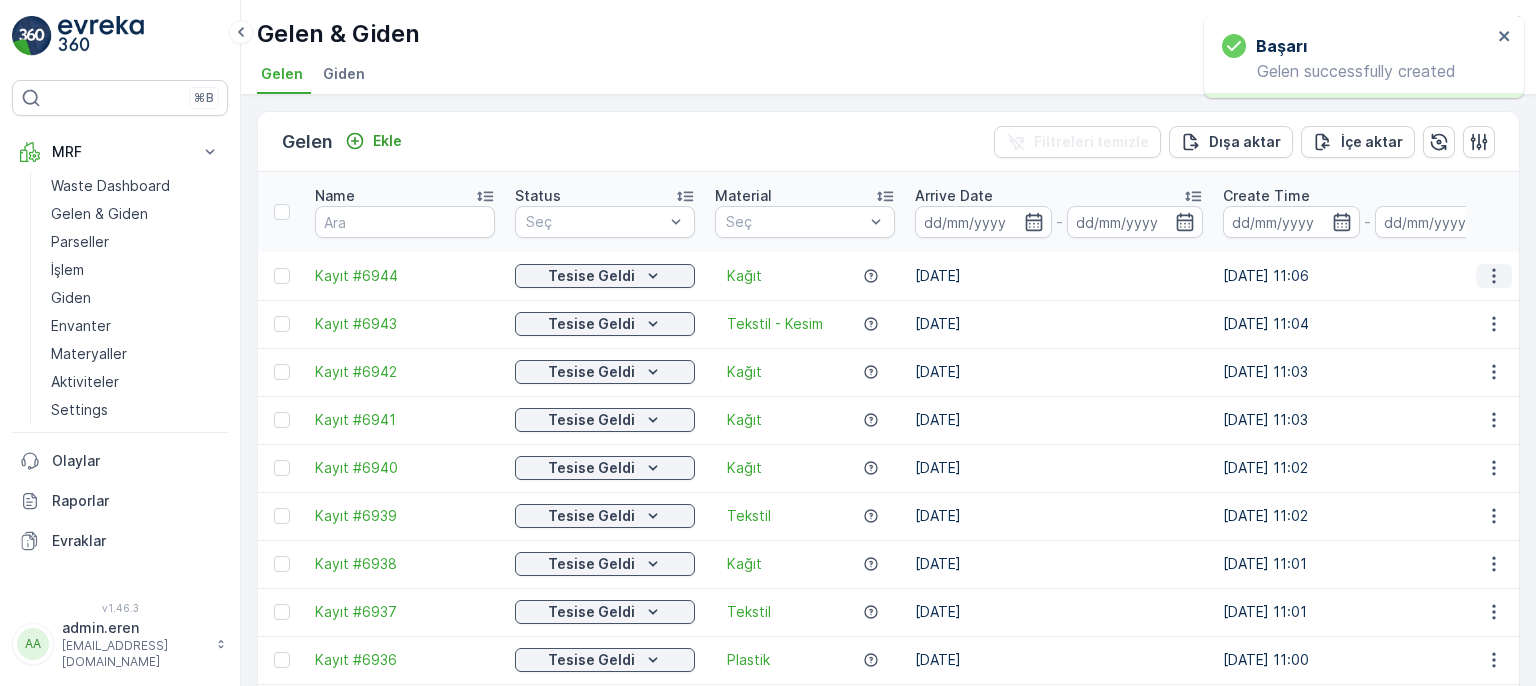 click at bounding box center (1494, 276) 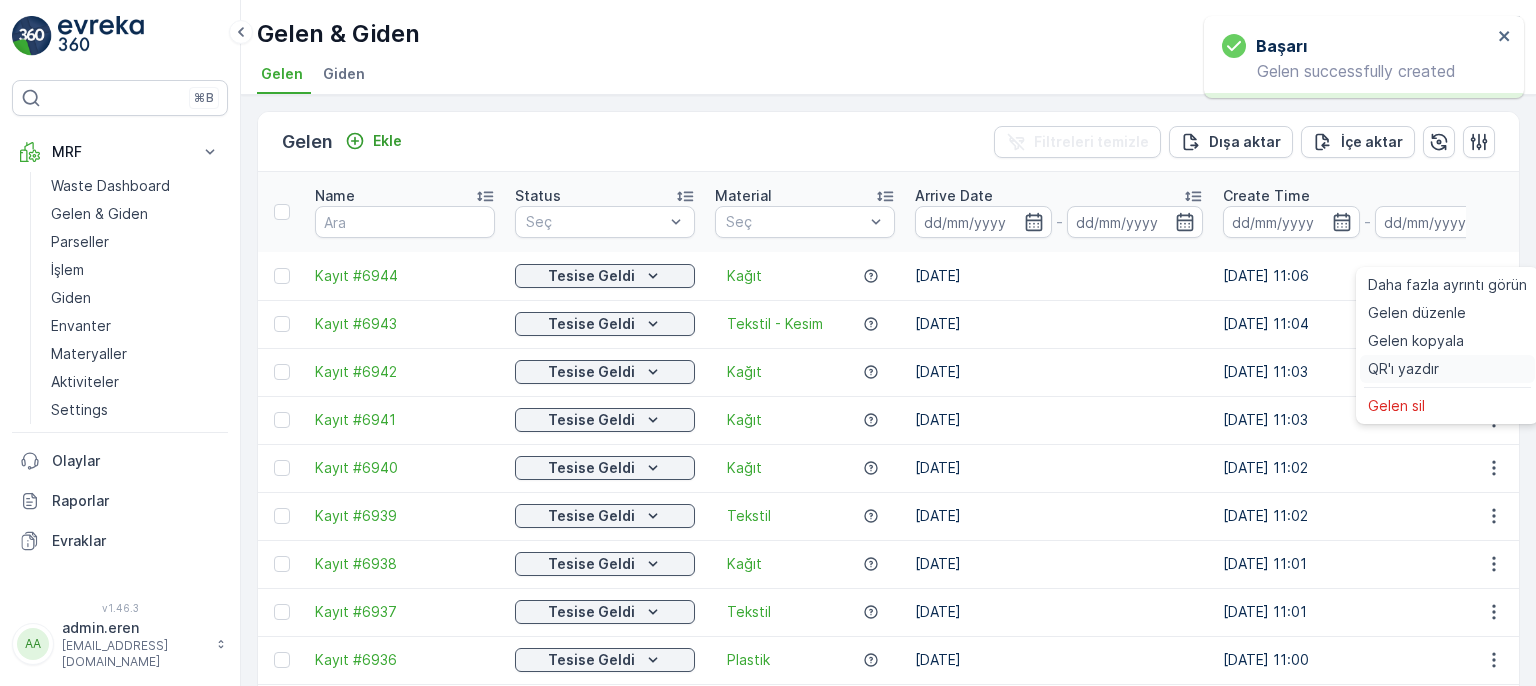 click on "QR'ı yazdır" at bounding box center [1447, 369] 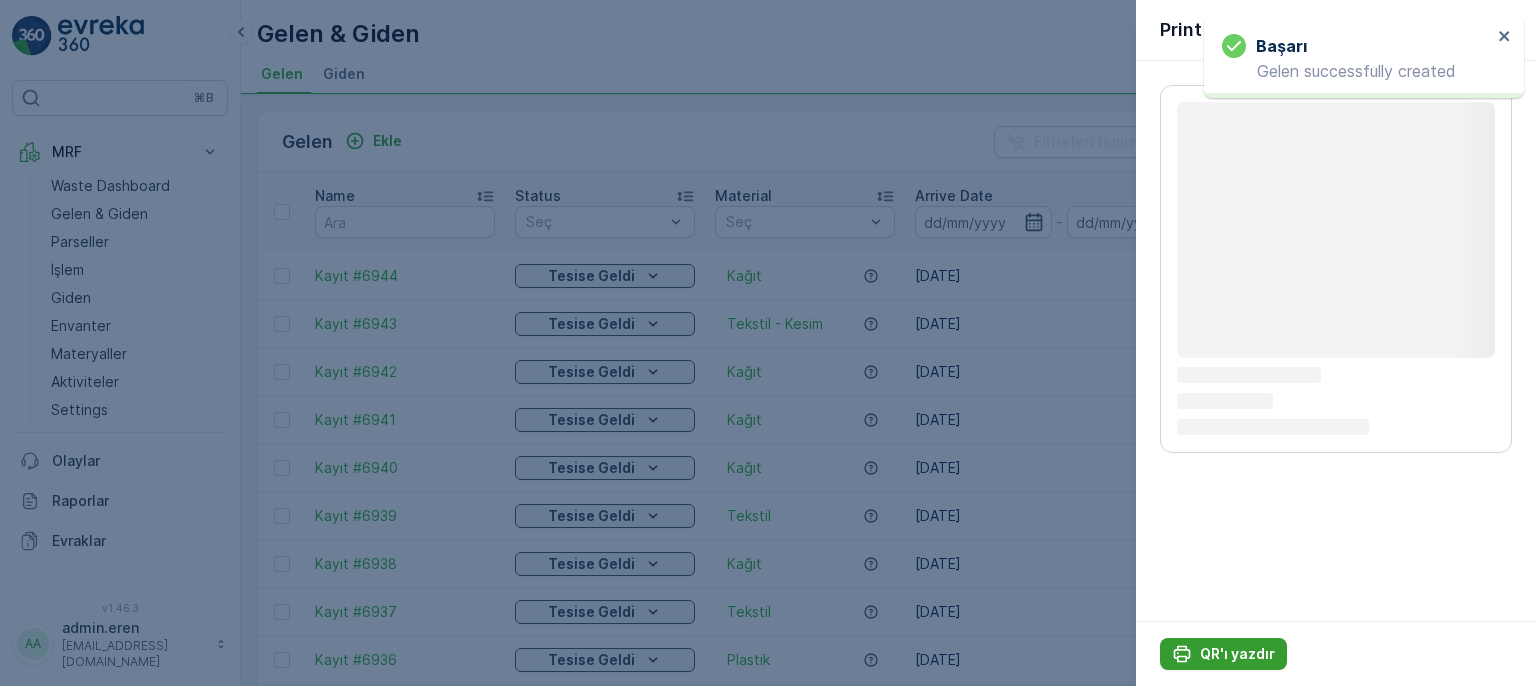 click on "QR'ı yazdır" at bounding box center [1237, 654] 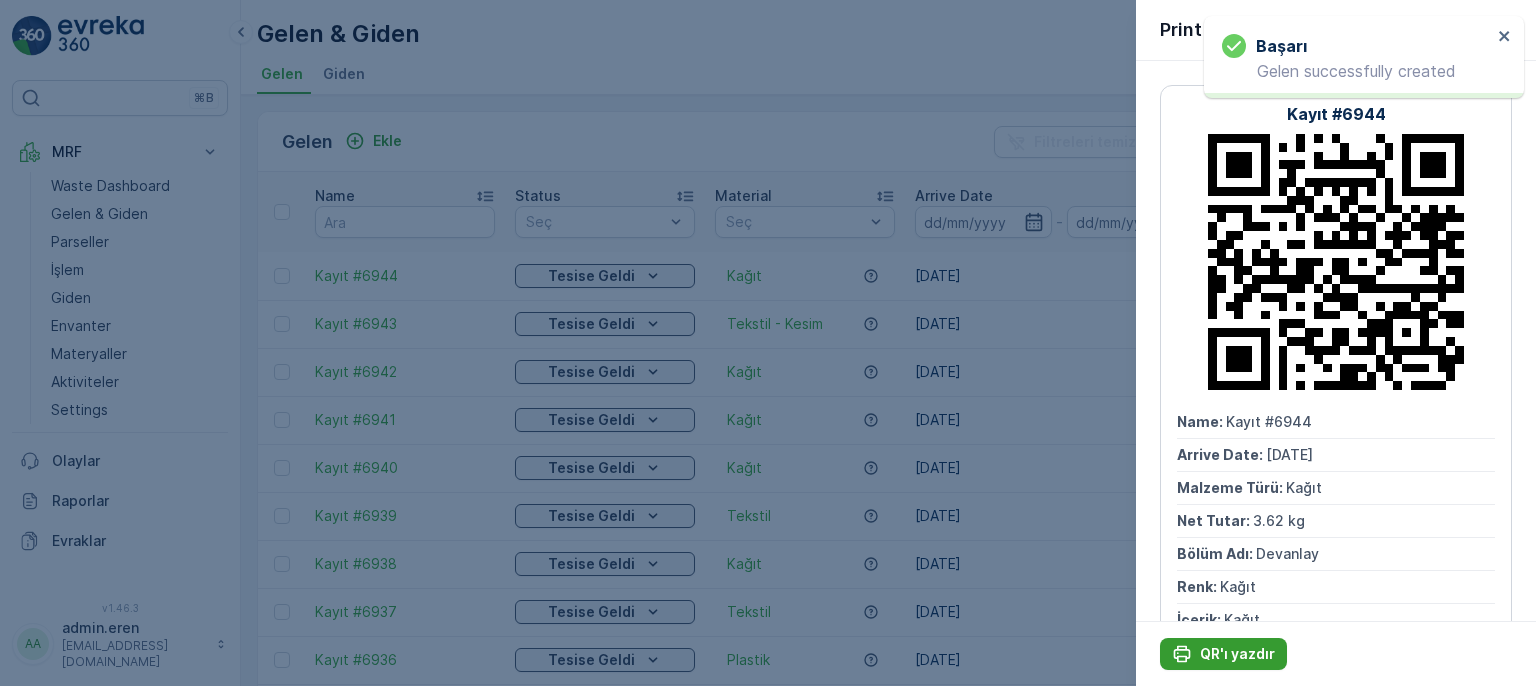 click on "QR'ı yazdır" at bounding box center (1237, 654) 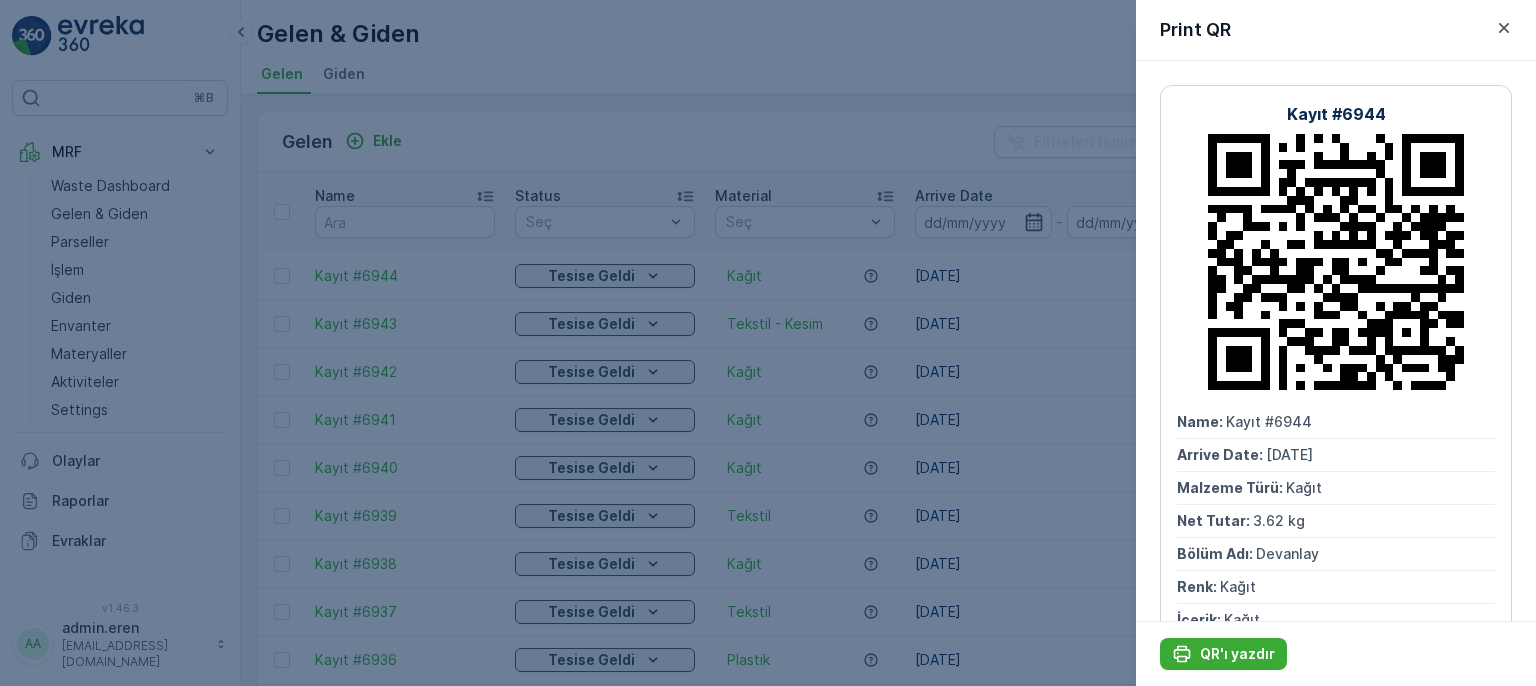 drag, startPoint x: 519, startPoint y: 72, endPoint x: 441, endPoint y: 192, distance: 143.12233 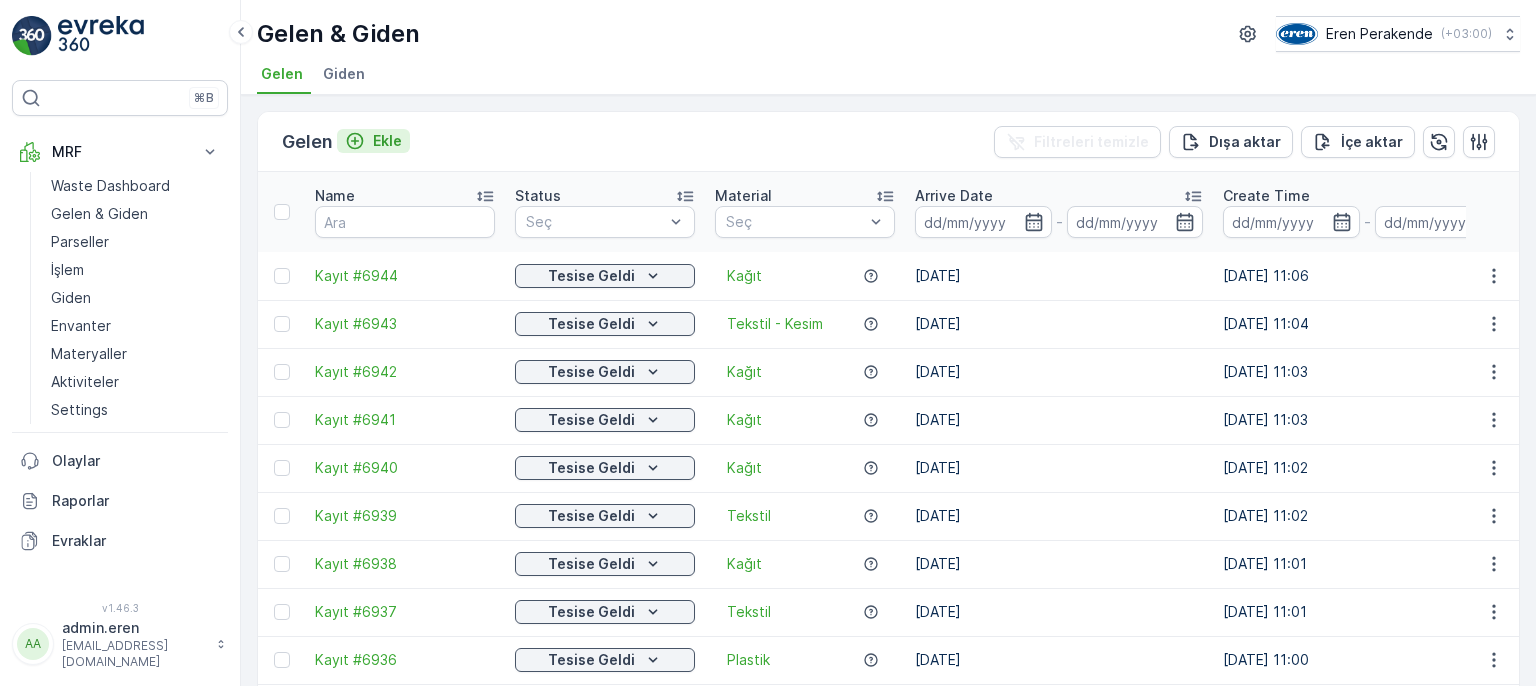 click on "Ekle" at bounding box center [387, 141] 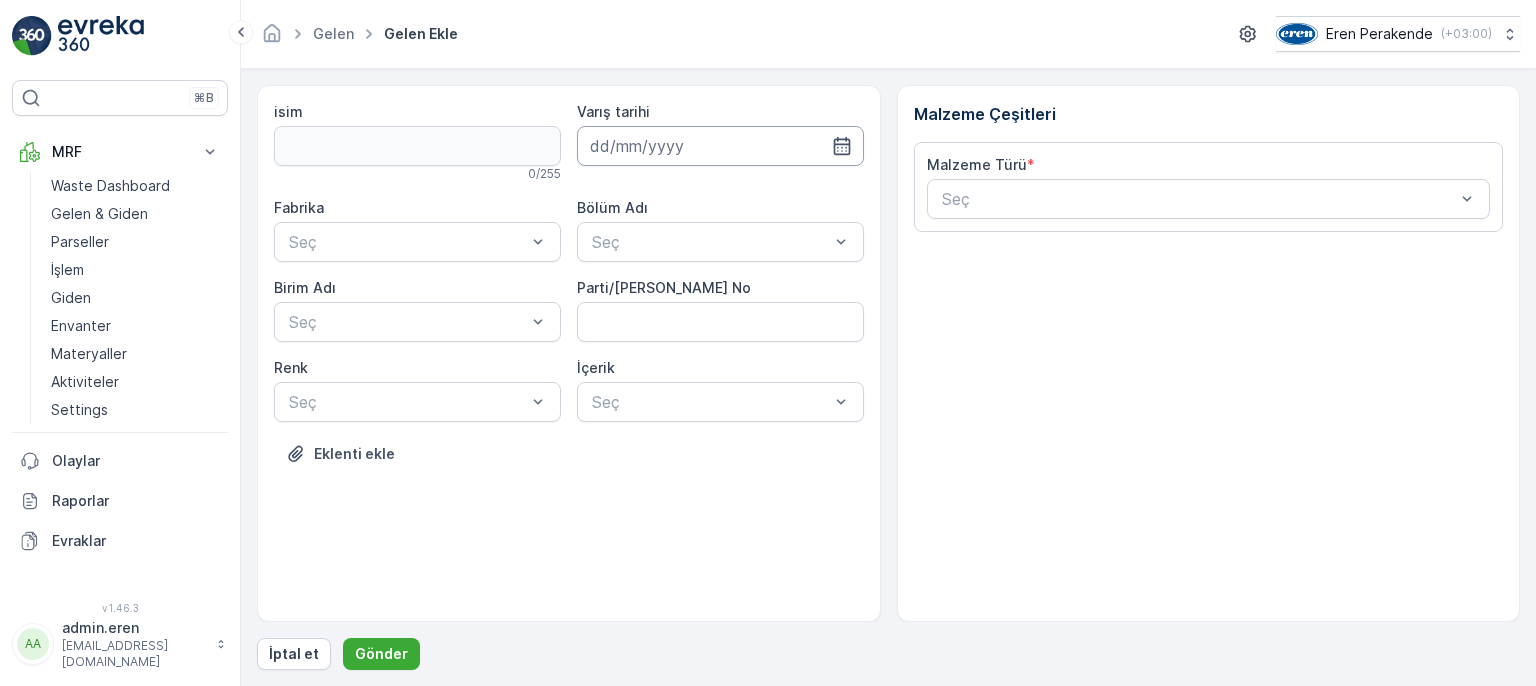 click at bounding box center (720, 146) 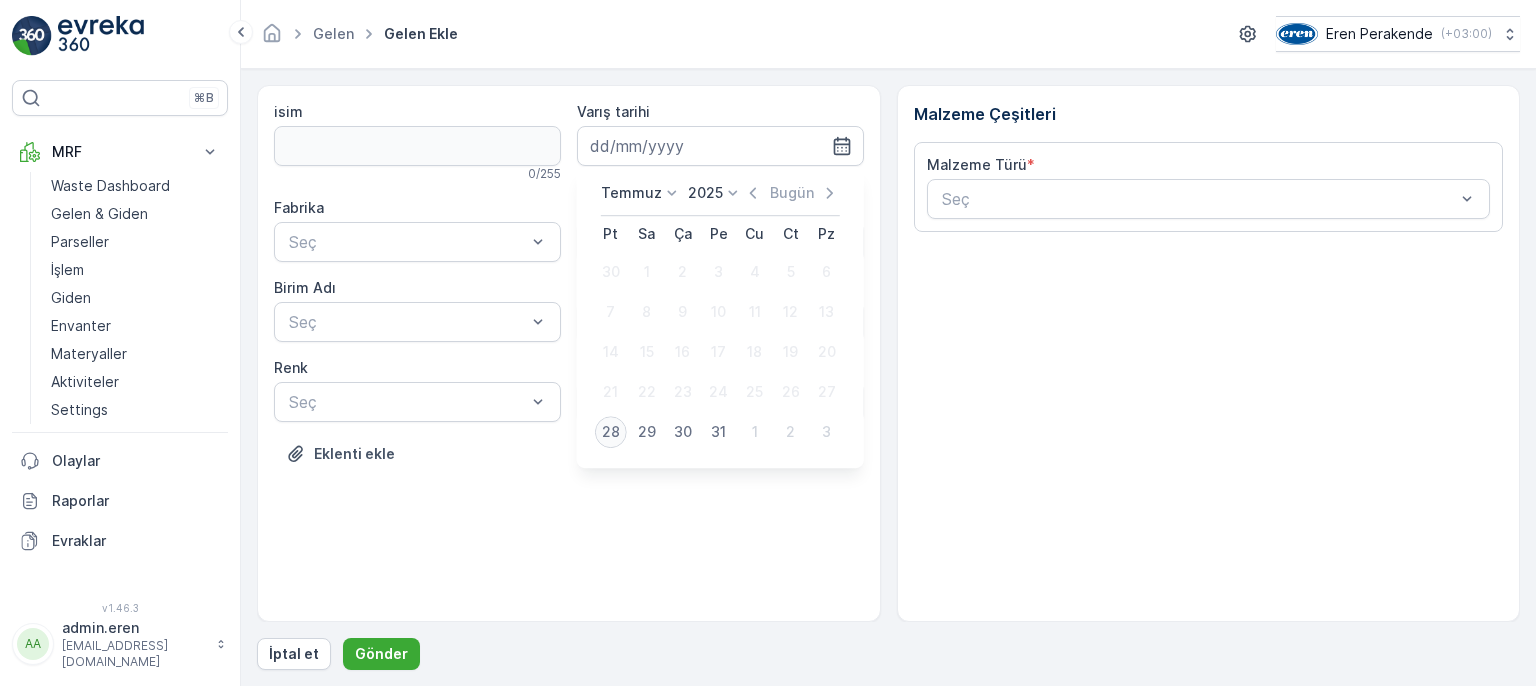 click on "28" at bounding box center (611, 432) 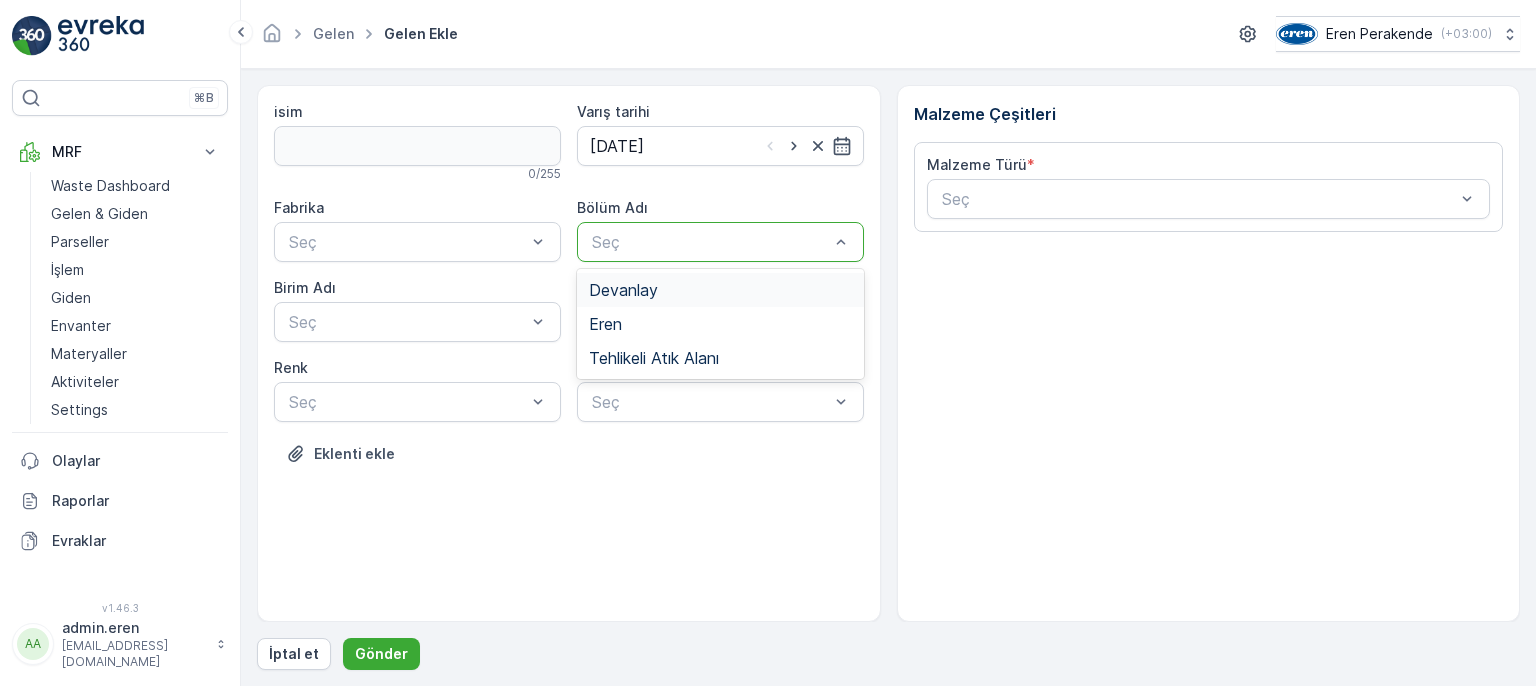 click at bounding box center (710, 242) 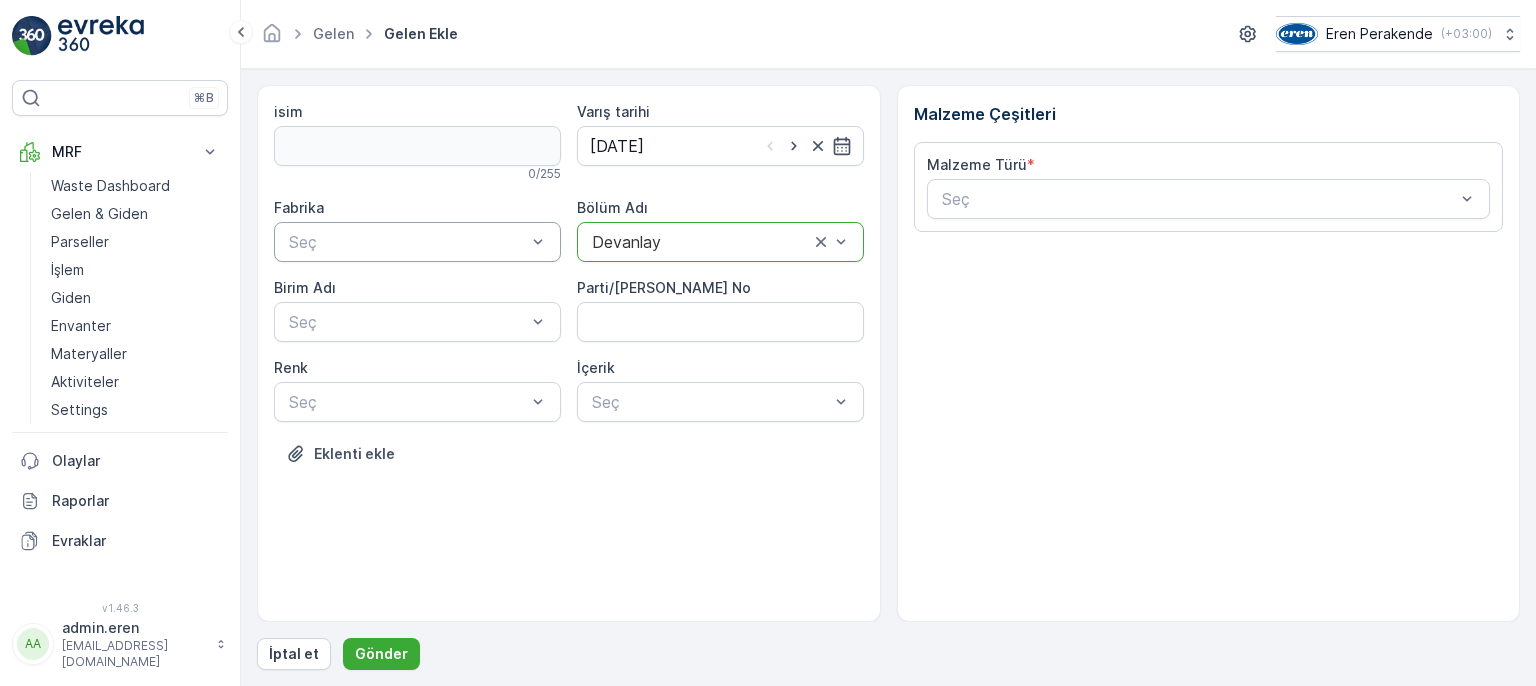 click on "Seç" at bounding box center [417, 242] 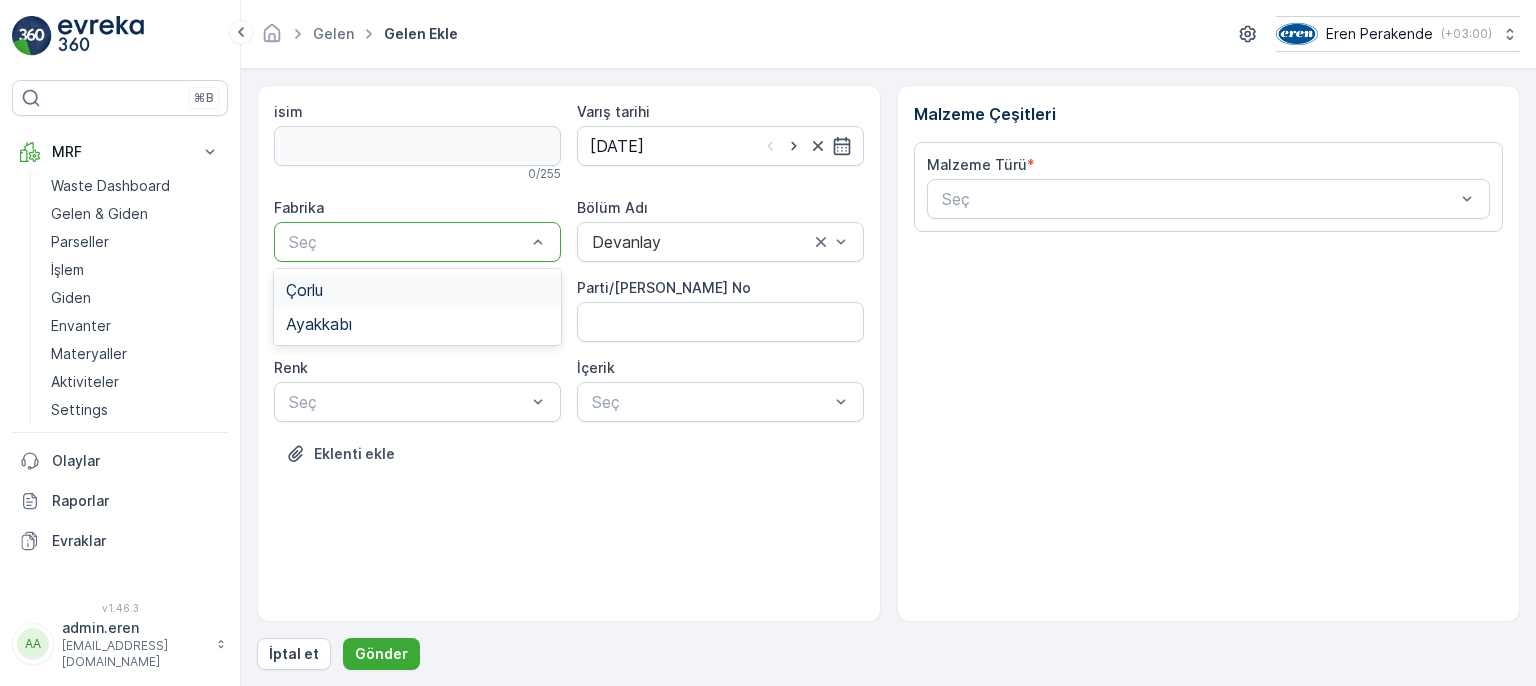 drag, startPoint x: 398, startPoint y: 293, endPoint x: 355, endPoint y: 334, distance: 59.413803 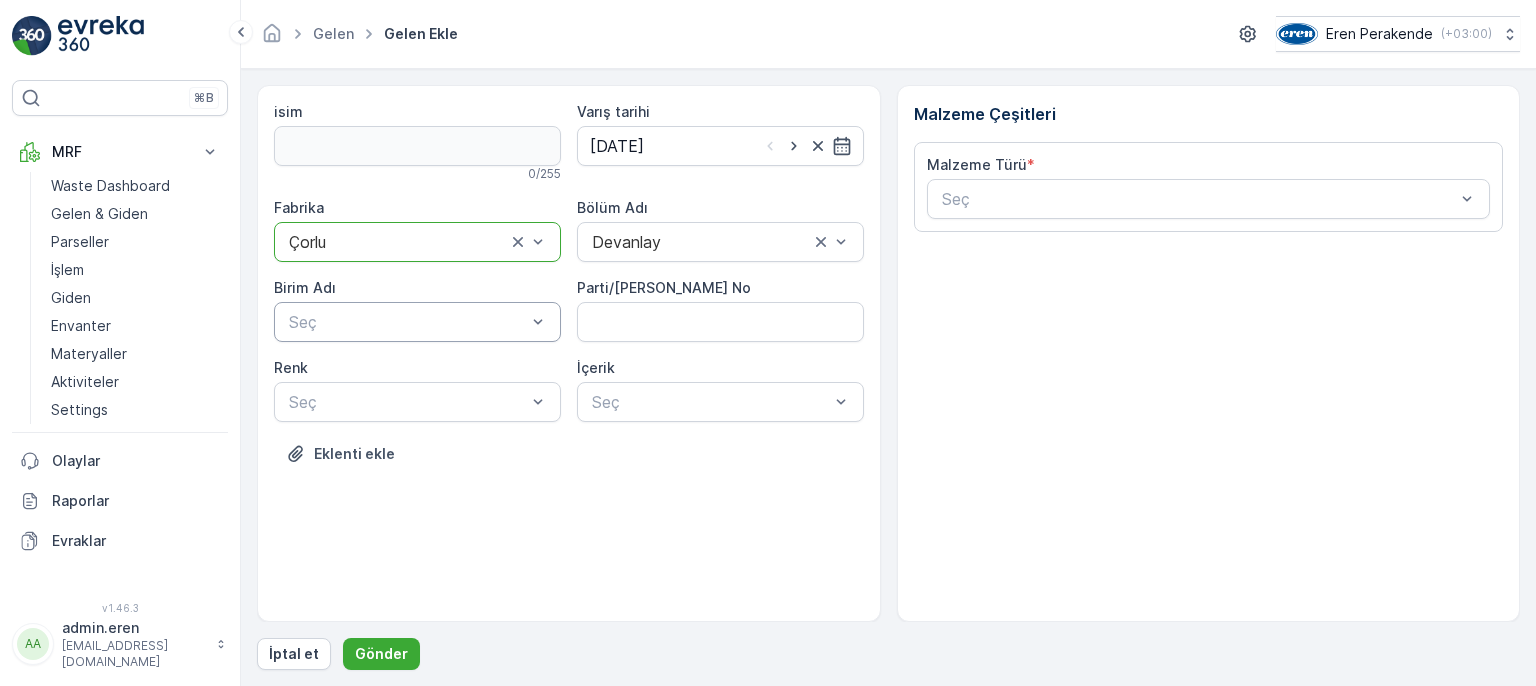 click on "Seç" at bounding box center [417, 322] 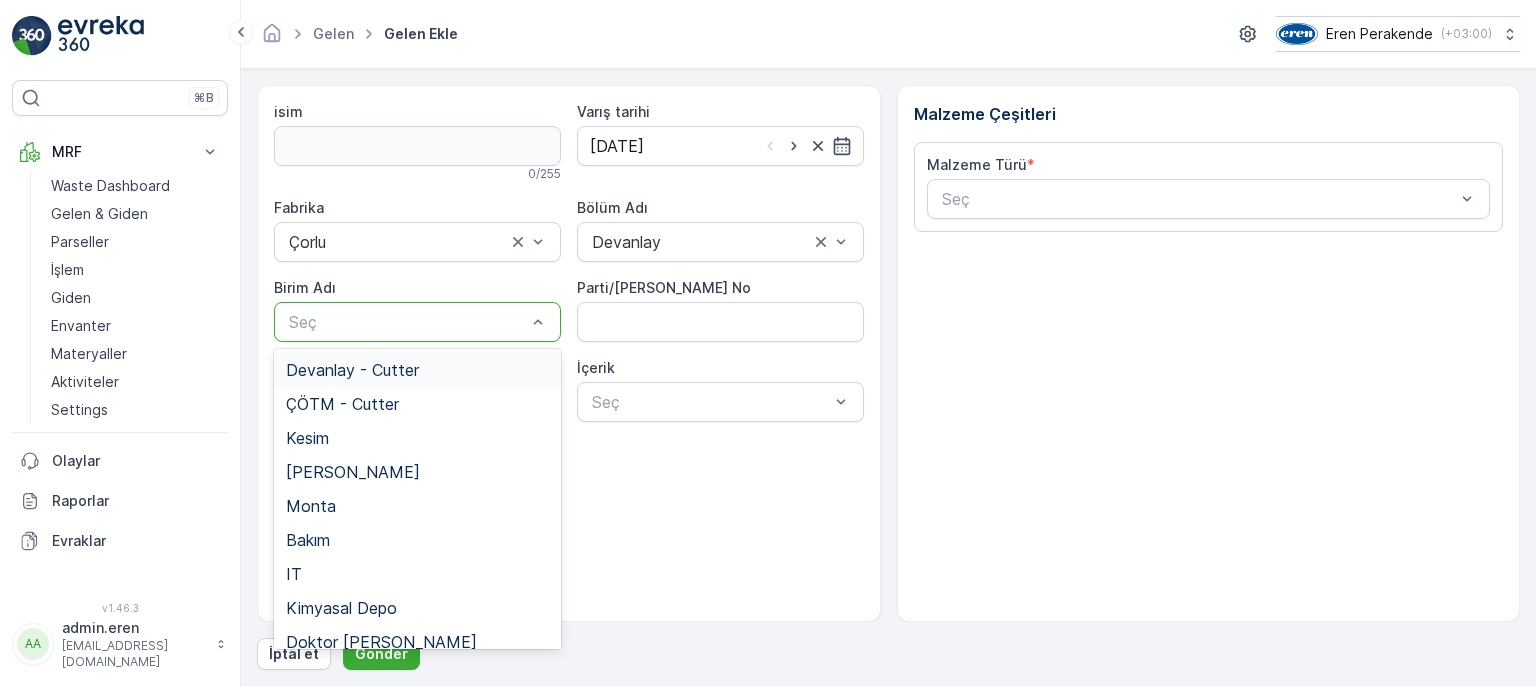 click on "Devanlay  - Cutter" at bounding box center [352, 370] 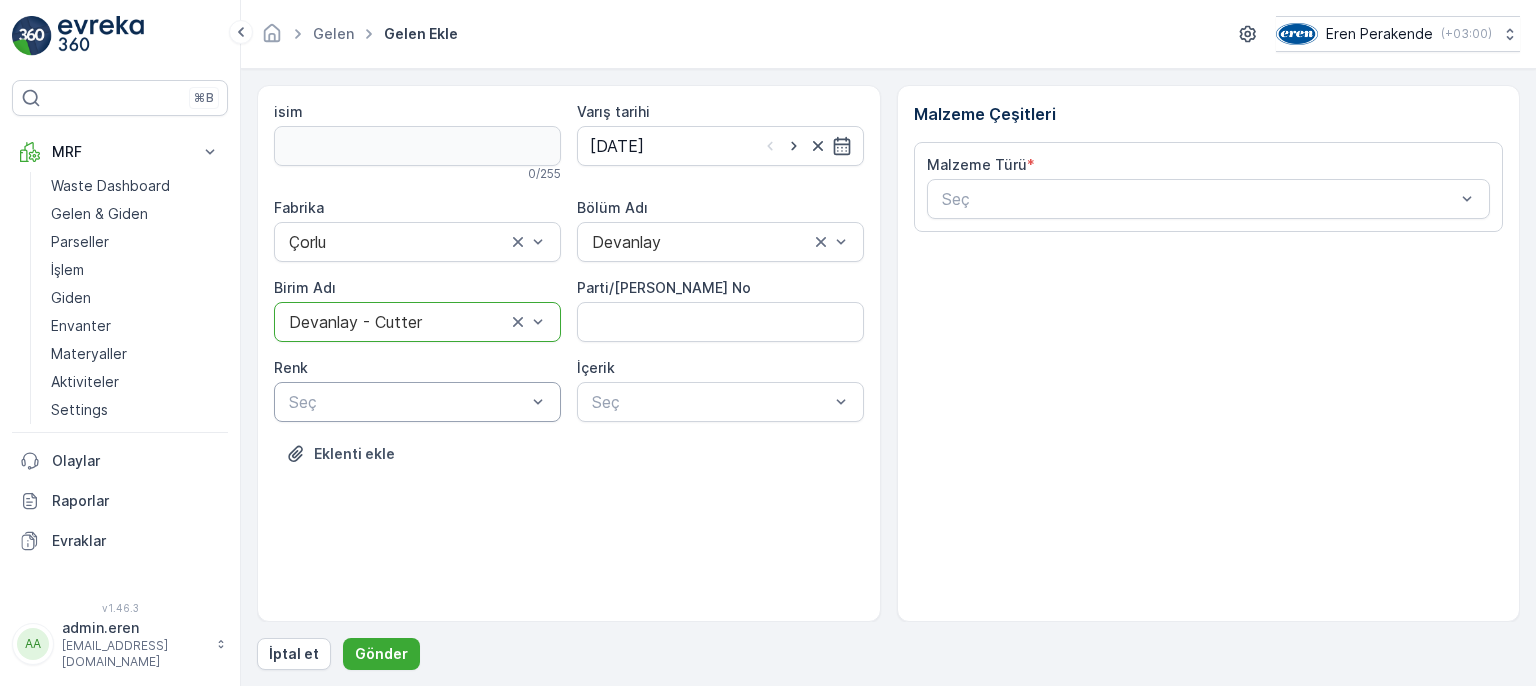 drag, startPoint x: 384, startPoint y: 405, endPoint x: 387, endPoint y: 419, distance: 14.3178215 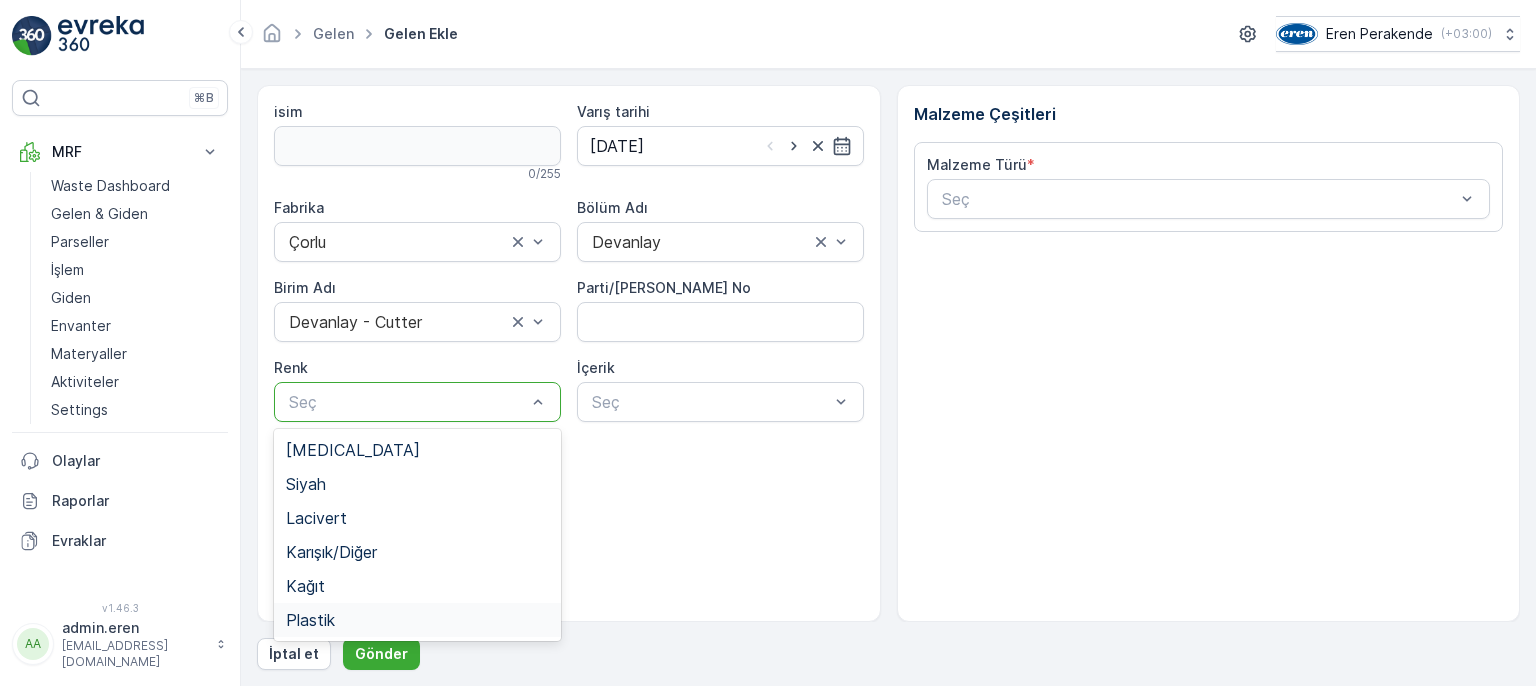 click on "Plastik" at bounding box center (417, 620) 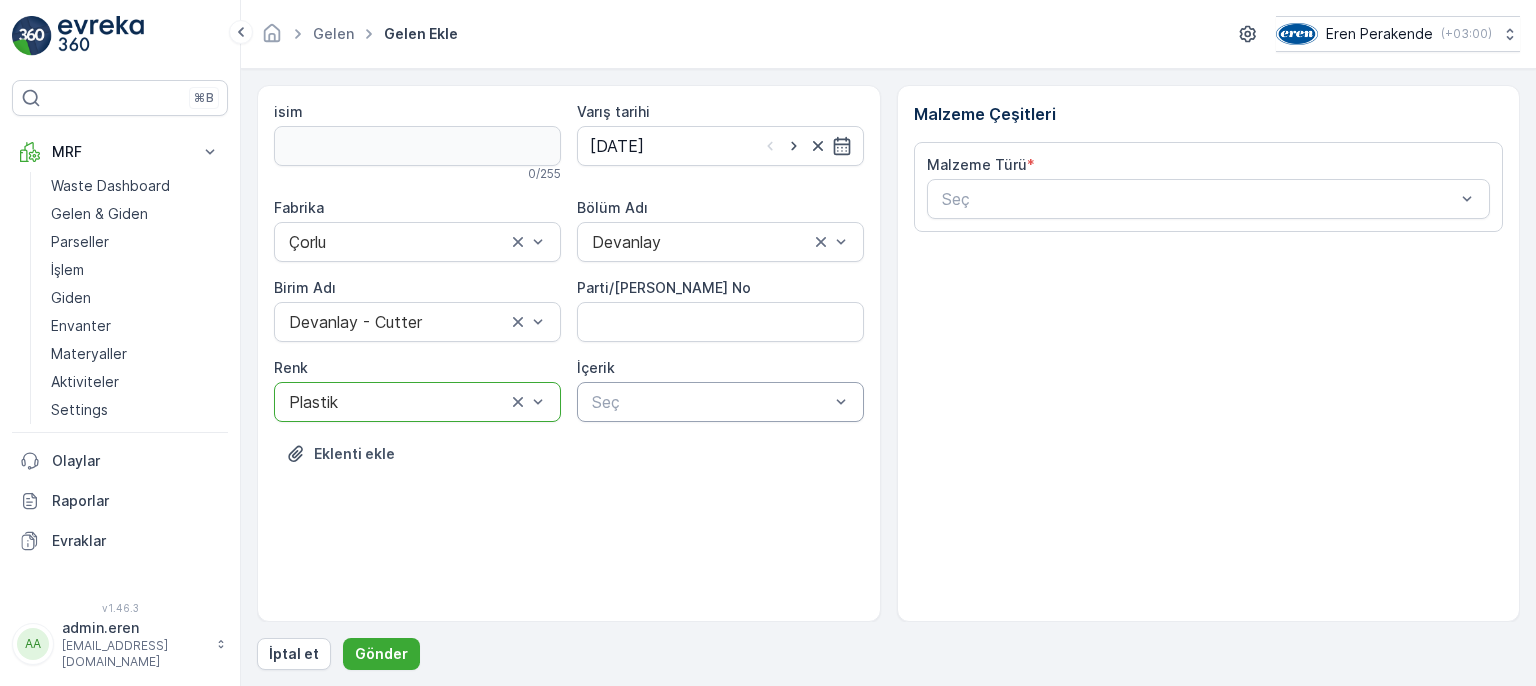 drag, startPoint x: 628, startPoint y: 373, endPoint x: 628, endPoint y: 388, distance: 15 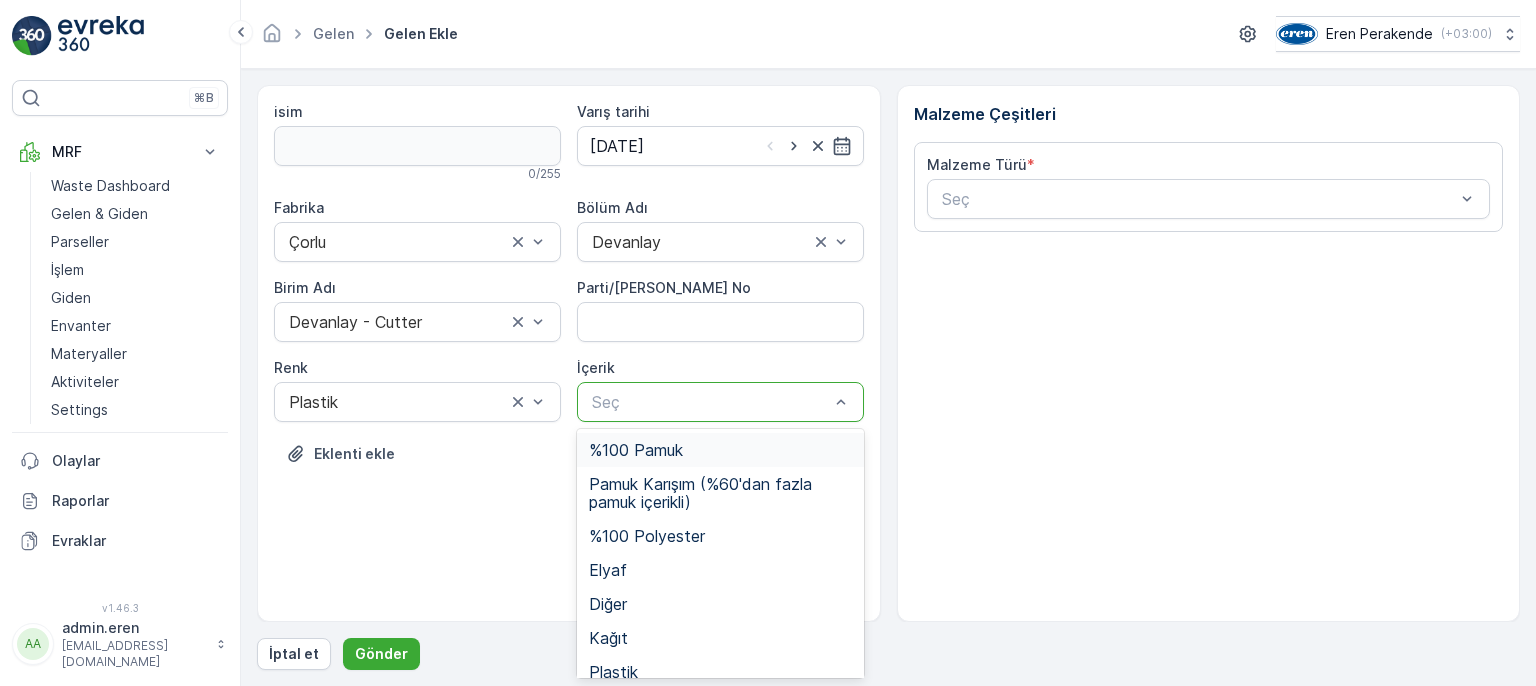 click at bounding box center [710, 402] 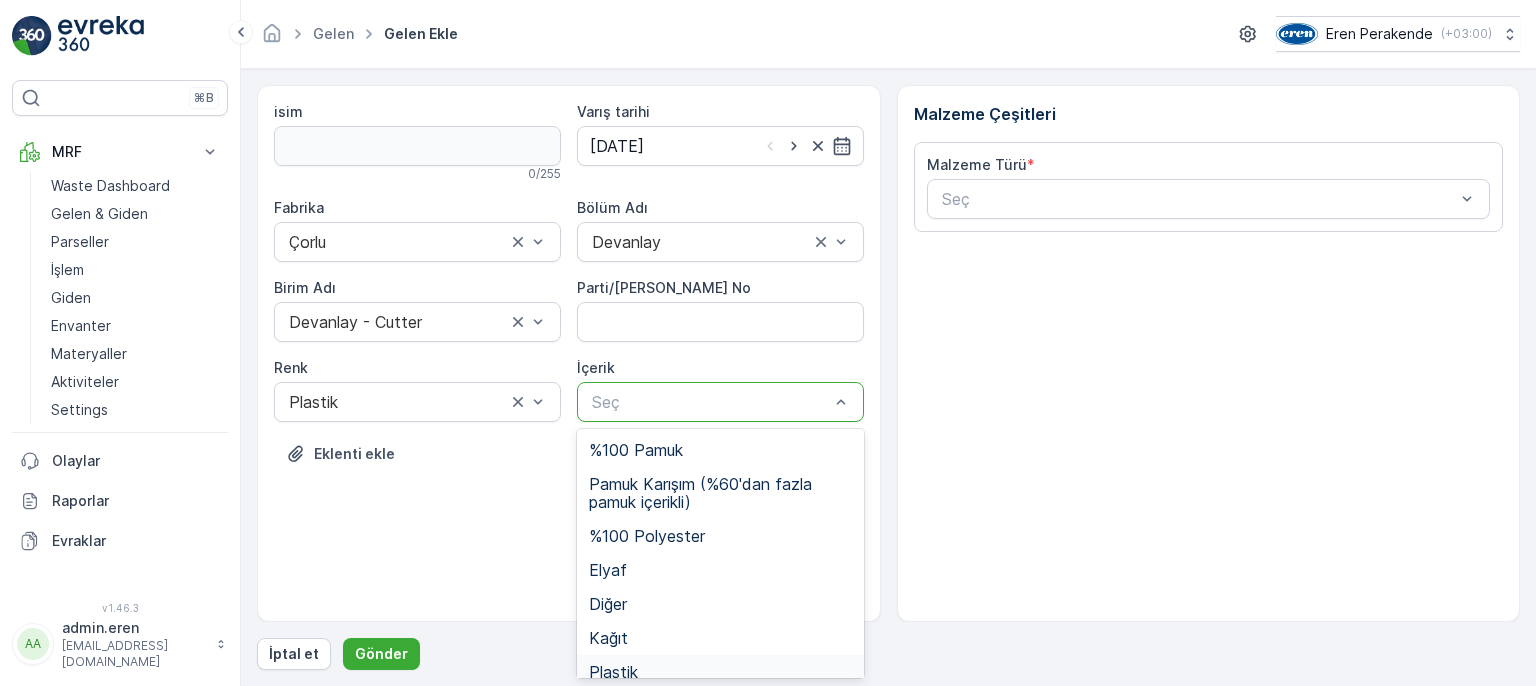 click on "Plastik" at bounding box center (720, 672) 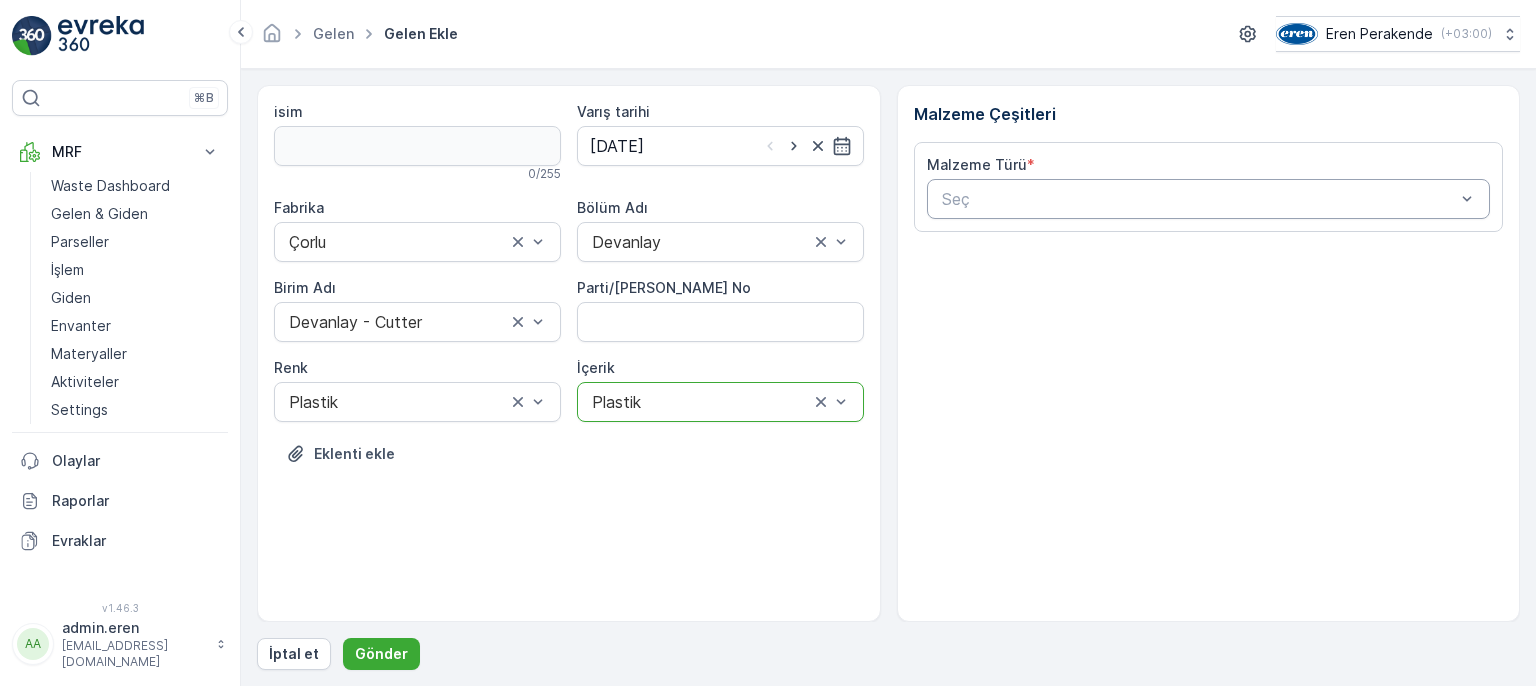 click at bounding box center [1199, 199] 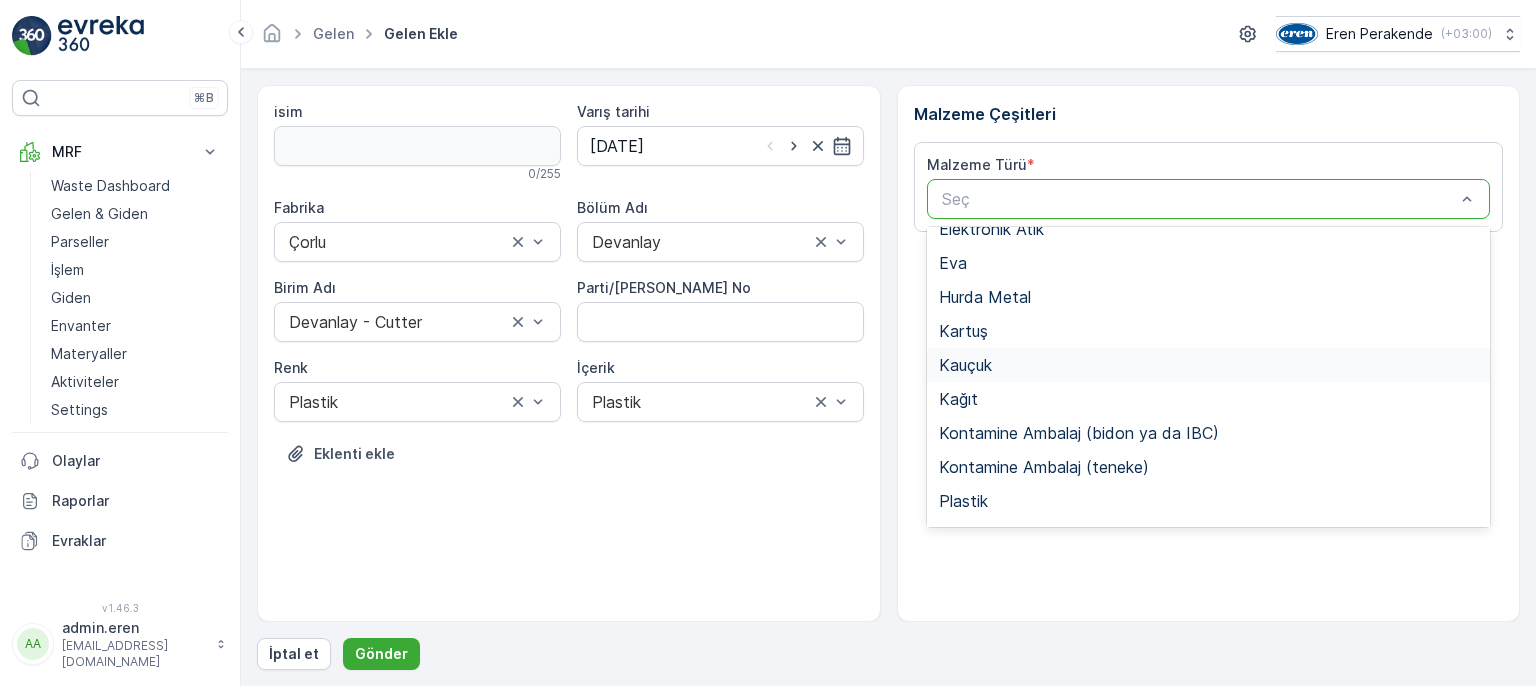 scroll, scrollTop: 300, scrollLeft: 0, axis: vertical 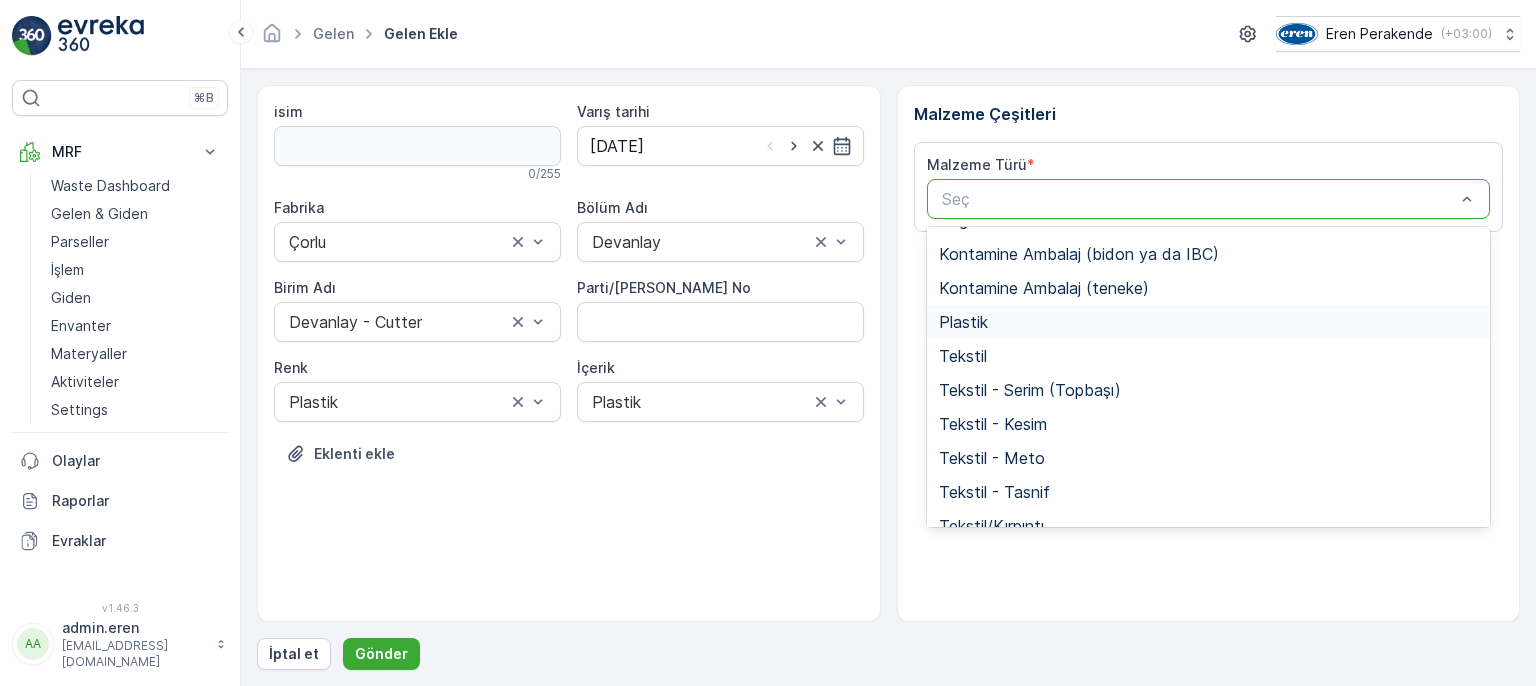 click on "Plastik" at bounding box center (1209, 322) 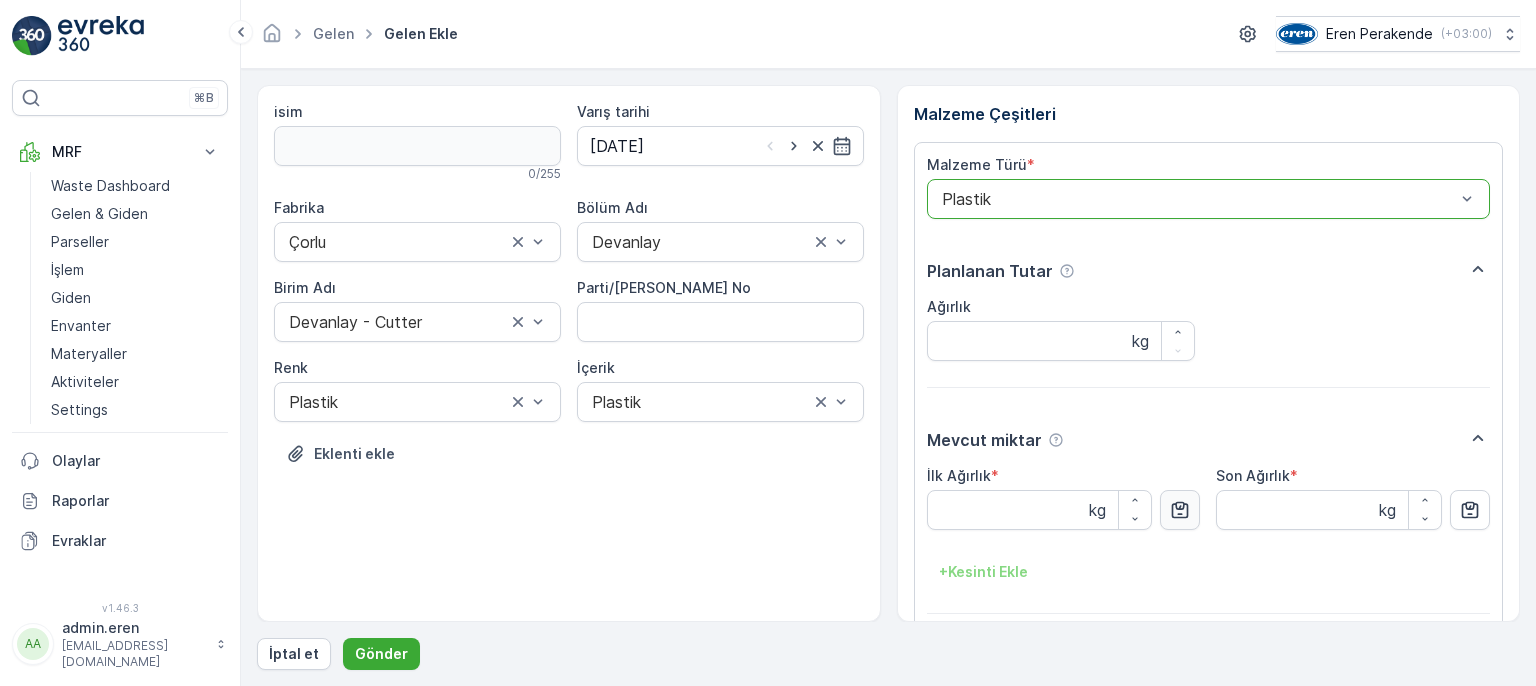 click 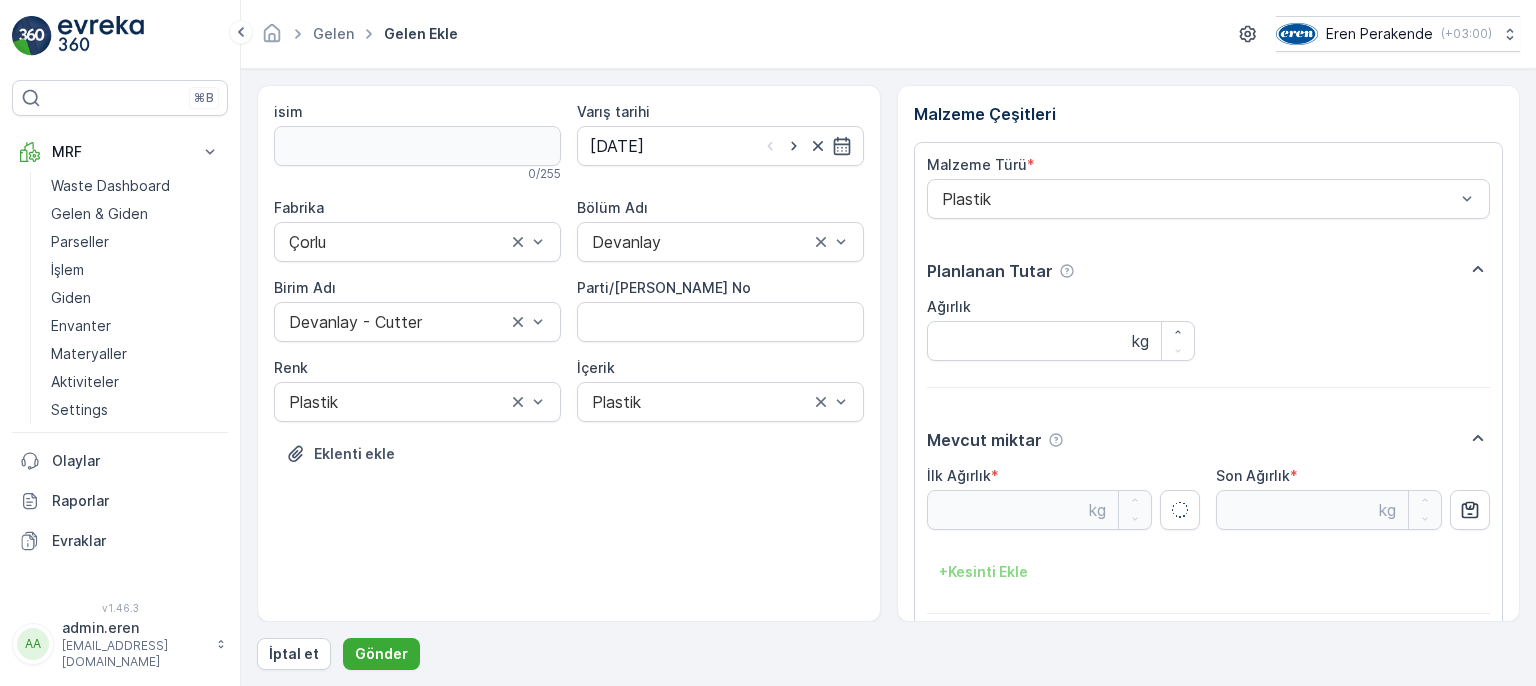 type on "5.51" 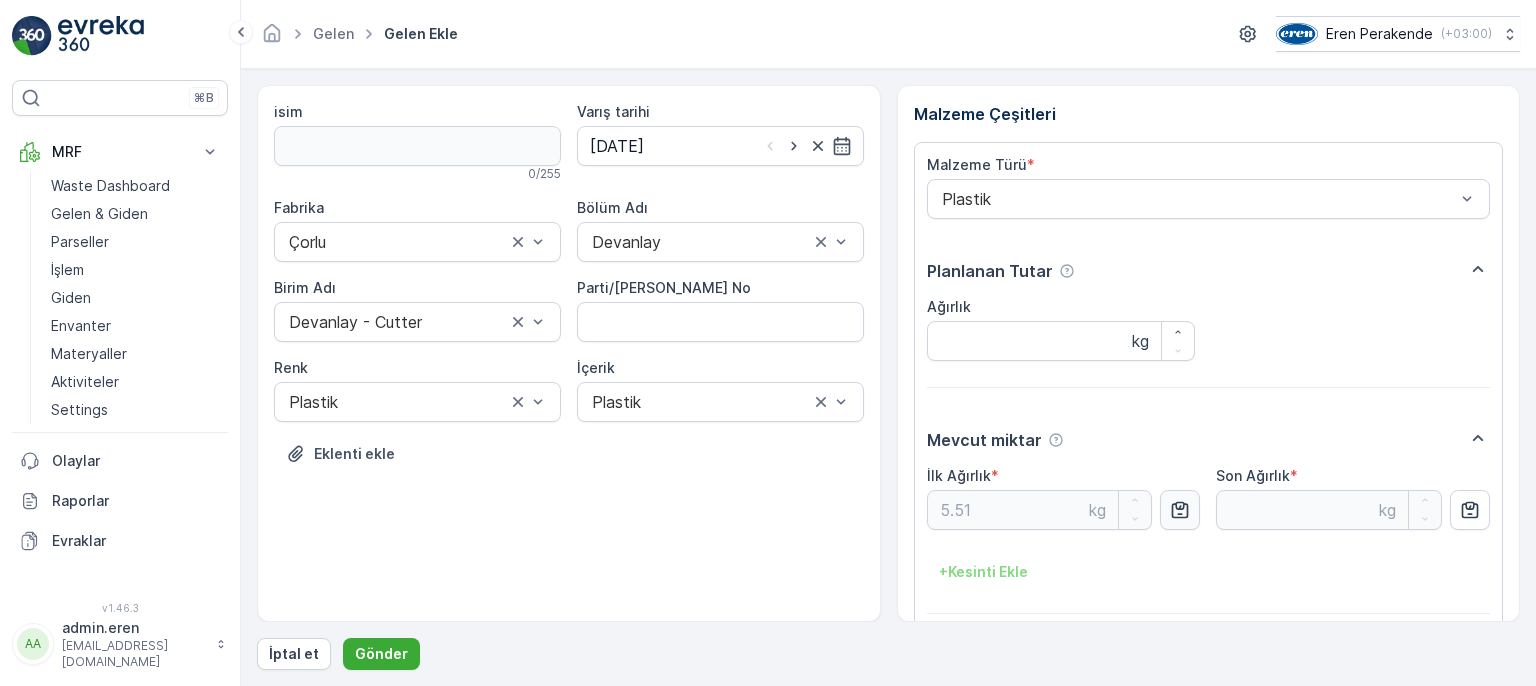 scroll, scrollTop: 84, scrollLeft: 0, axis: vertical 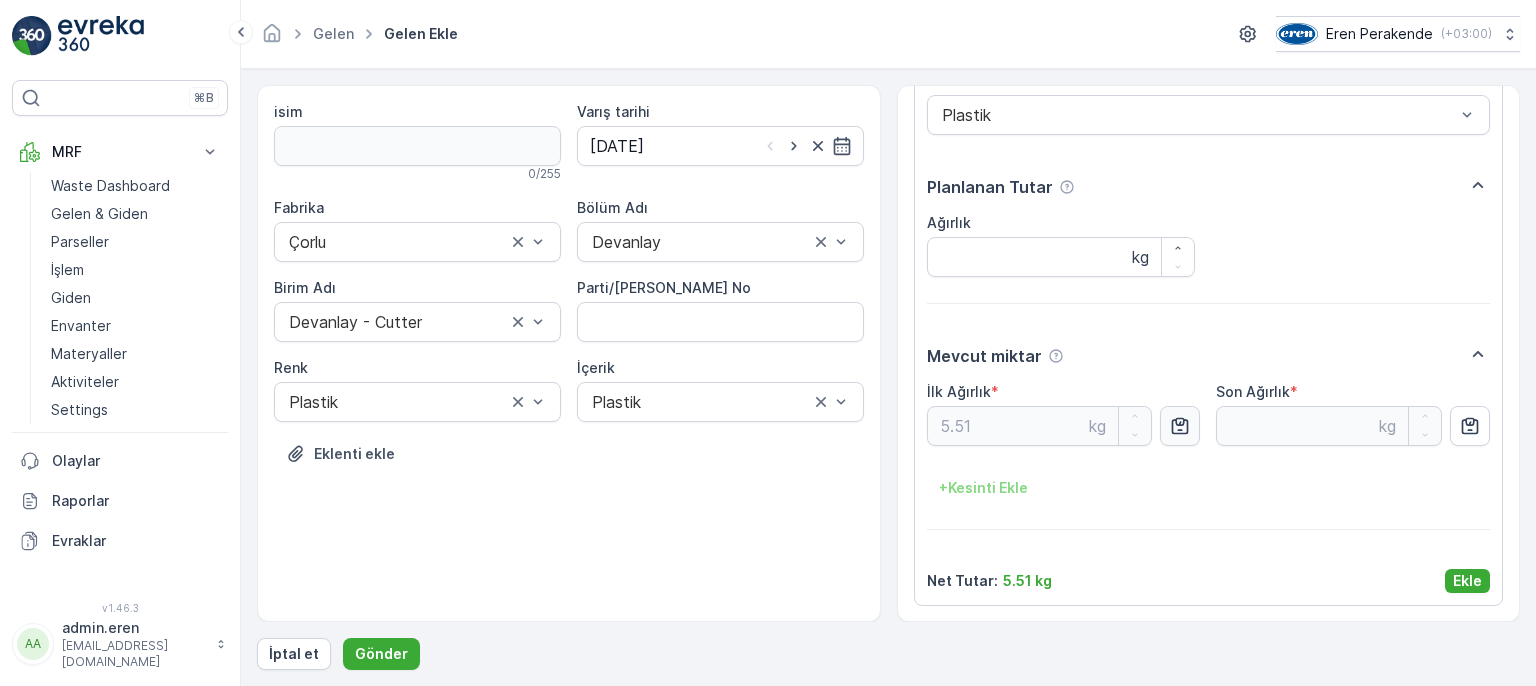 click on "Ekle" at bounding box center (1467, 581) 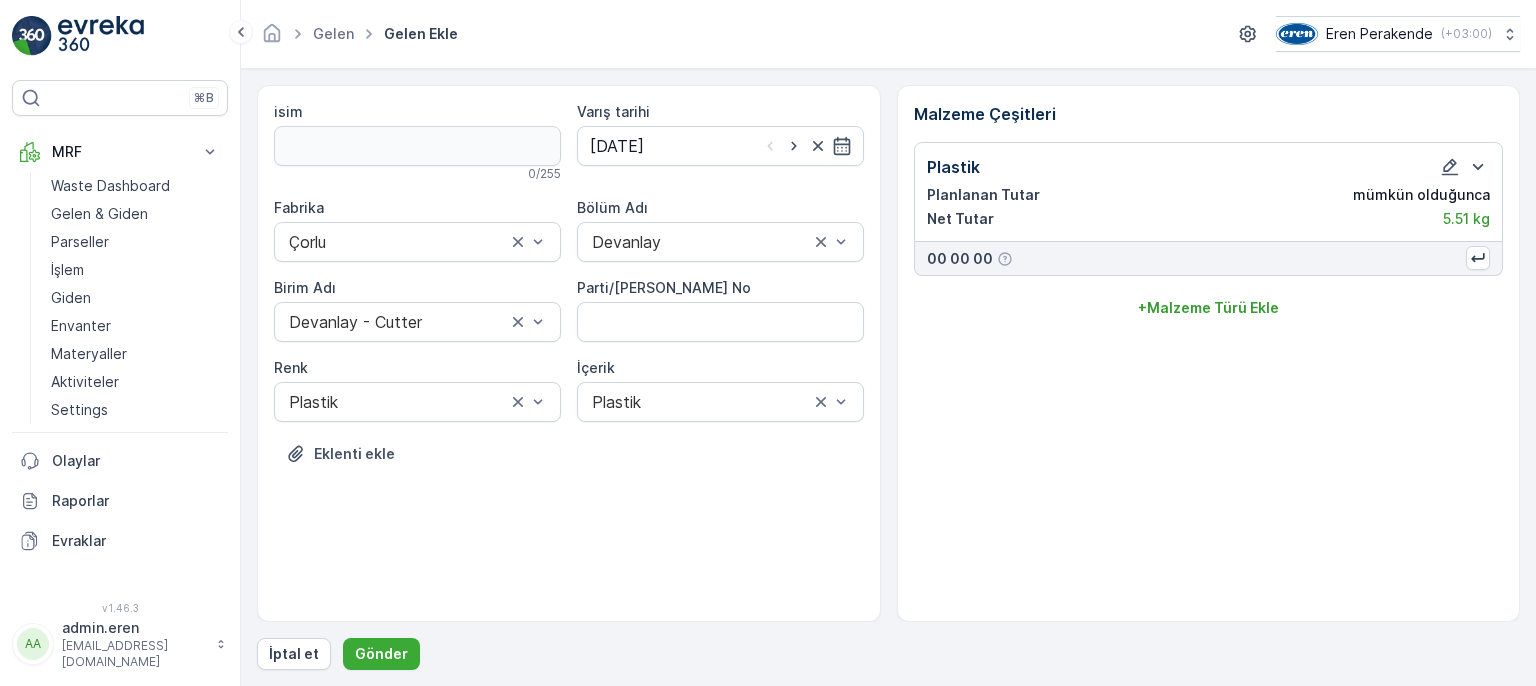 scroll, scrollTop: 0, scrollLeft: 0, axis: both 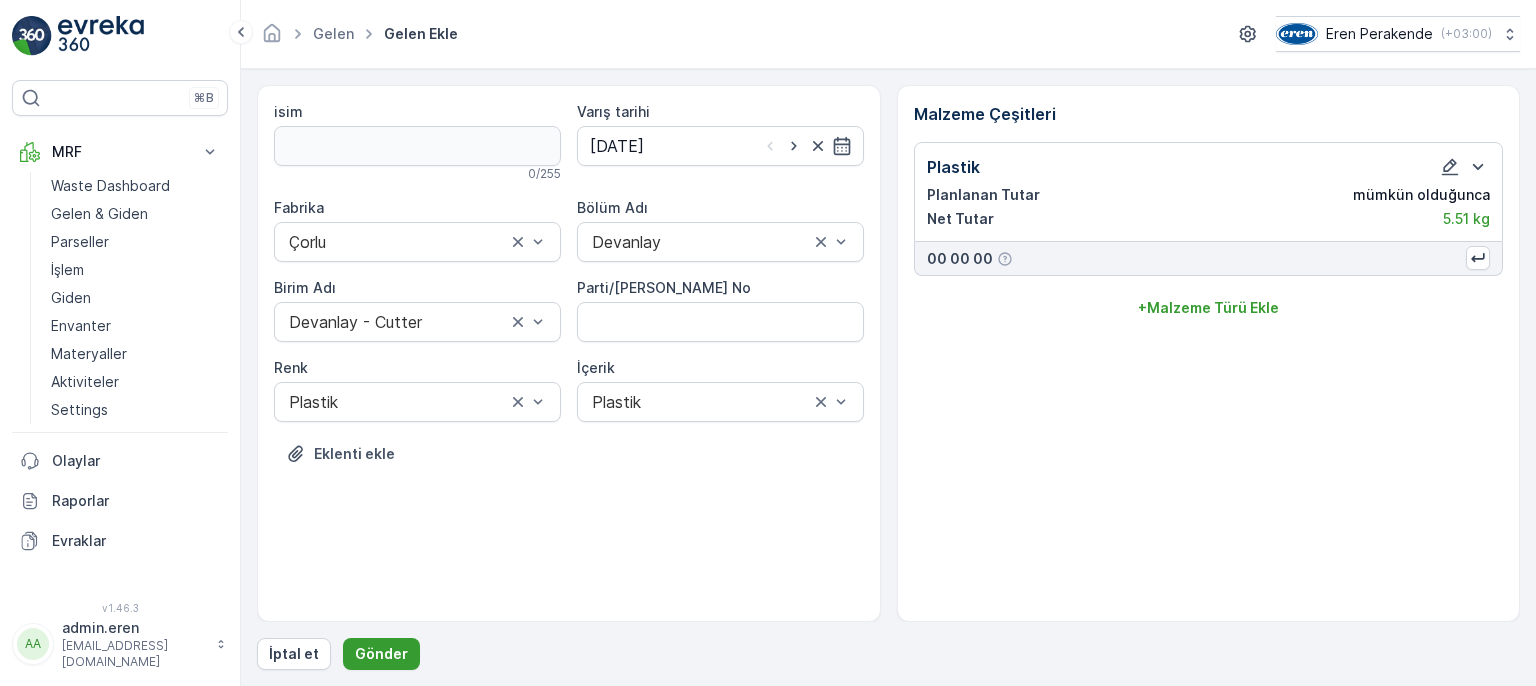 click on "Gönder" at bounding box center (381, 654) 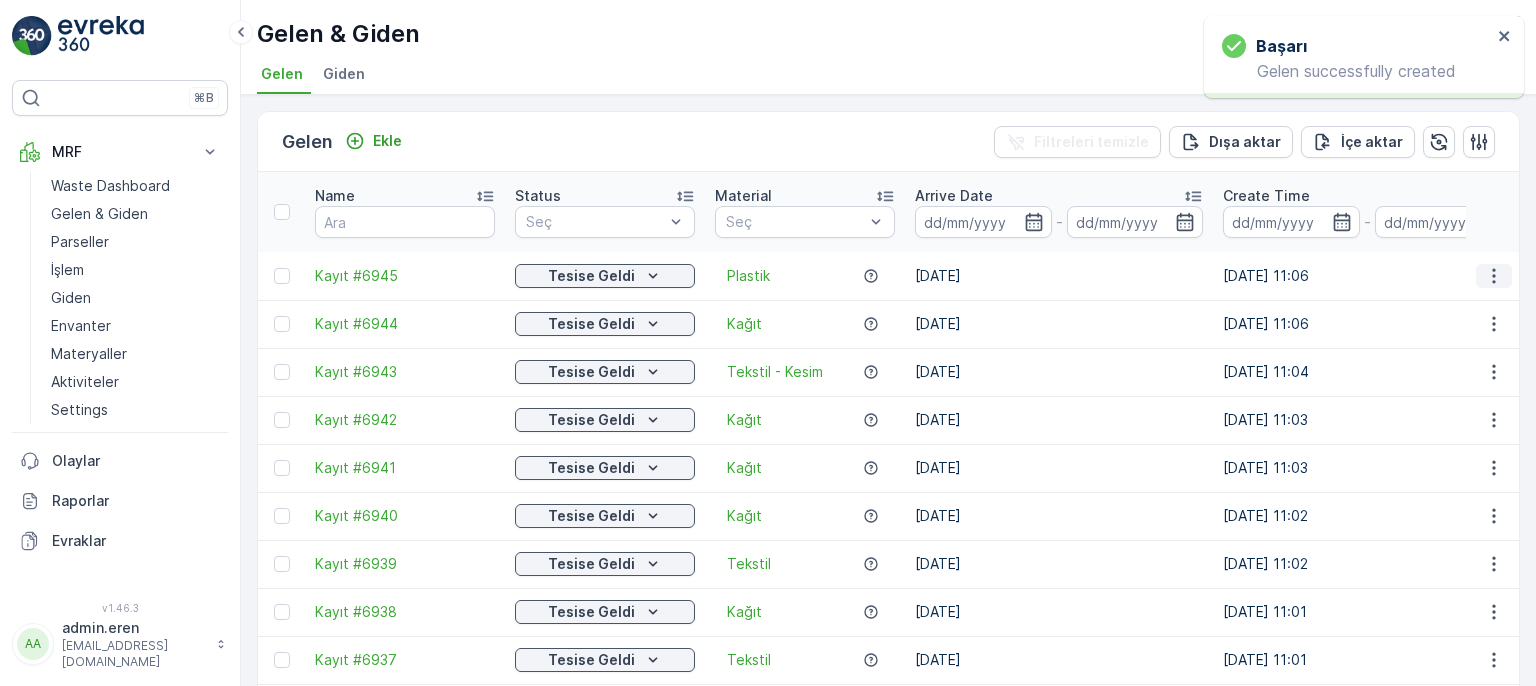 click 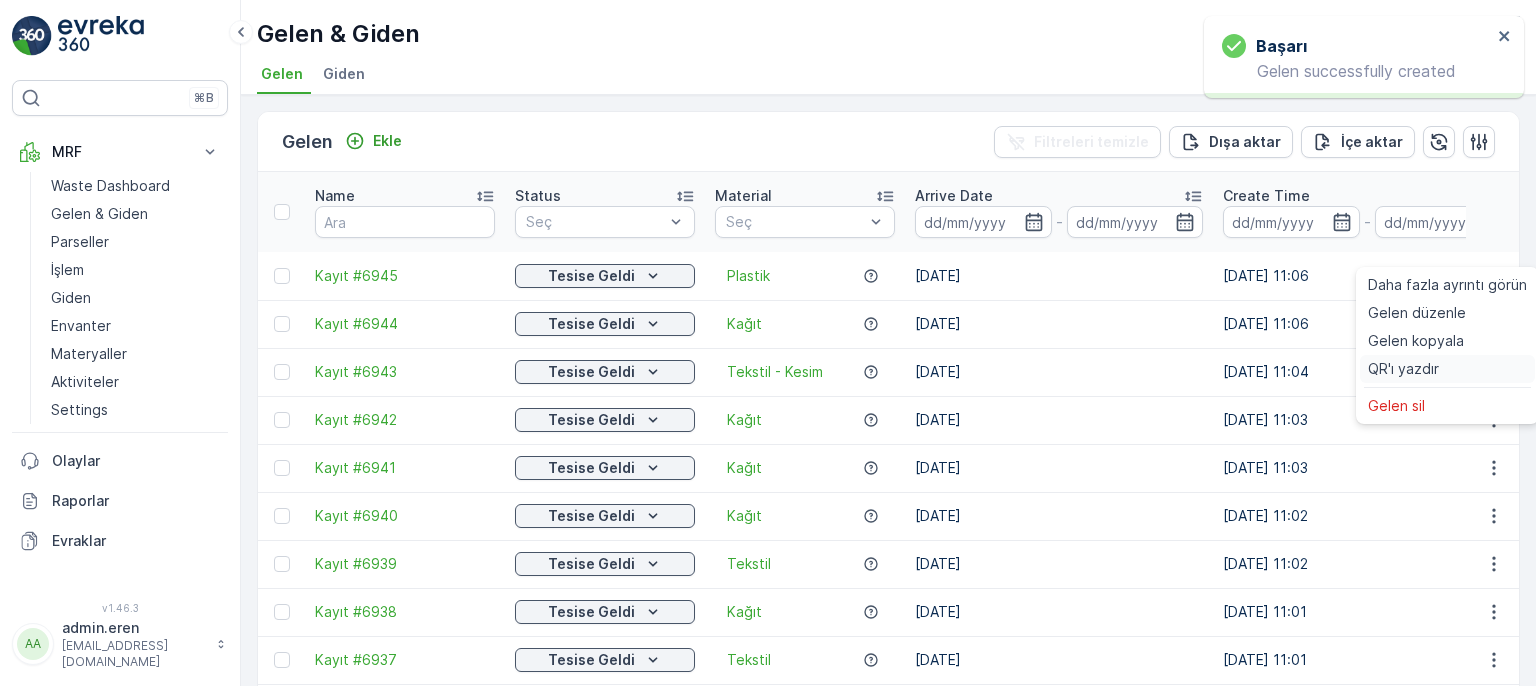 click on "QR'ı yazdır" at bounding box center [1447, 369] 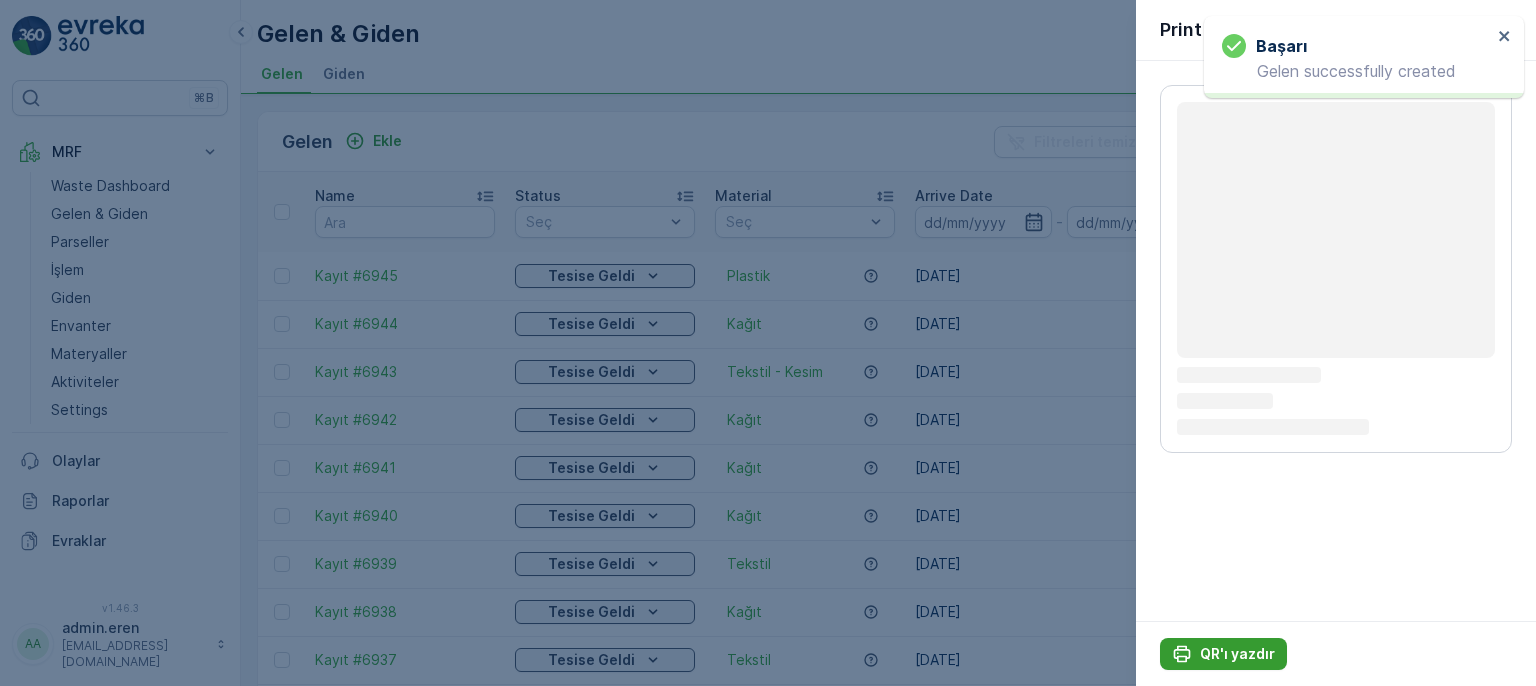 click on "QR'ı yazdır" at bounding box center (1237, 654) 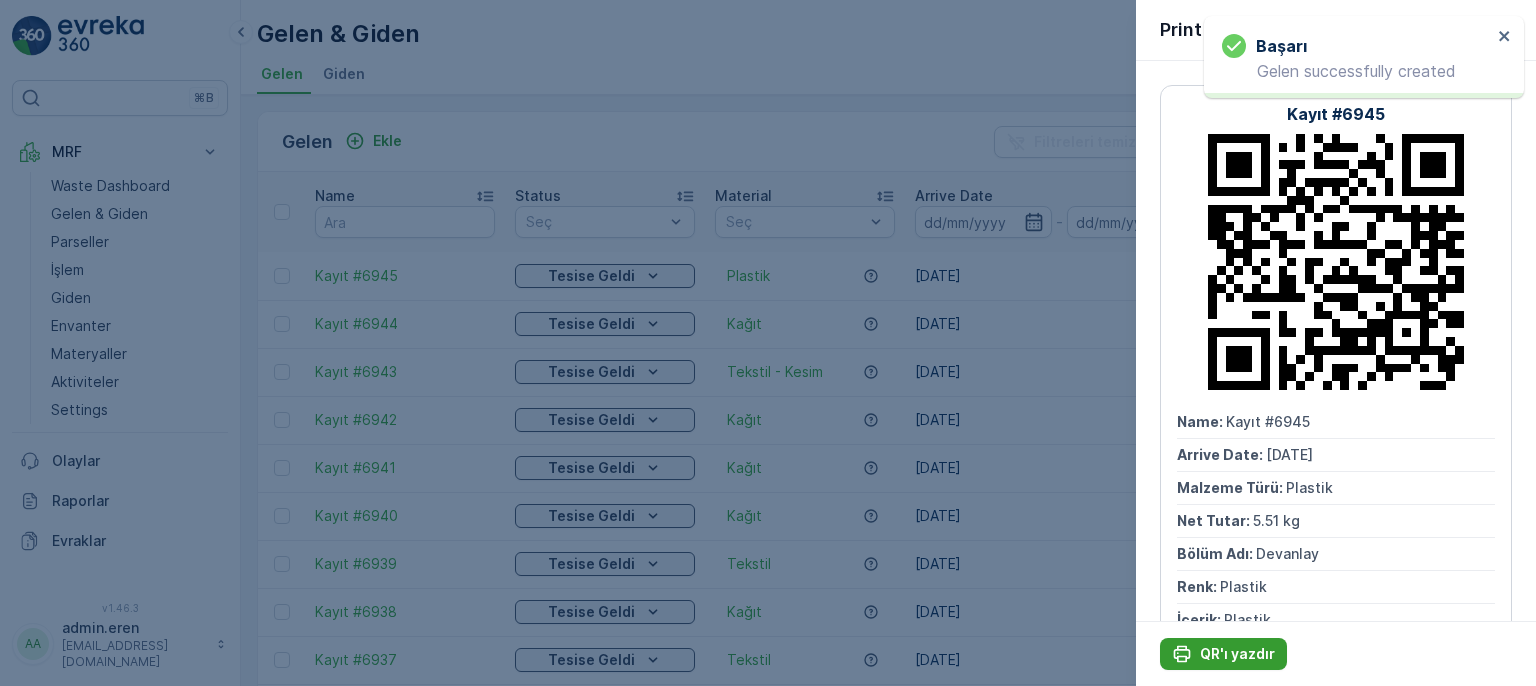 click on "QR'ı yazdır" at bounding box center [1237, 654] 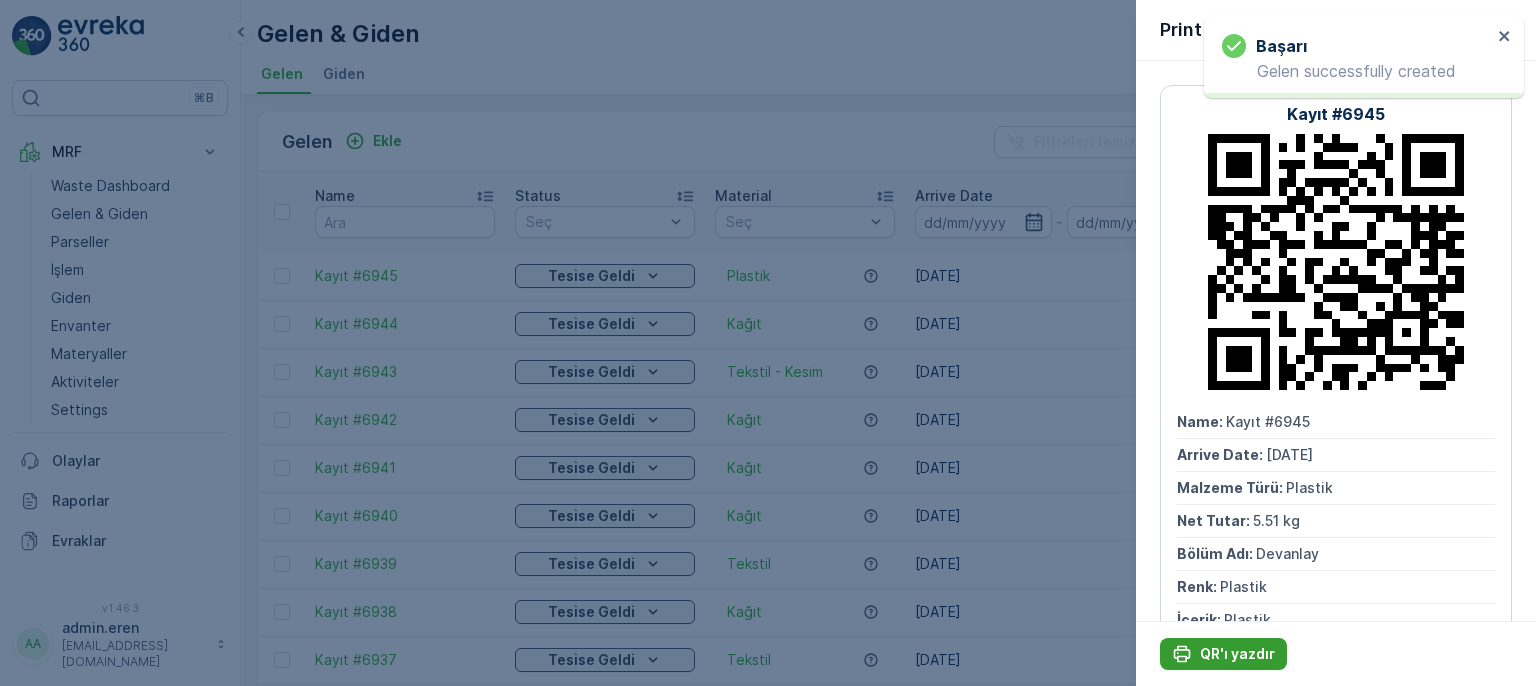 click at bounding box center (768, 343) 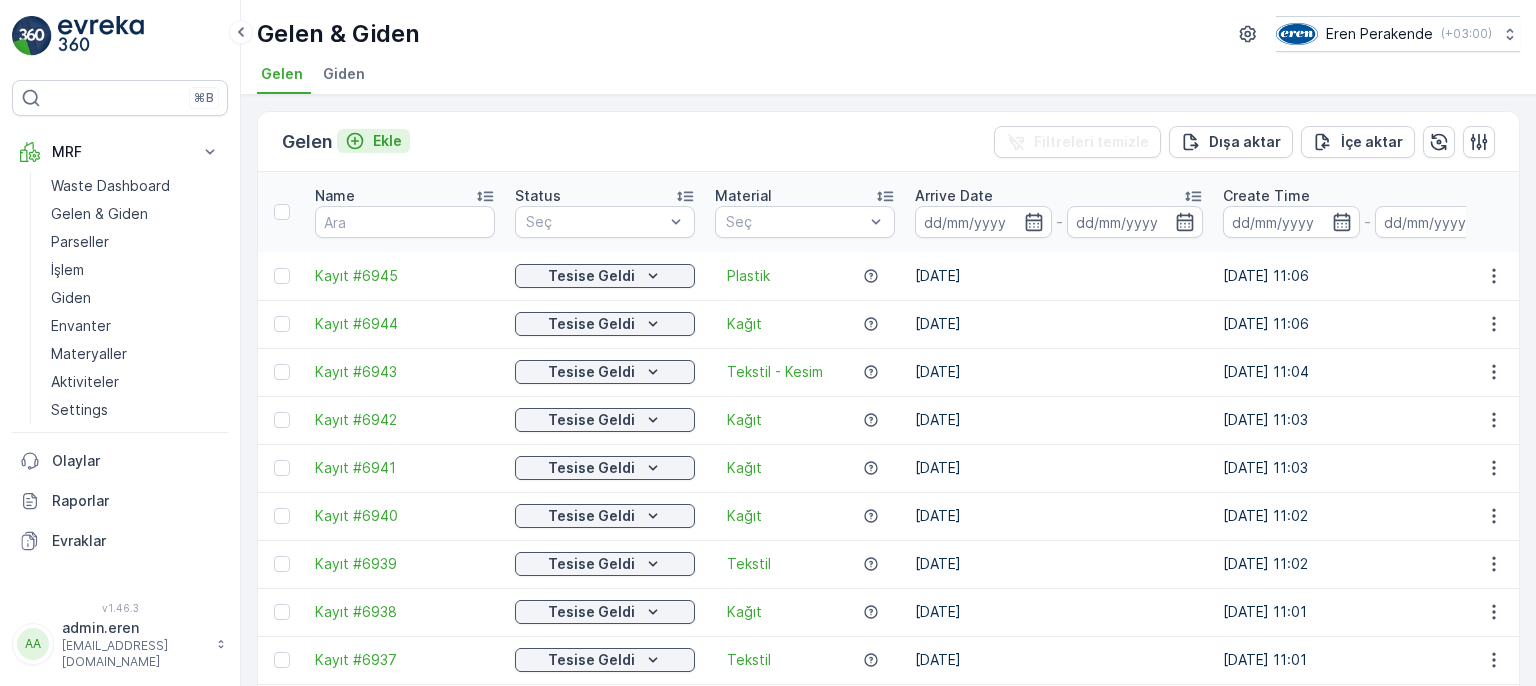 click on "Ekle" at bounding box center (387, 141) 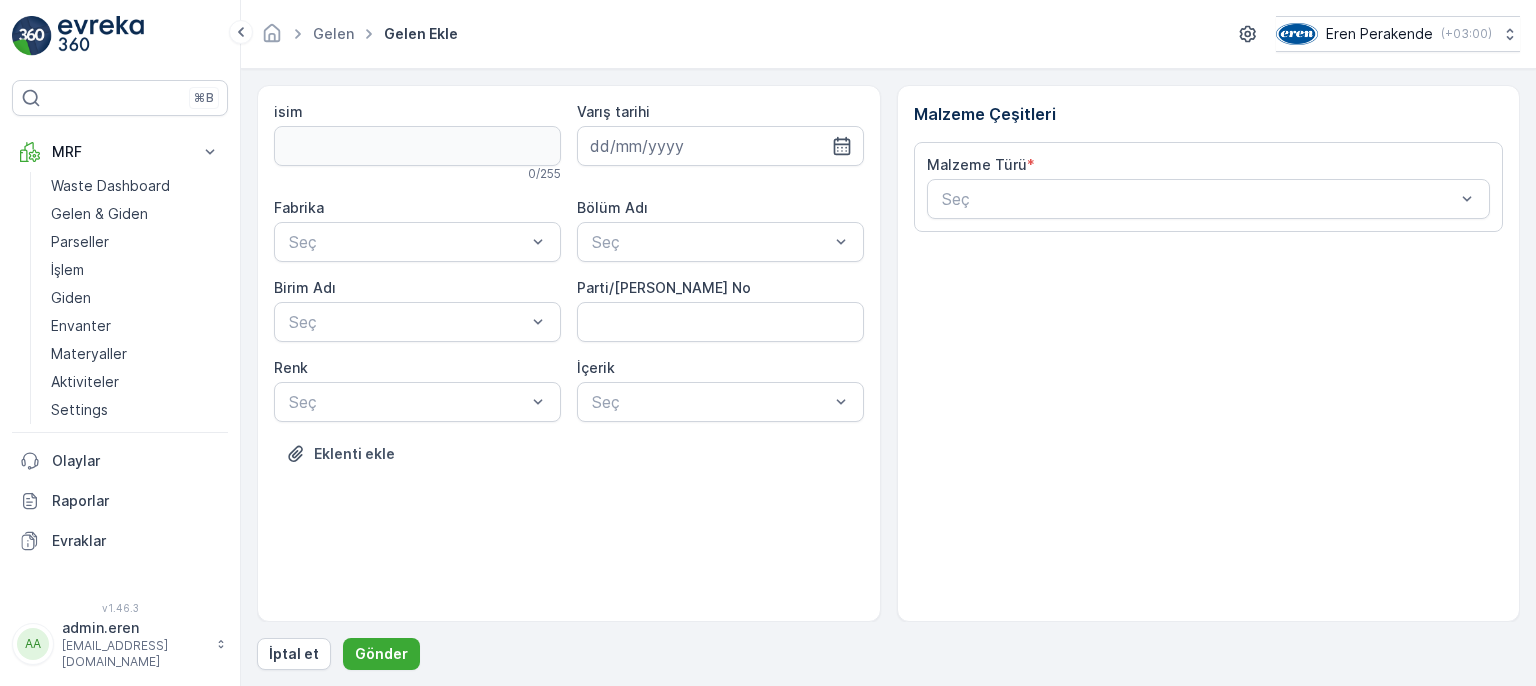 click on "Varış tarihi" at bounding box center (720, 142) 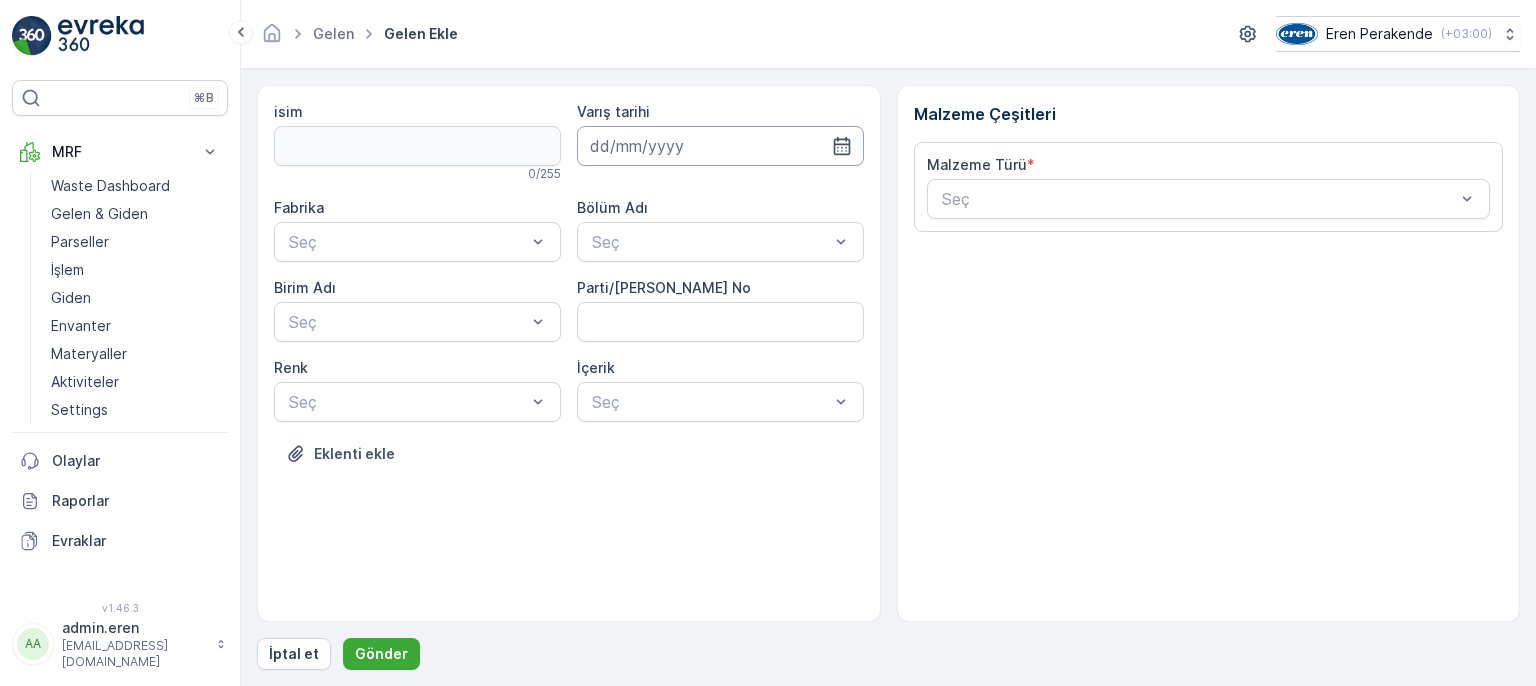 click at bounding box center (720, 146) 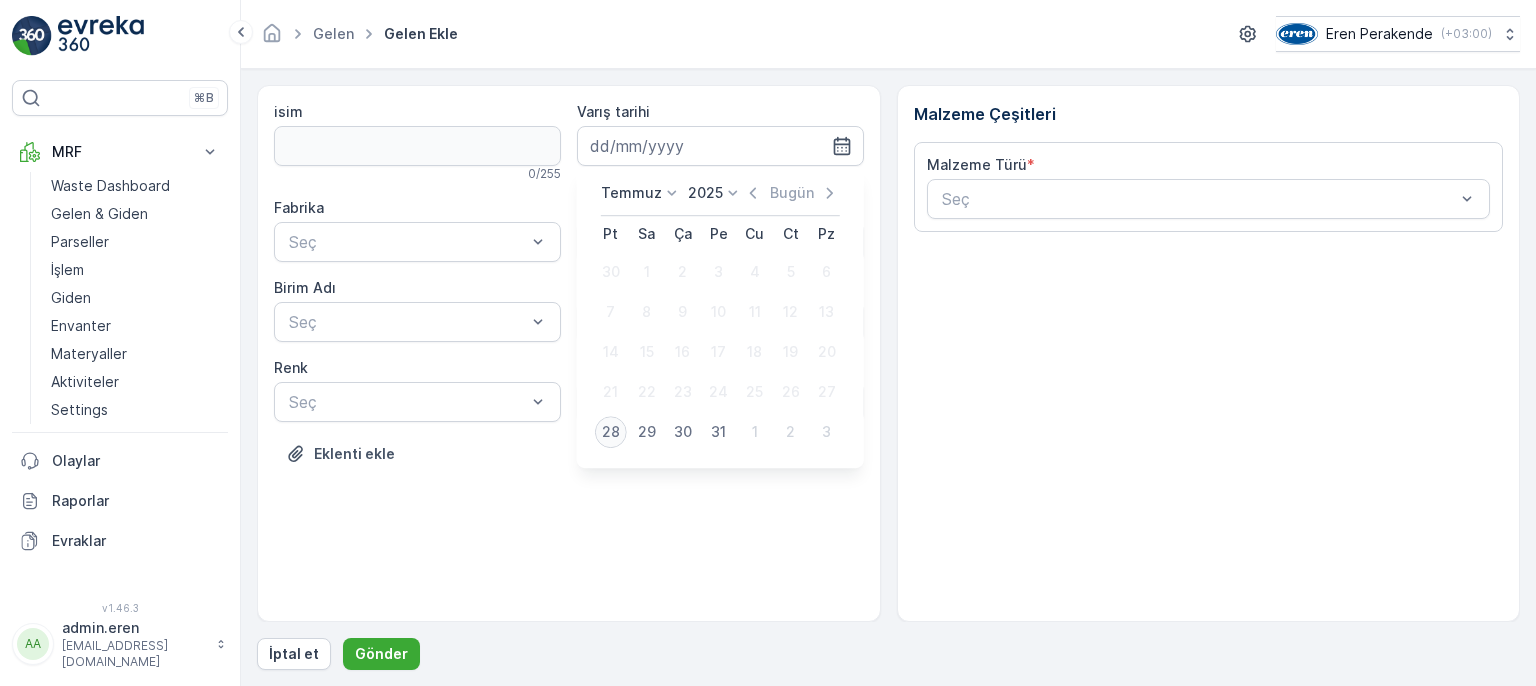 click on "28" at bounding box center (611, 432) 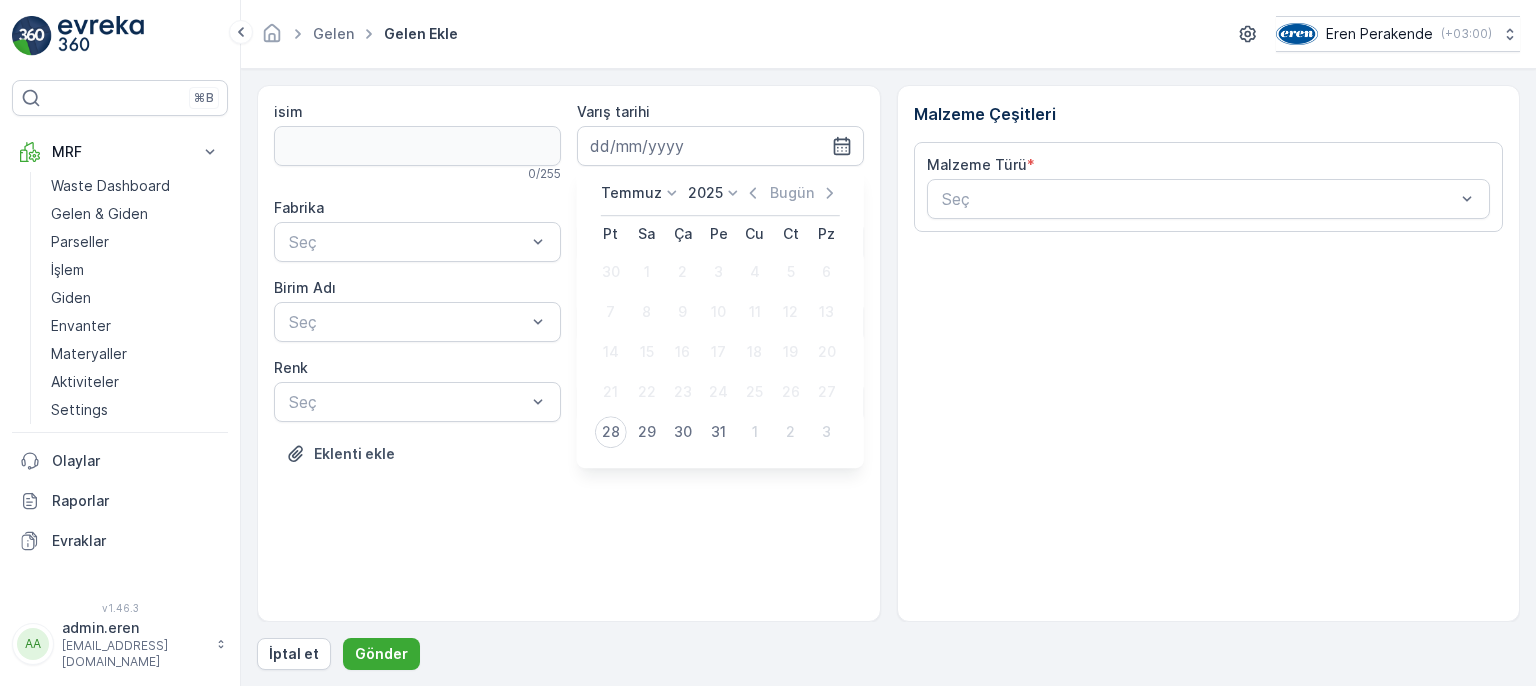 type on "[DATE]" 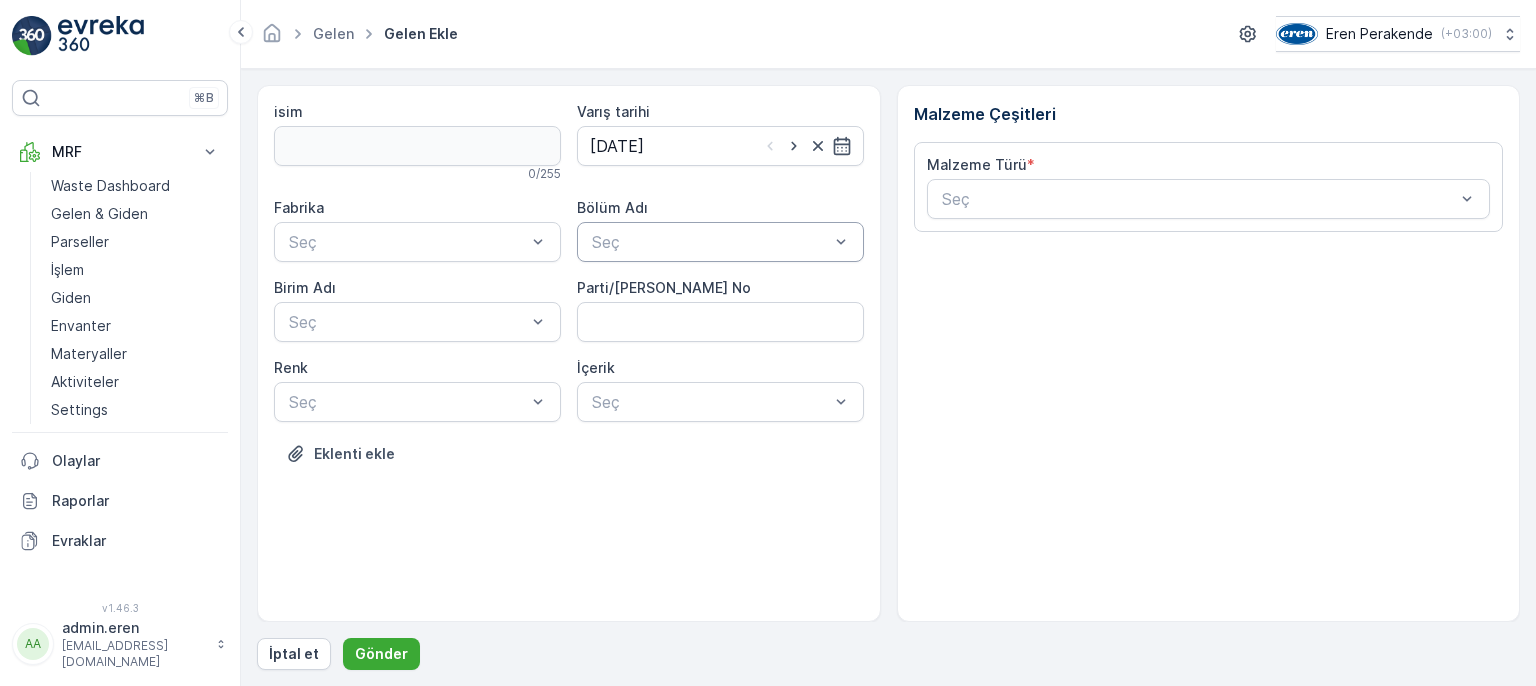 click at bounding box center (710, 242) 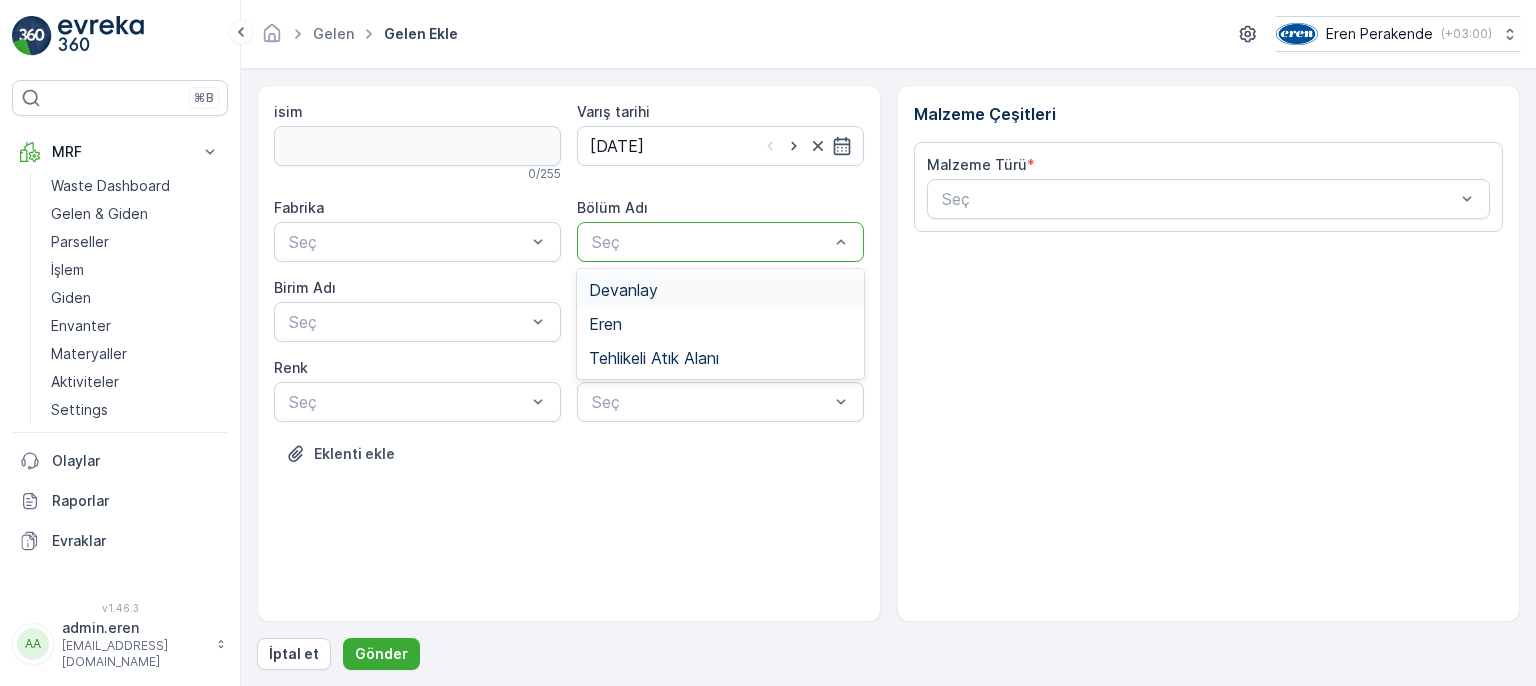 click on "Devanlay" at bounding box center (623, 290) 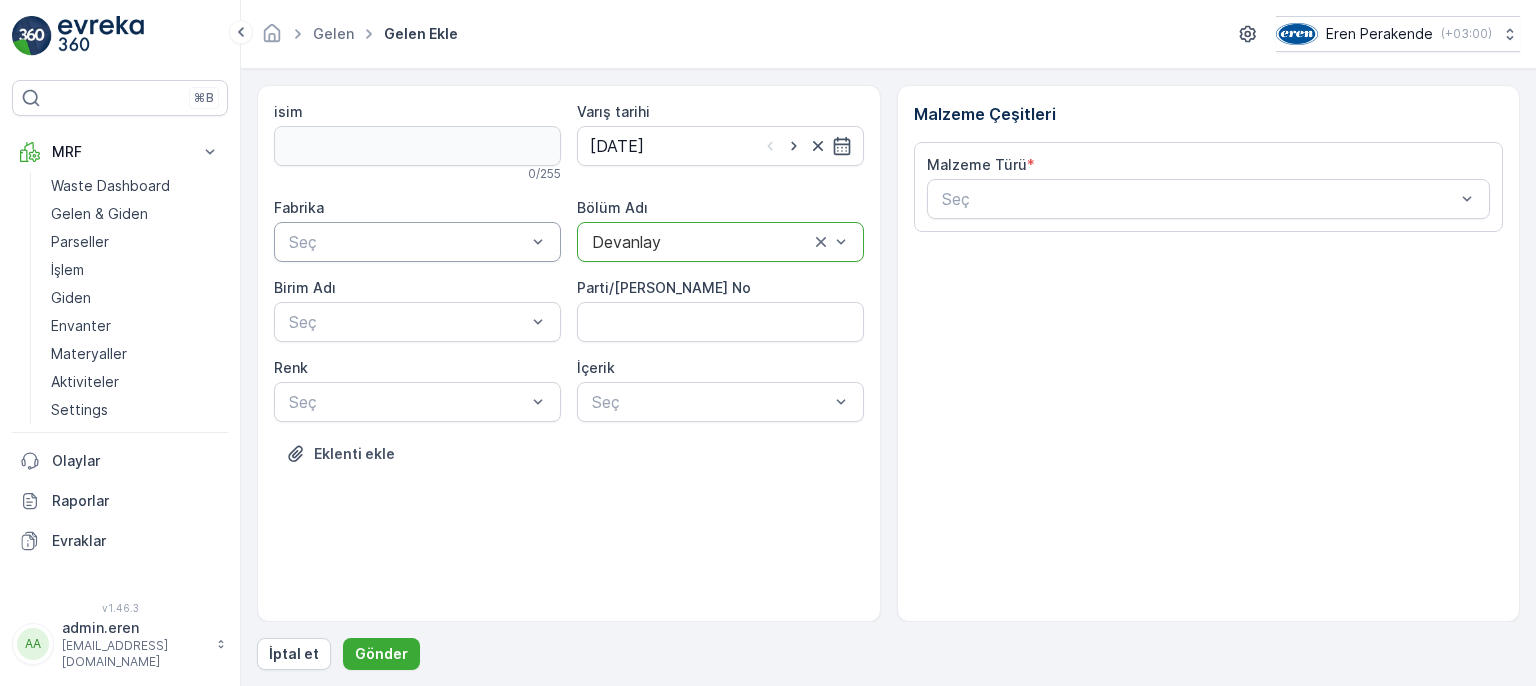 click at bounding box center (407, 242) 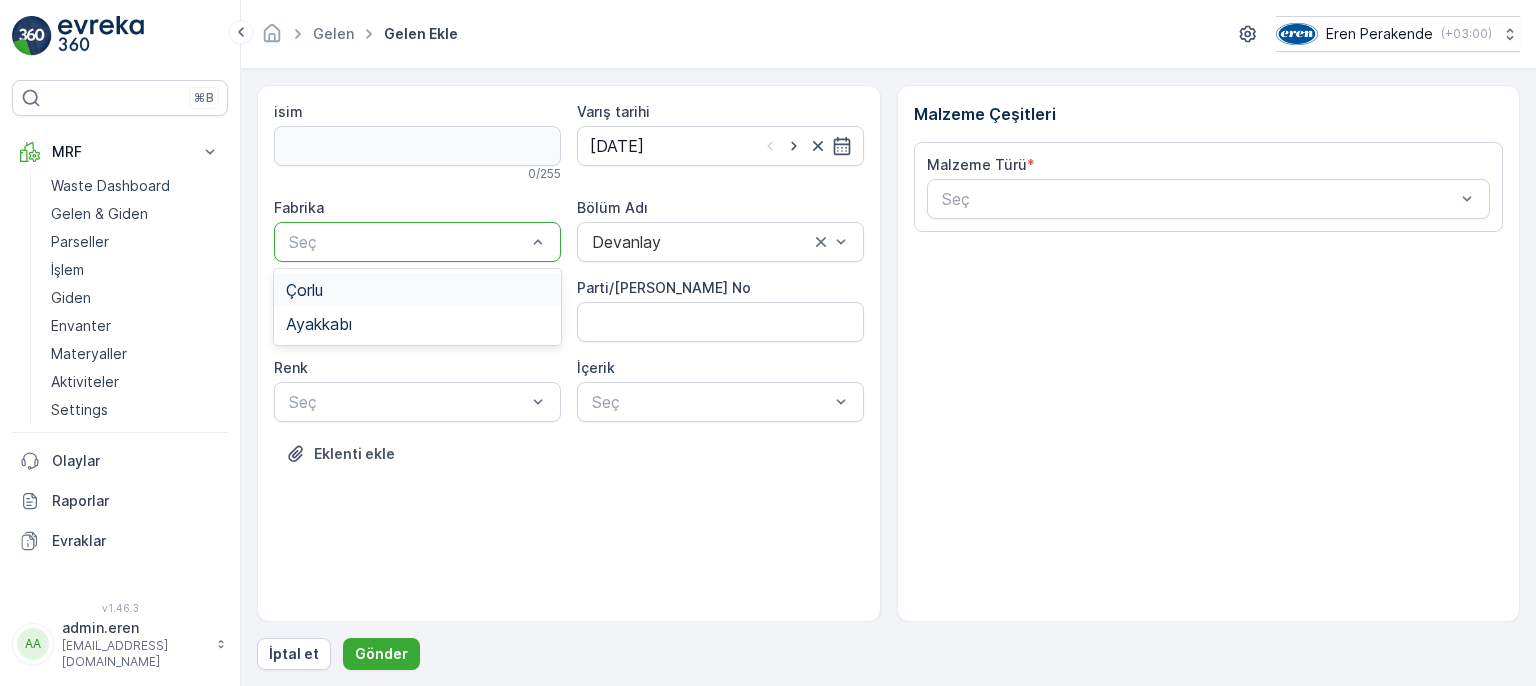click on "Çorlu" at bounding box center (417, 290) 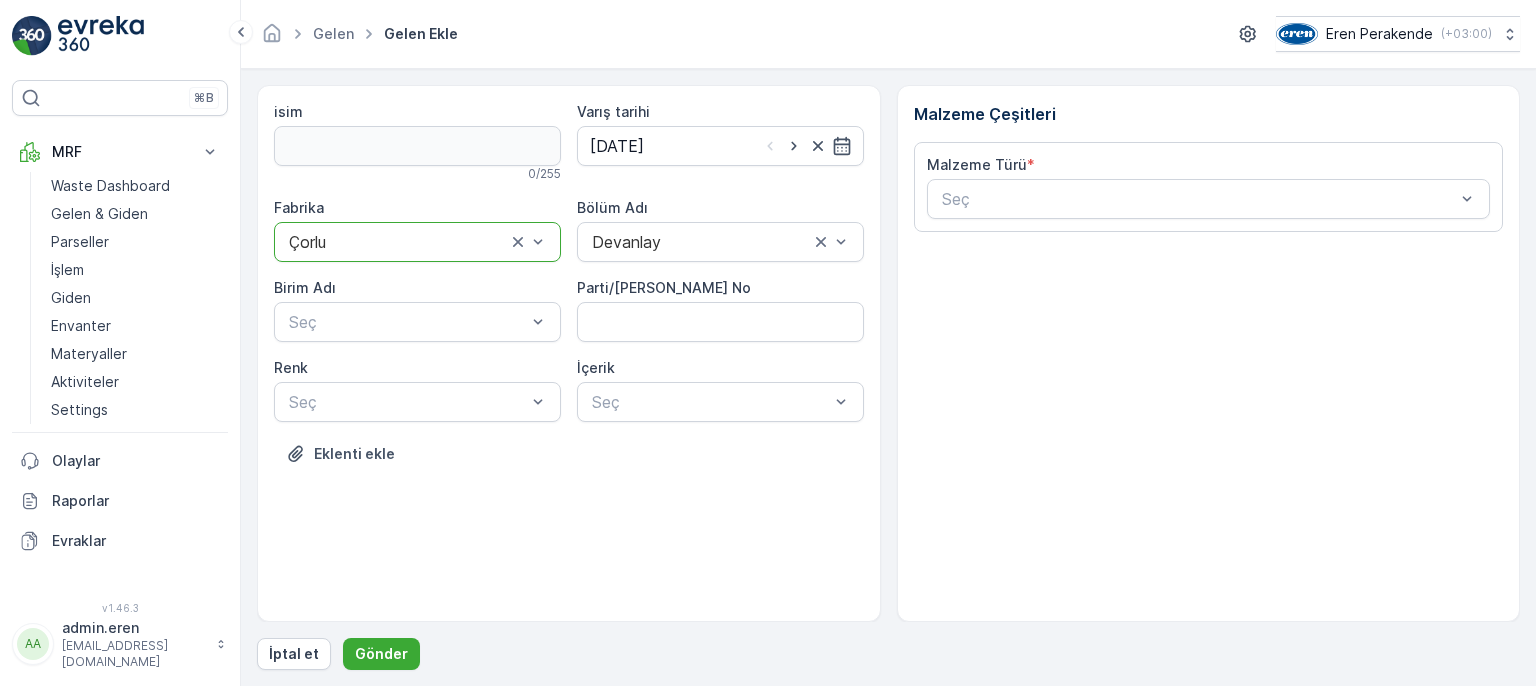 click on "Birim Adı" at bounding box center [417, 288] 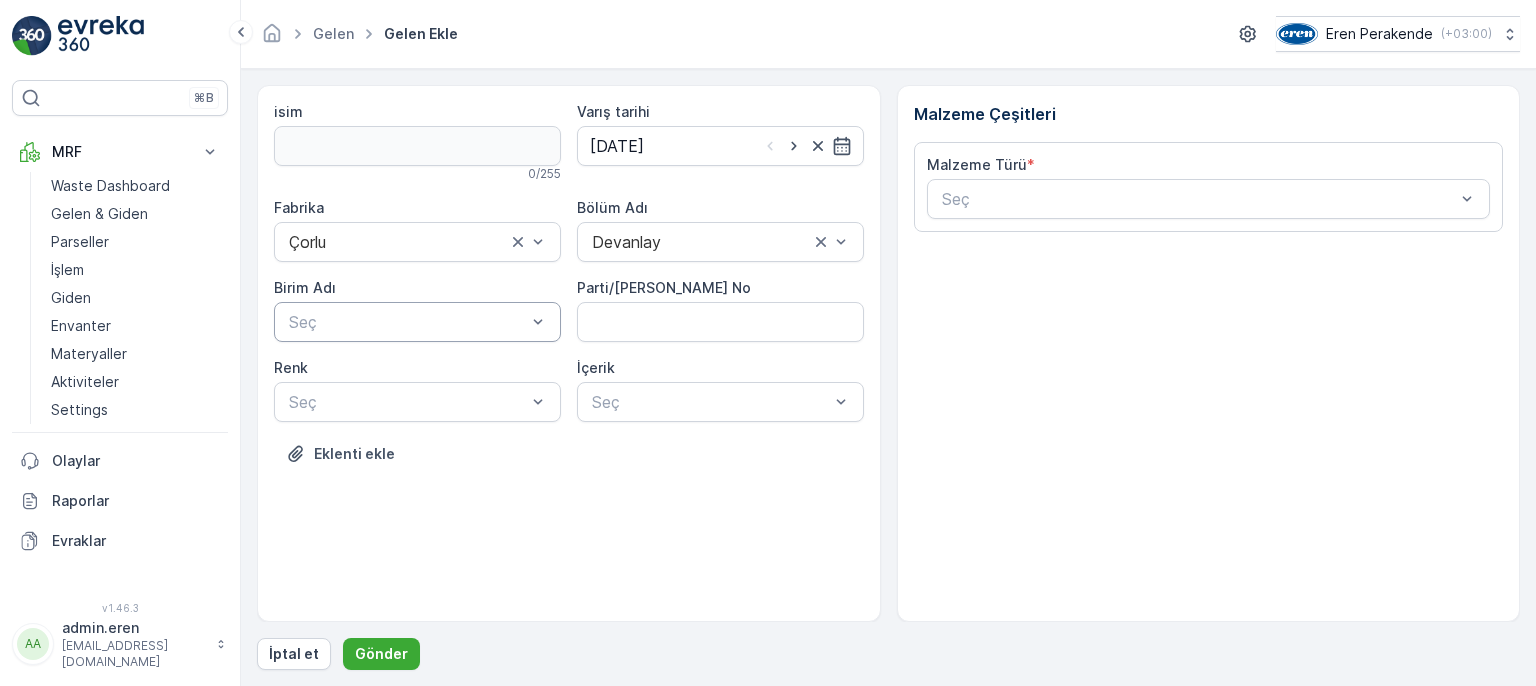 click at bounding box center (407, 322) 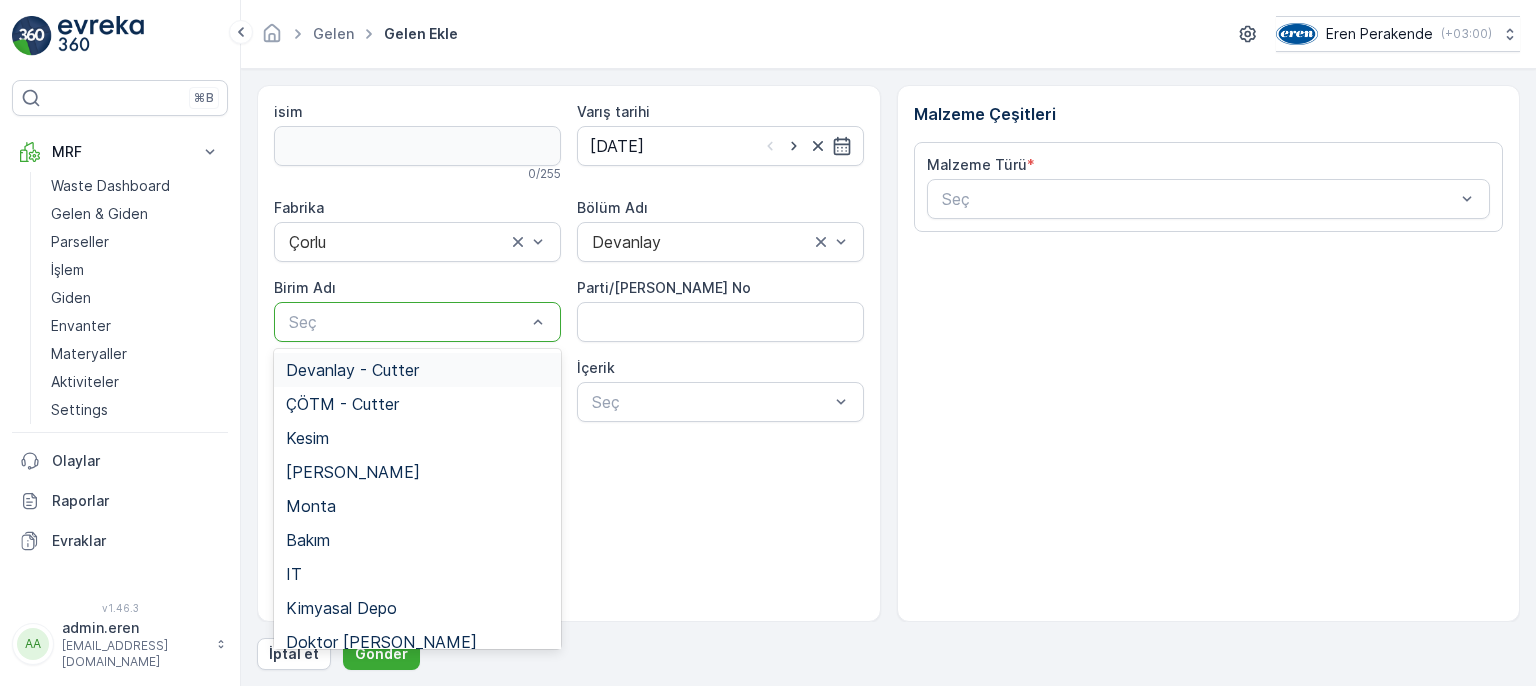 click on "Devanlay  - Cutter" at bounding box center (417, 370) 